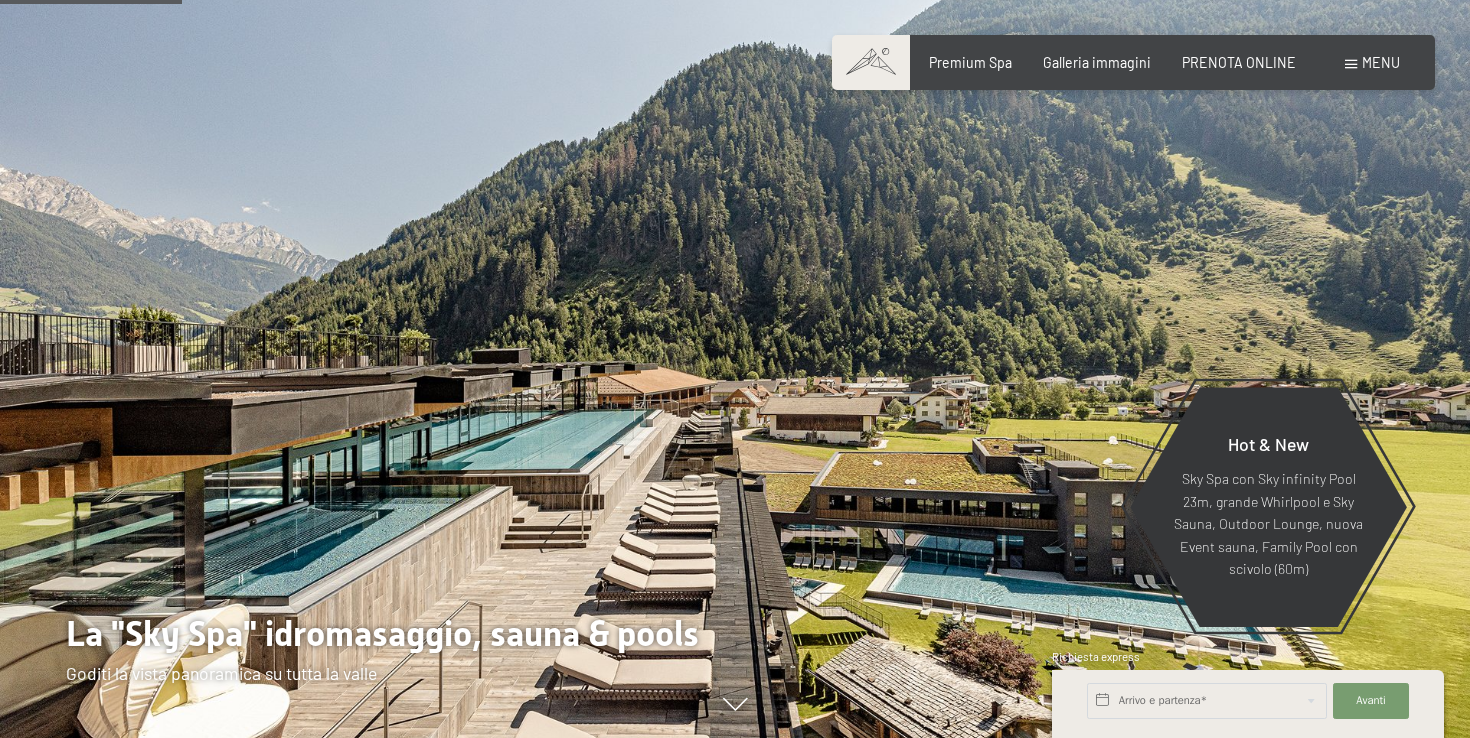 scroll, scrollTop: 1000, scrollLeft: 0, axis: vertical 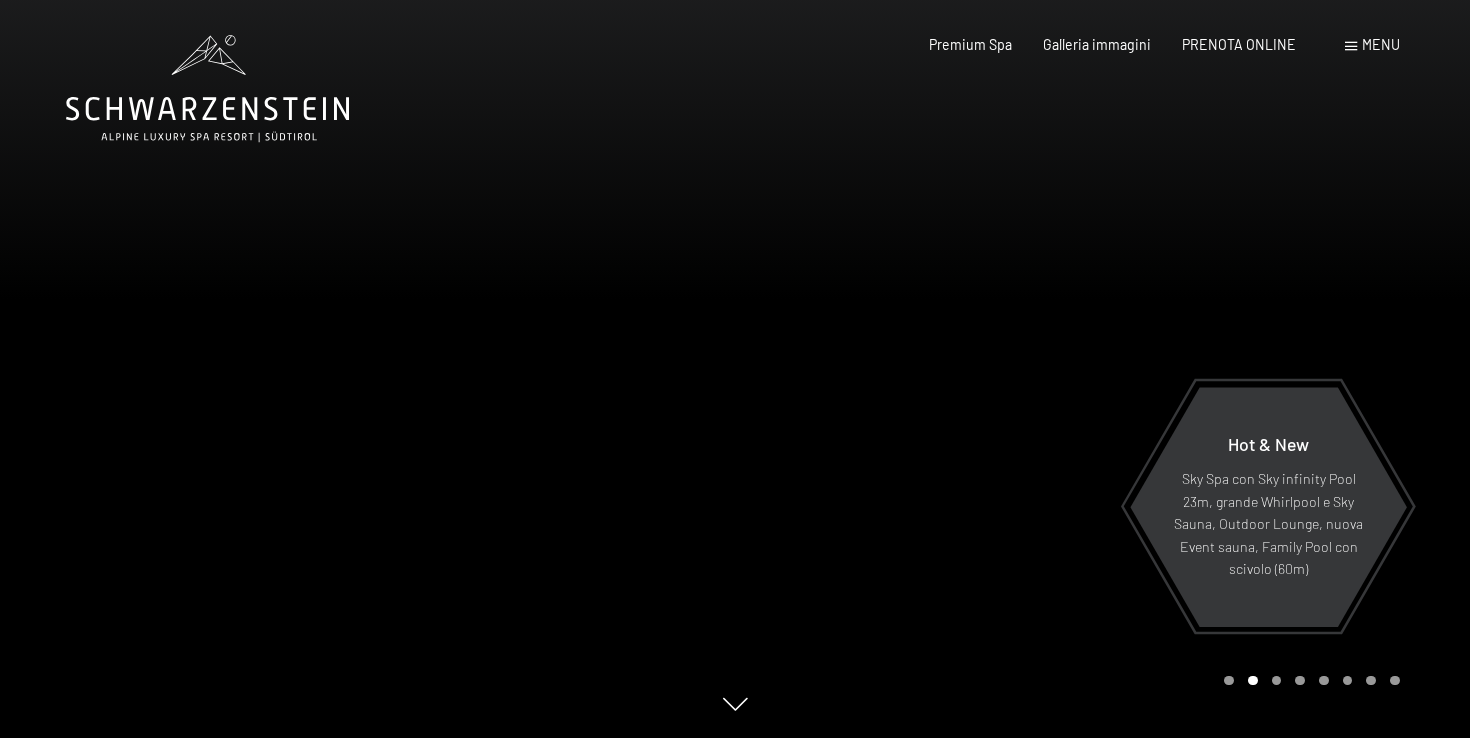 click on "Menu" at bounding box center [1381, 44] 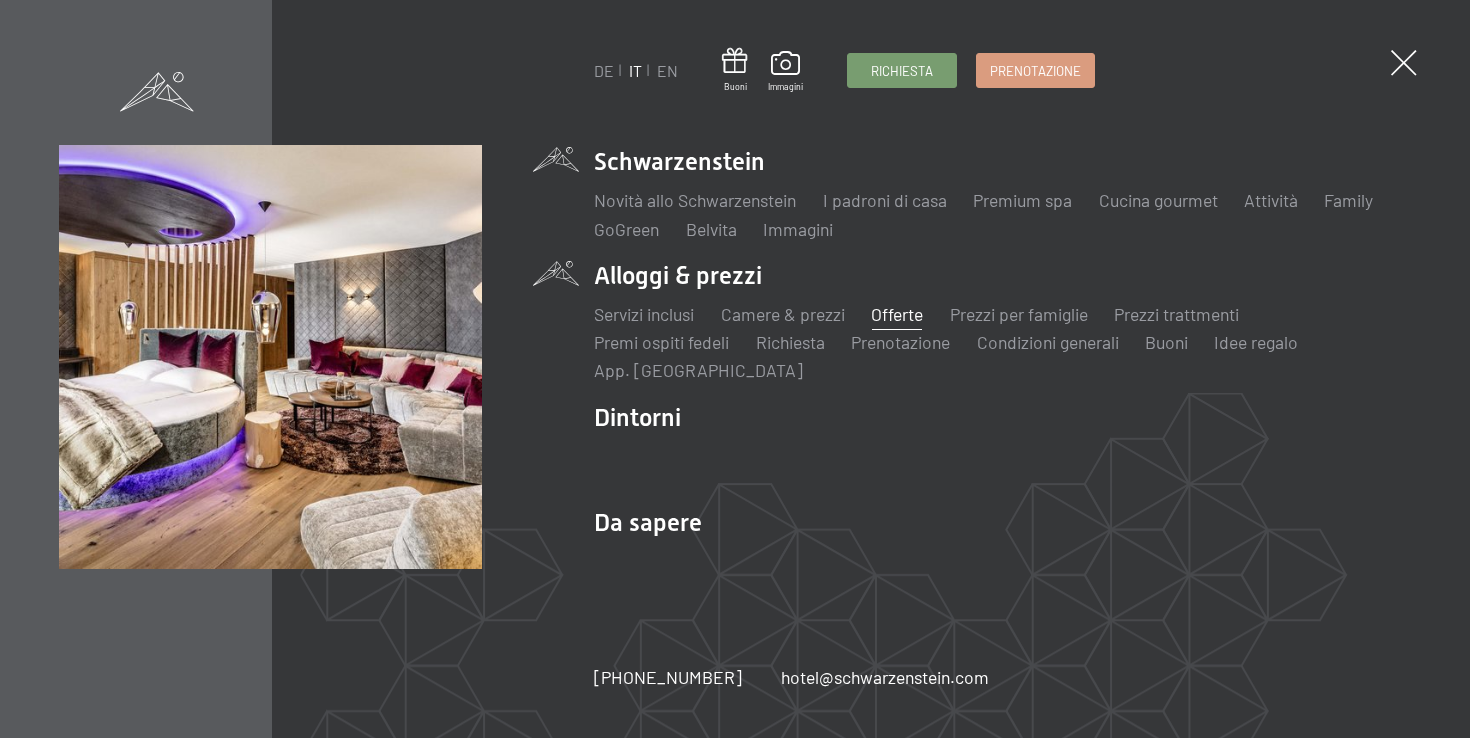 click on "Offerte" at bounding box center [897, 314] 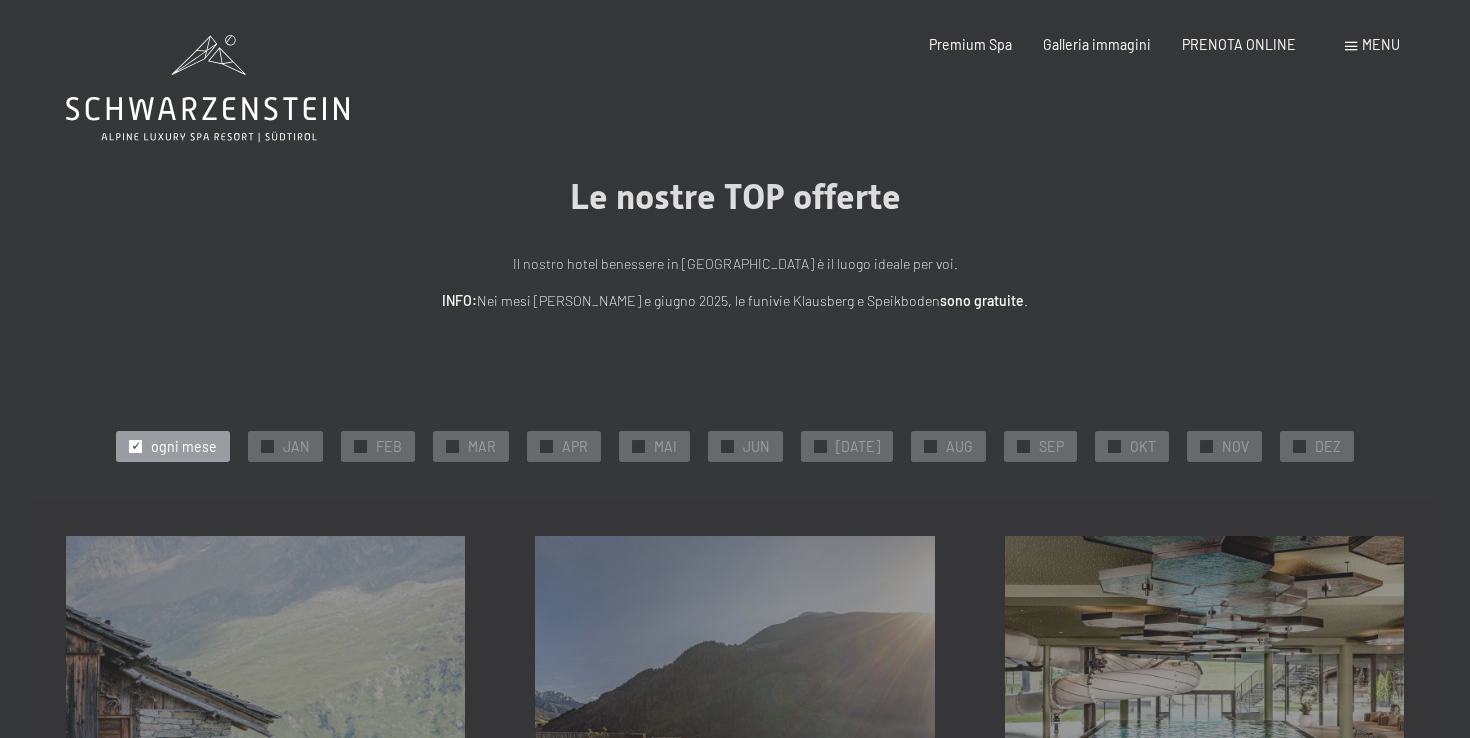 scroll, scrollTop: 0, scrollLeft: 0, axis: both 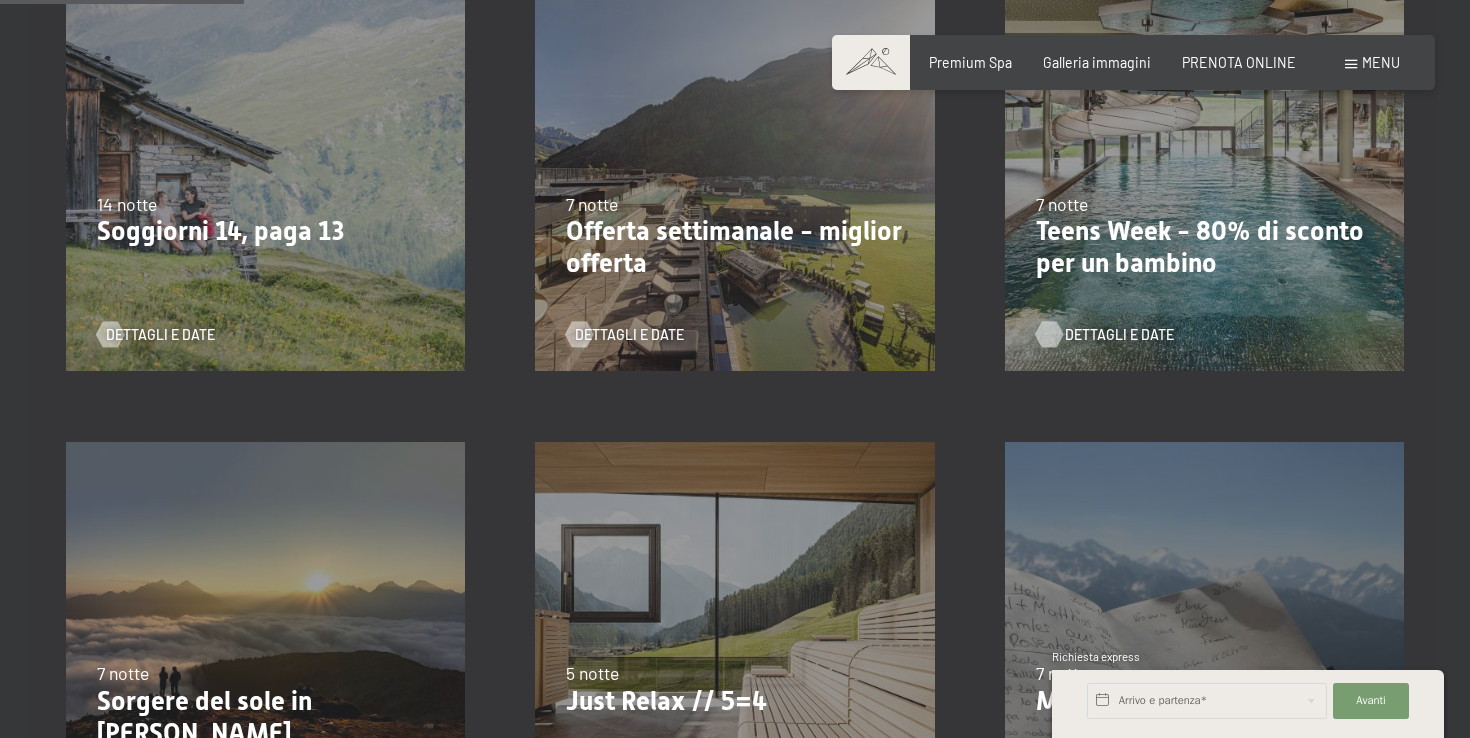 click on "Dettagli e Date" at bounding box center (1119, 335) 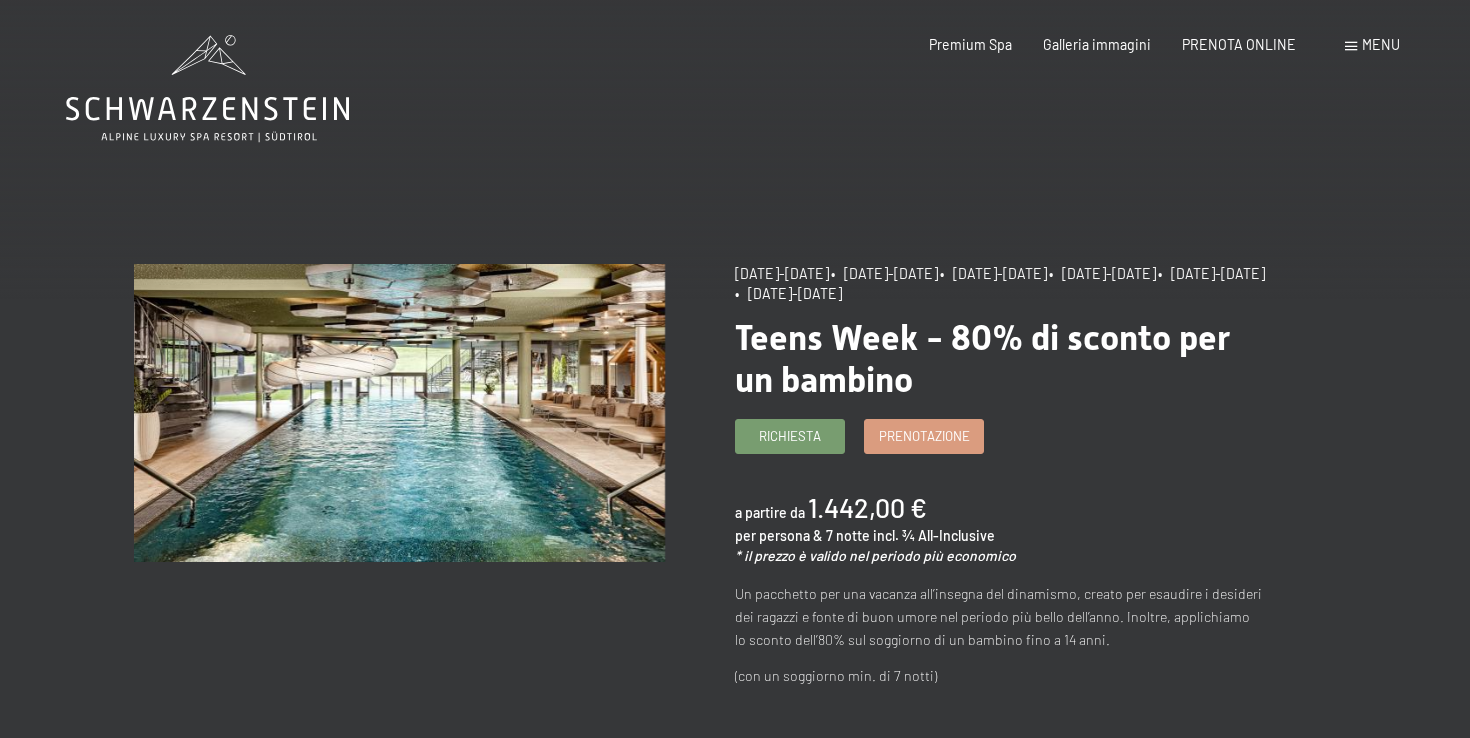 scroll, scrollTop: 0, scrollLeft: 0, axis: both 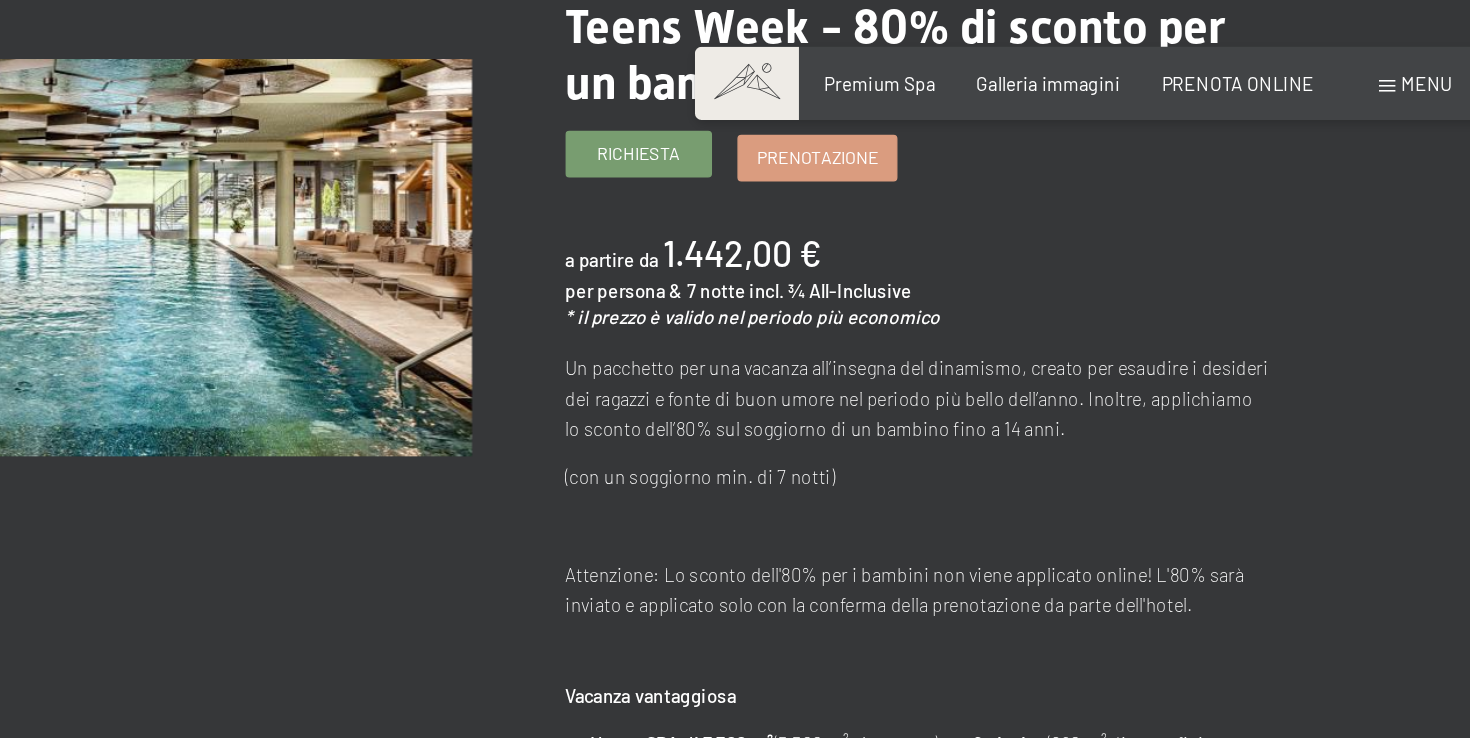 click on "Richiesta" at bounding box center [790, 115] 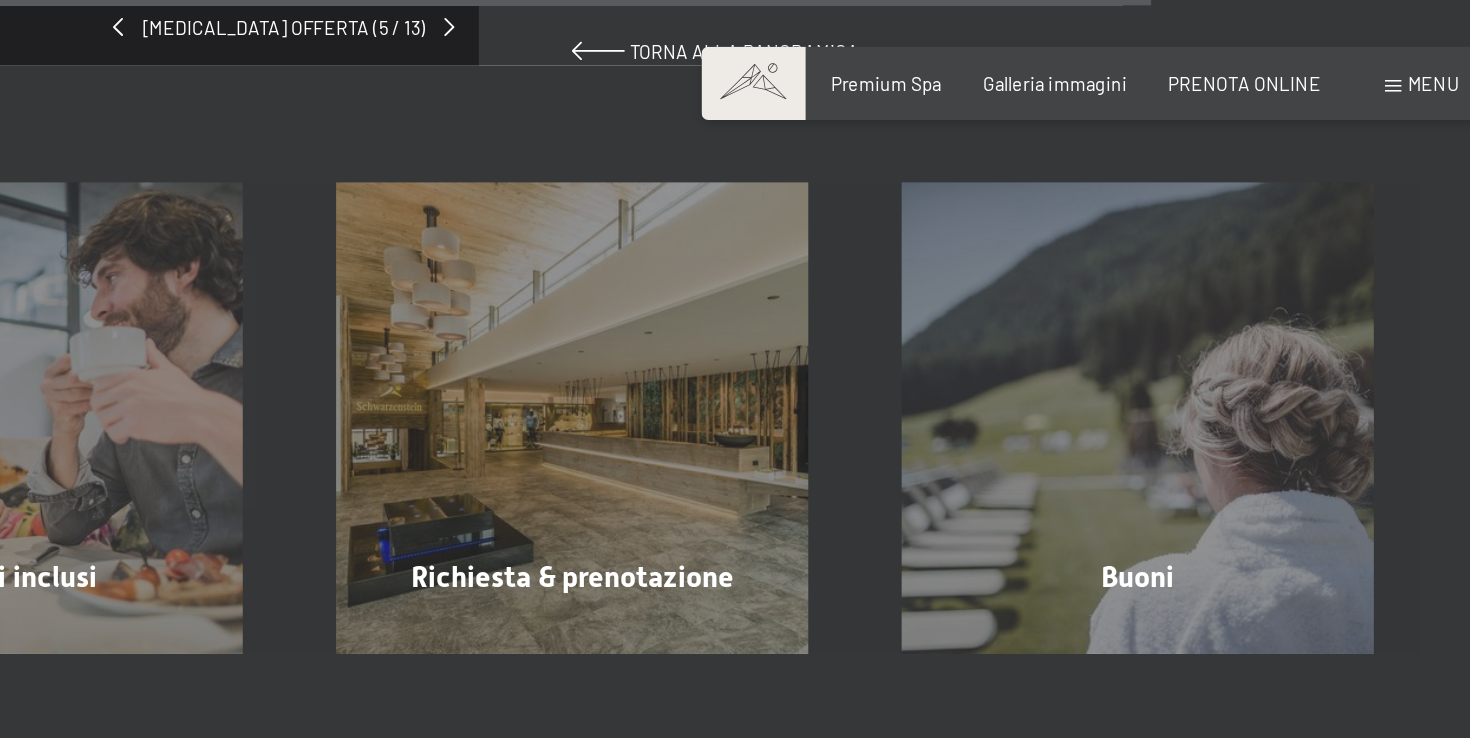 scroll, scrollTop: 1728, scrollLeft: 0, axis: vertical 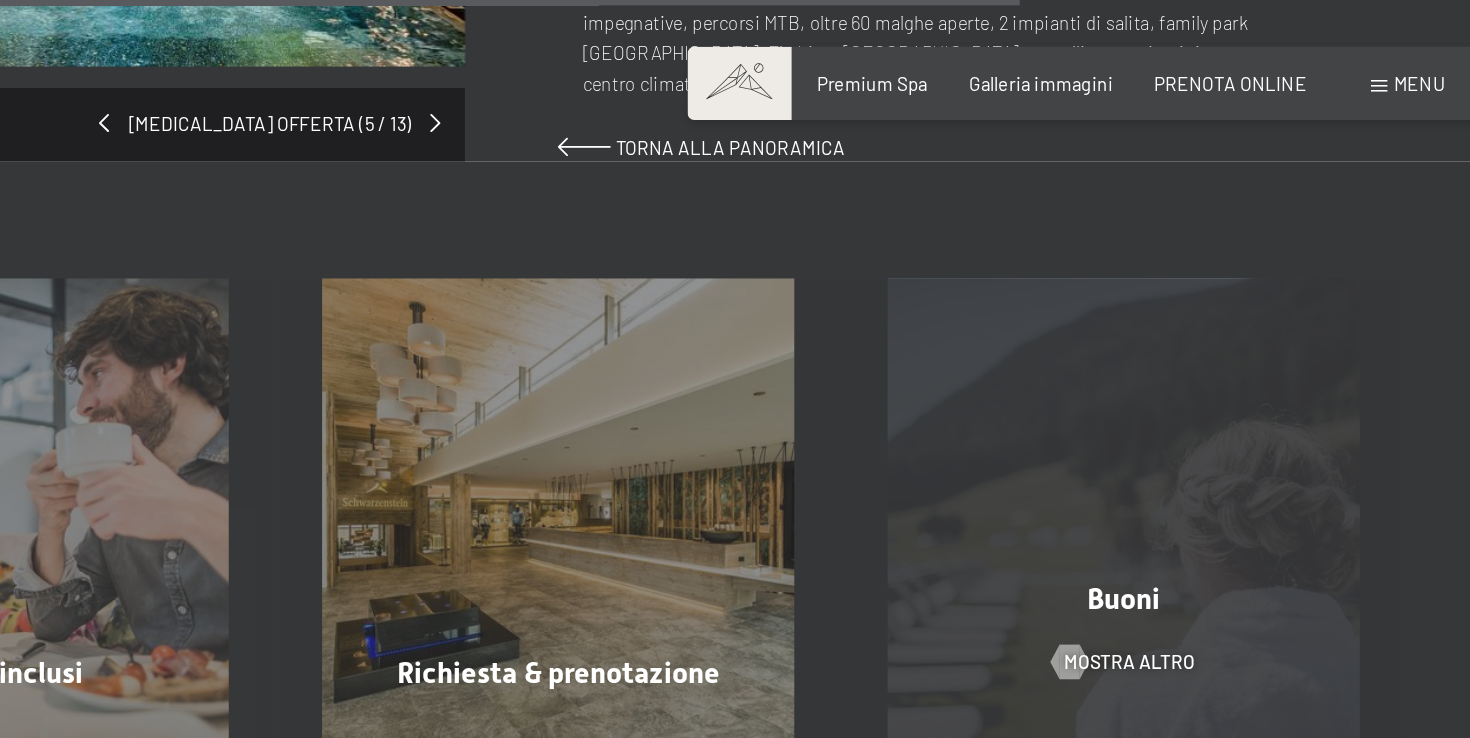 click on "Buoni           mostra altro" at bounding box center [1159, 385] 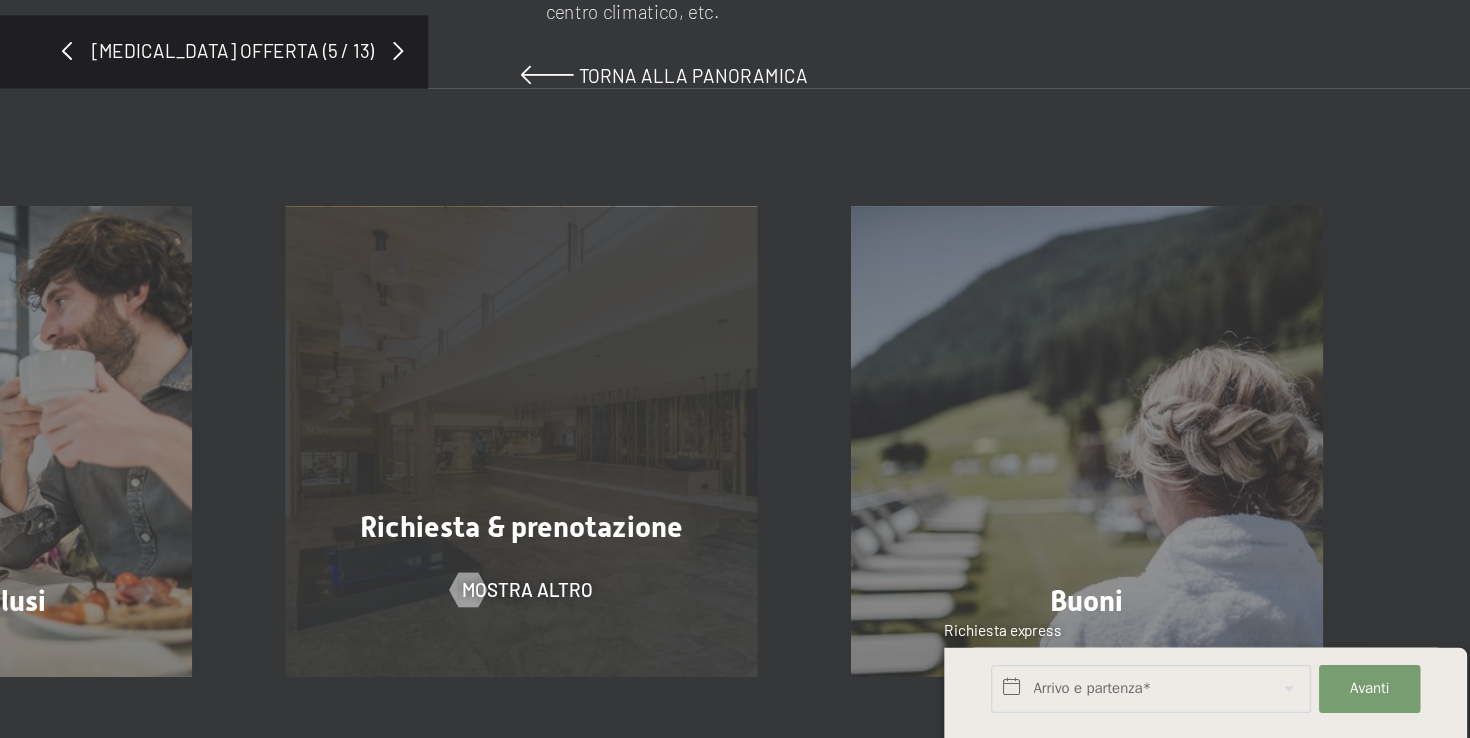 scroll, scrollTop: 1603, scrollLeft: 0, axis: vertical 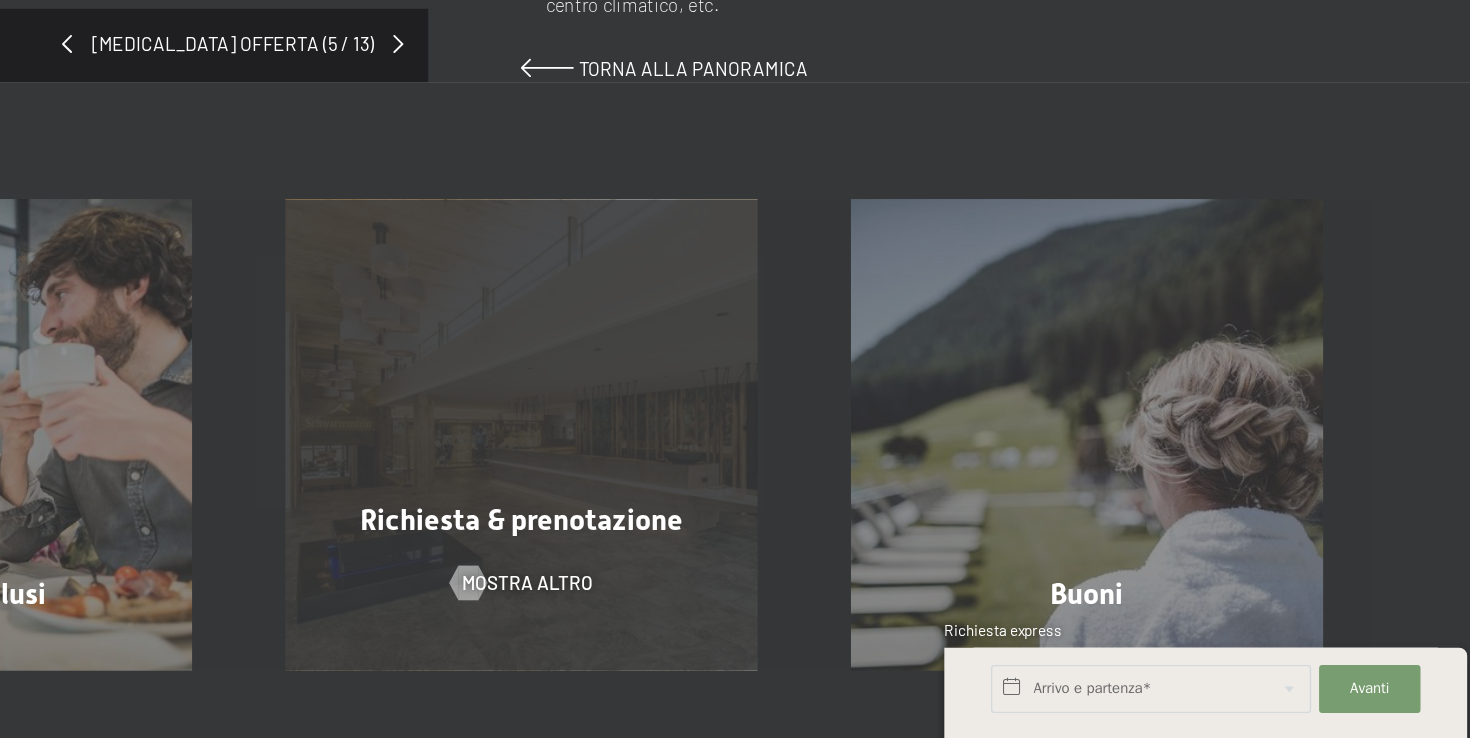 click on "Richiesta & prenotazione" at bounding box center [735, 574] 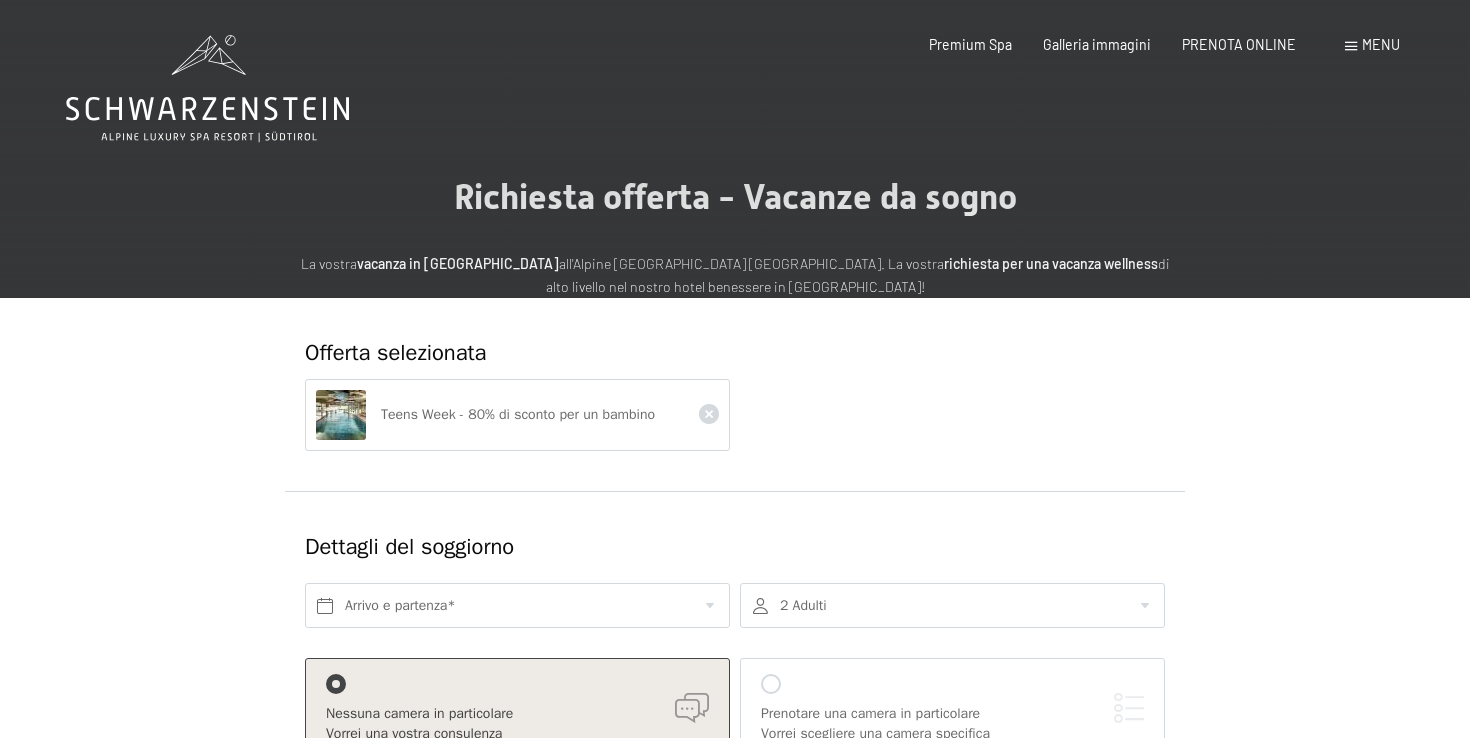 scroll, scrollTop: 0, scrollLeft: 0, axis: both 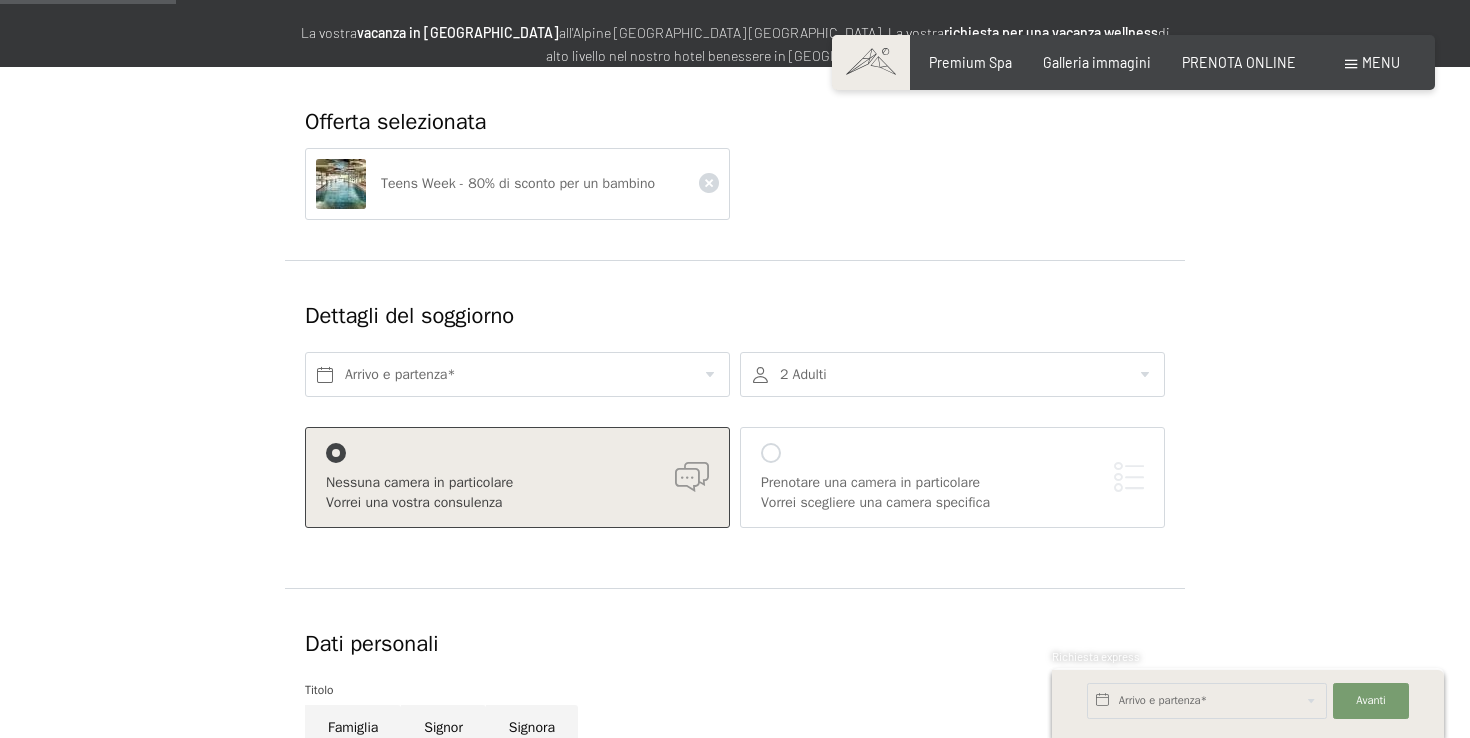 click at bounding box center [771, 453] 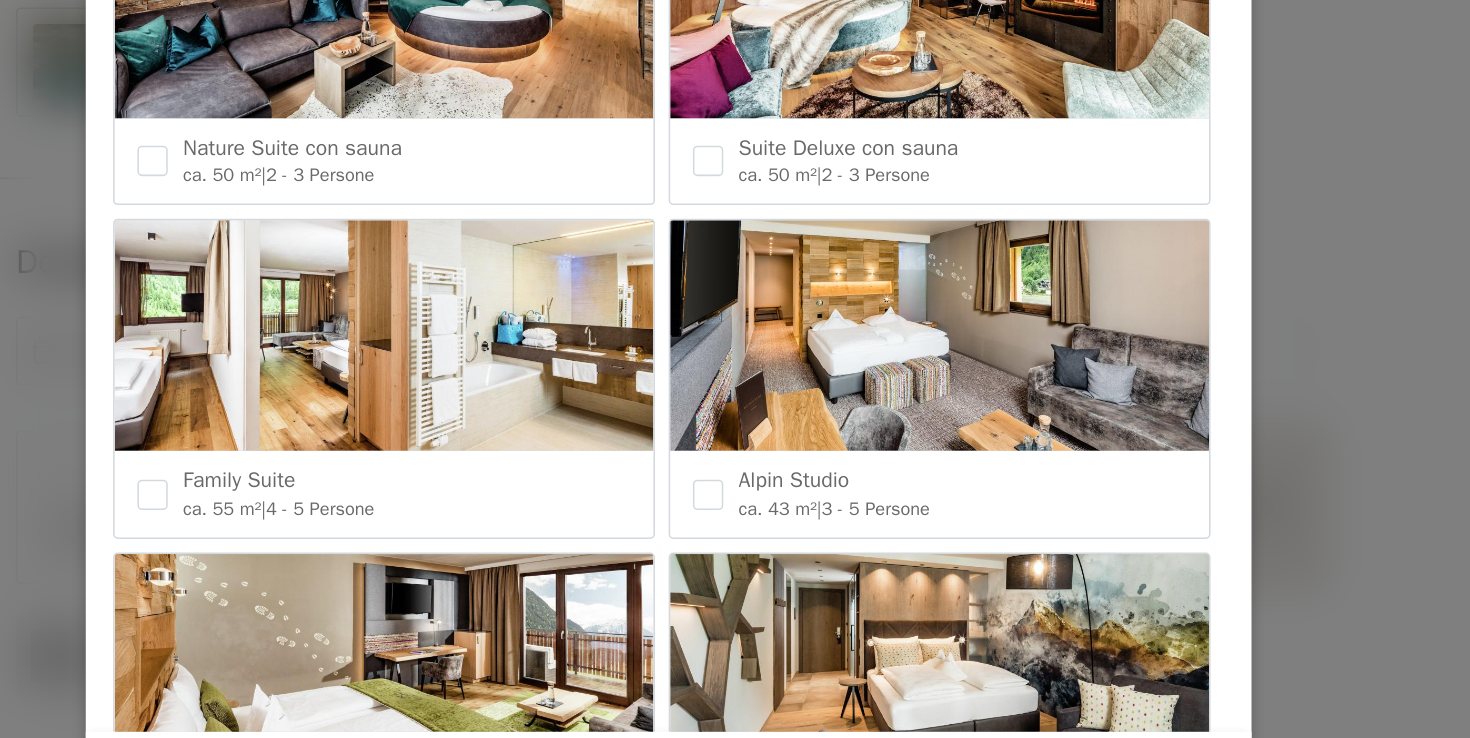 scroll, scrollTop: 525, scrollLeft: 0, axis: vertical 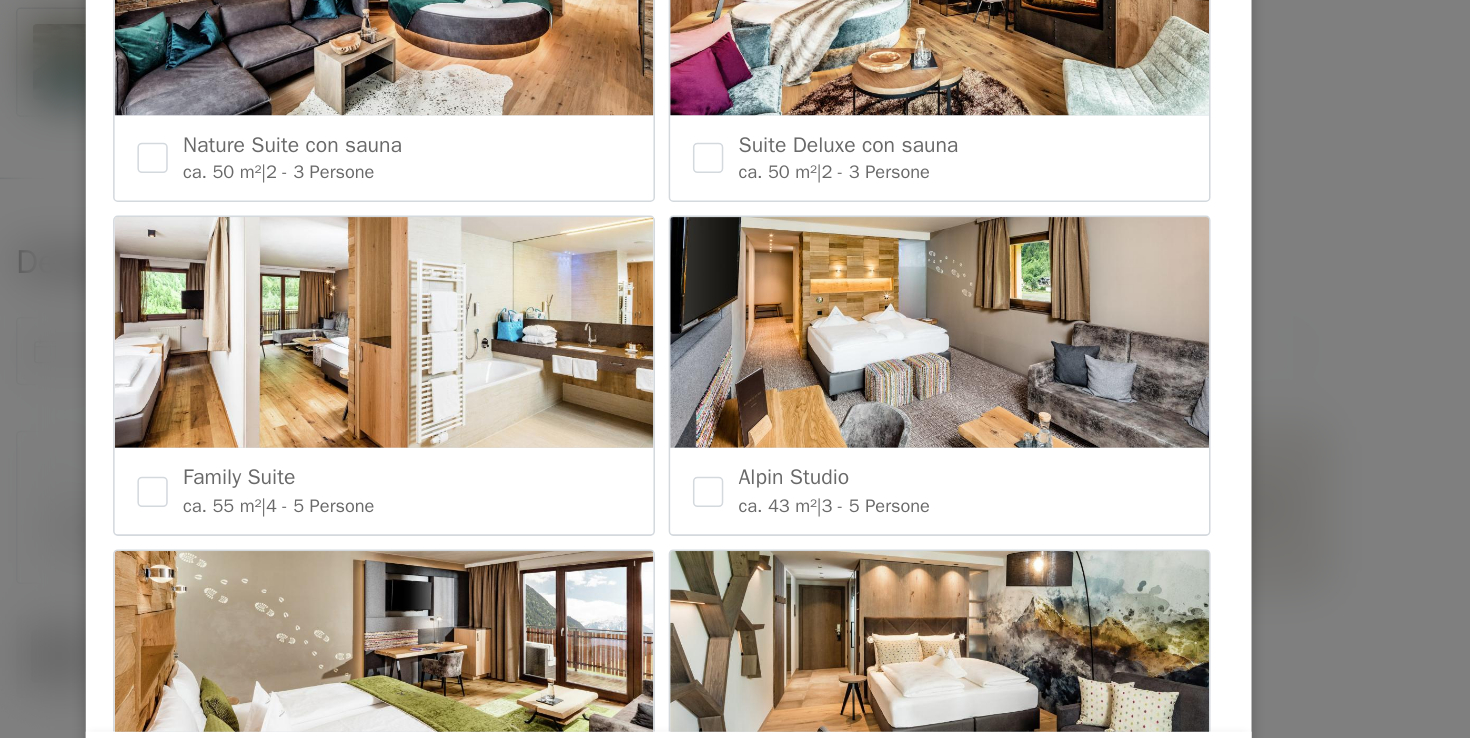click at bounding box center (547, 362) 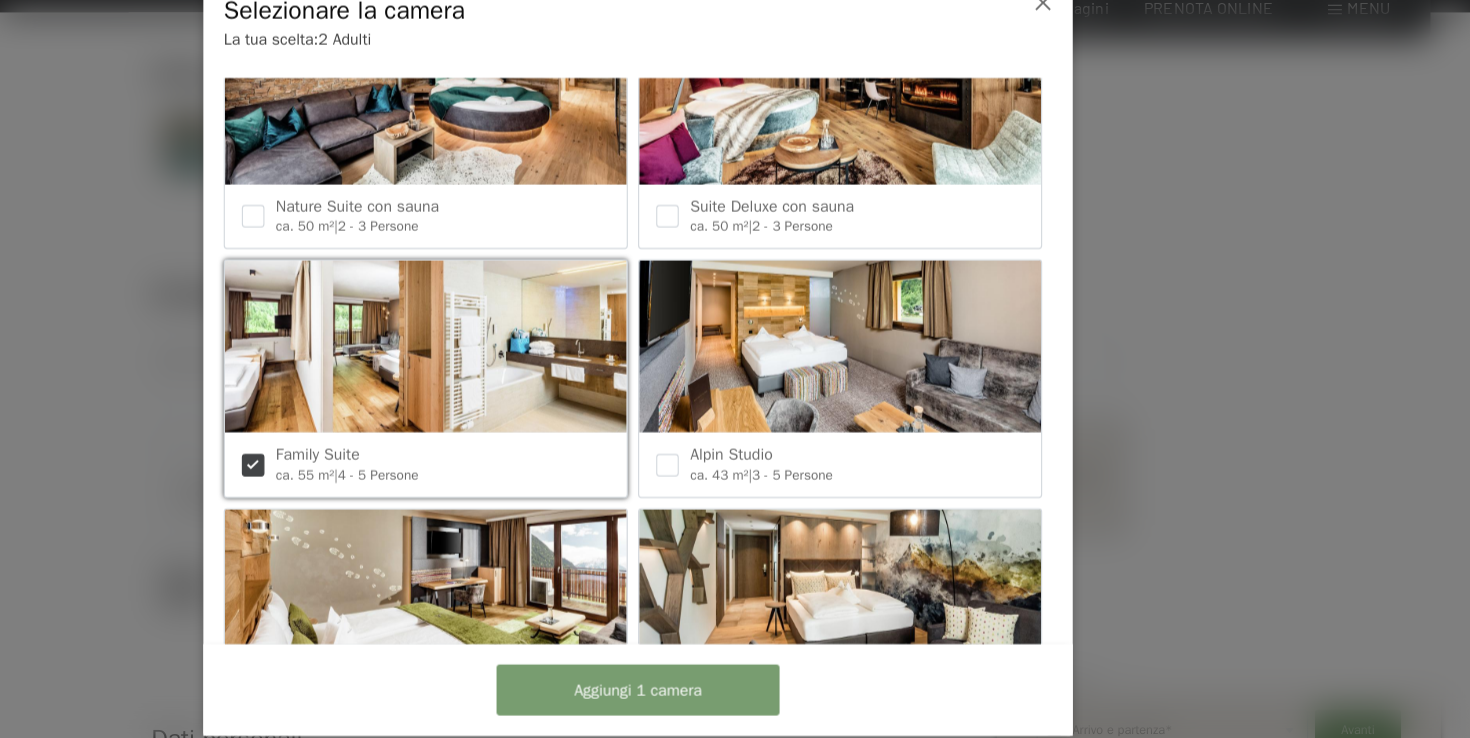 scroll, scrollTop: 231, scrollLeft: 0, axis: vertical 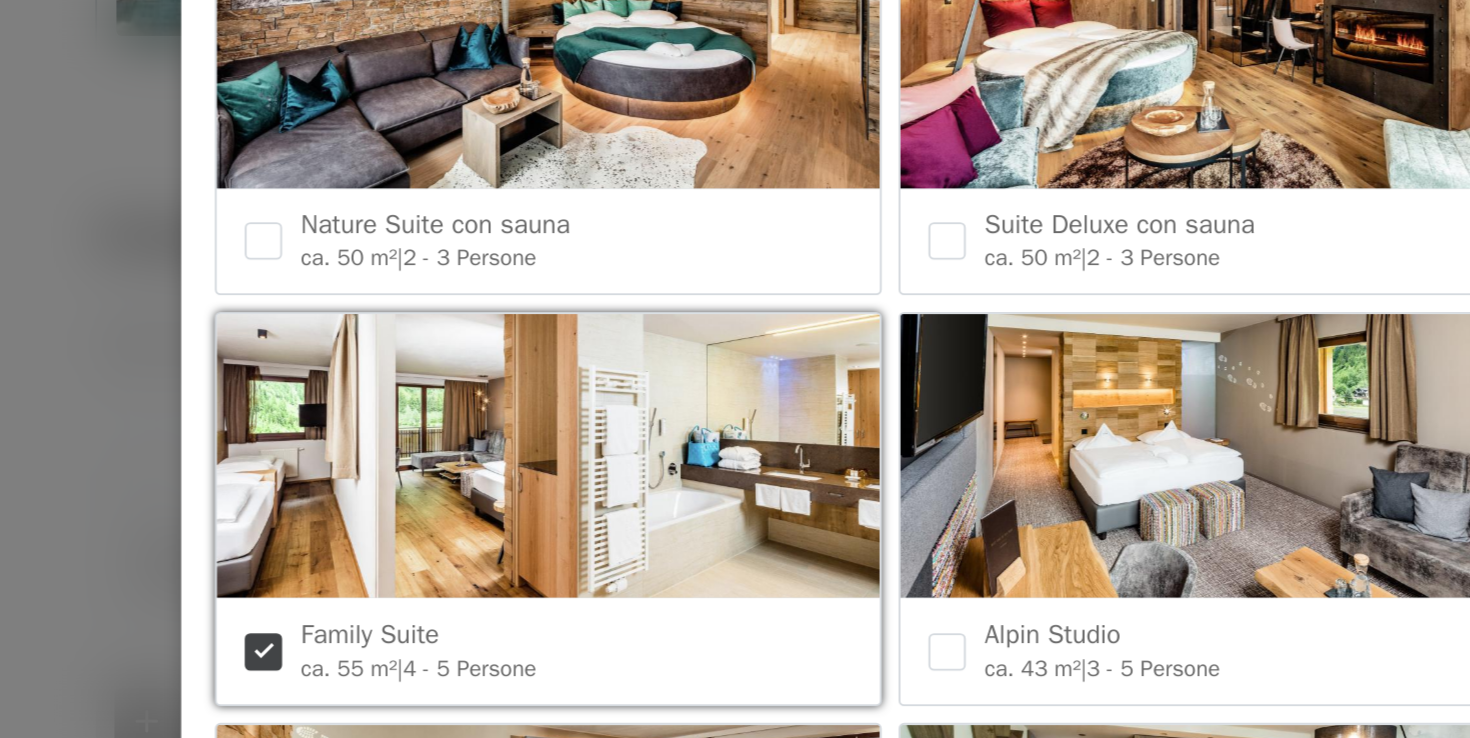 click at bounding box center (547, 434) 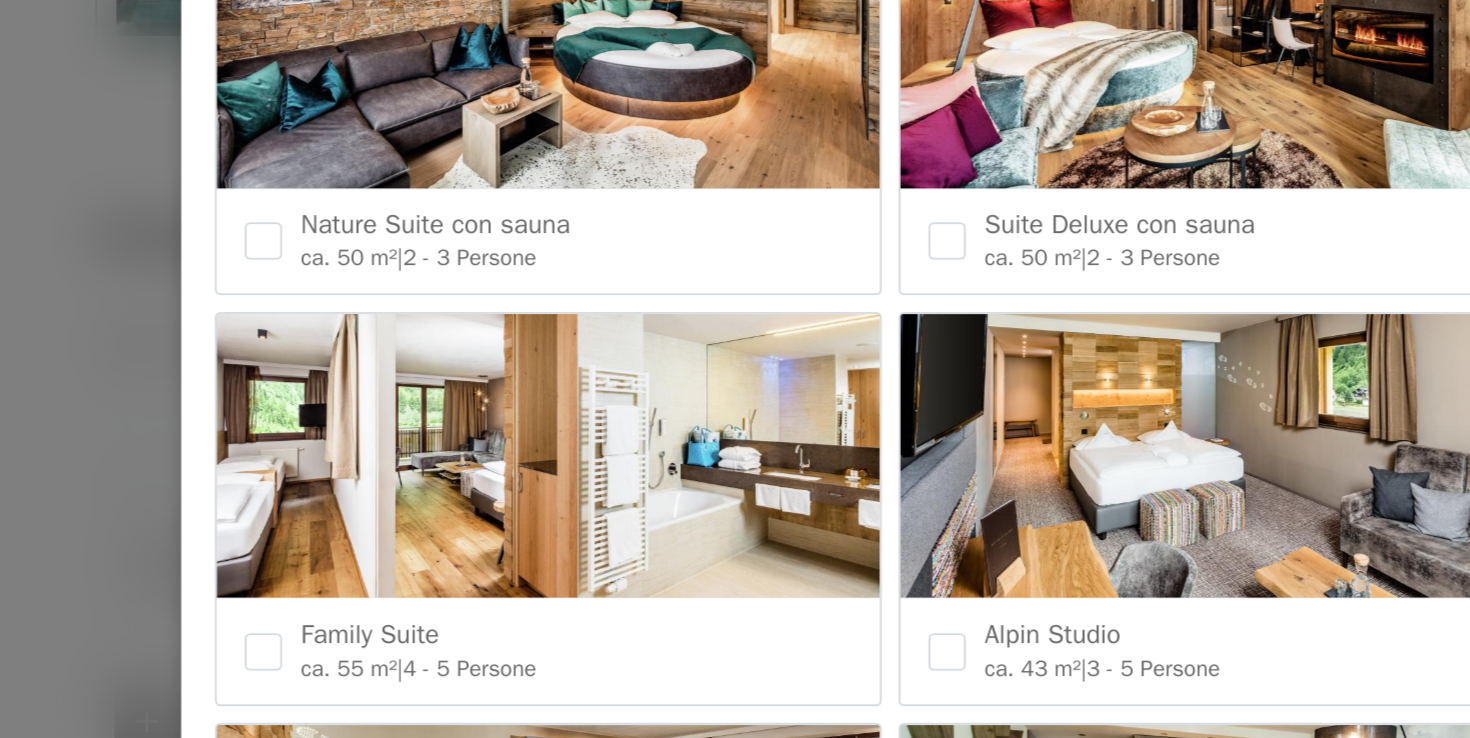 click at bounding box center (547, 434) 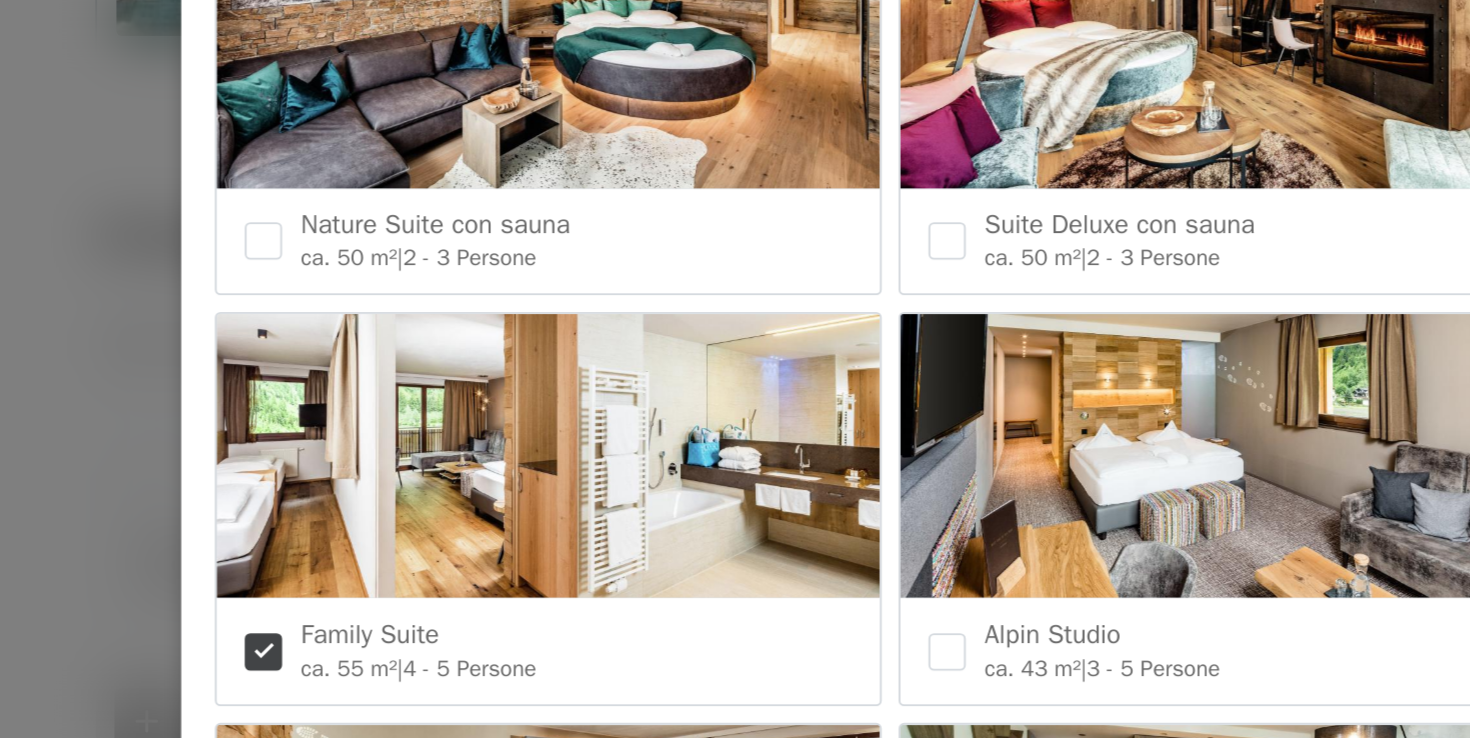 checkbox on "true" 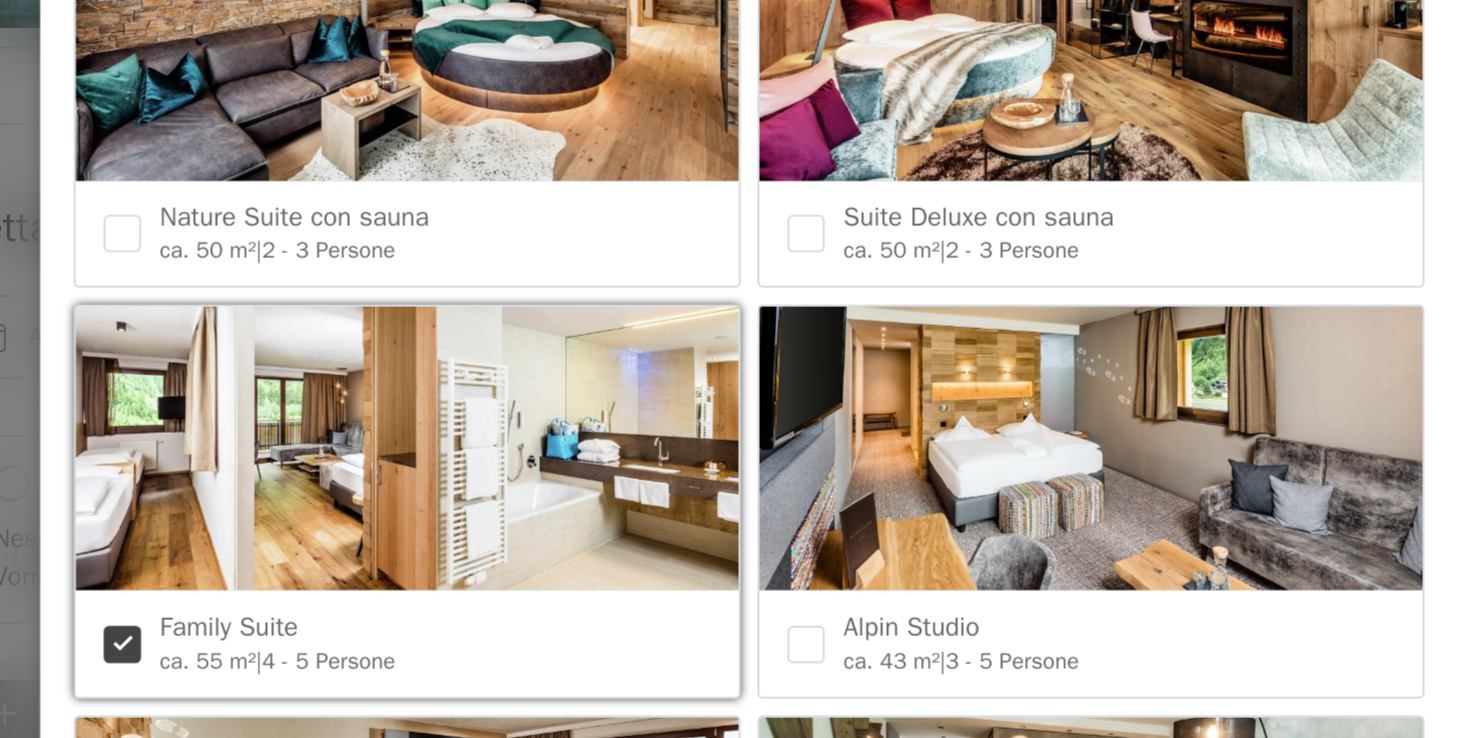 click at bounding box center [913, 434] 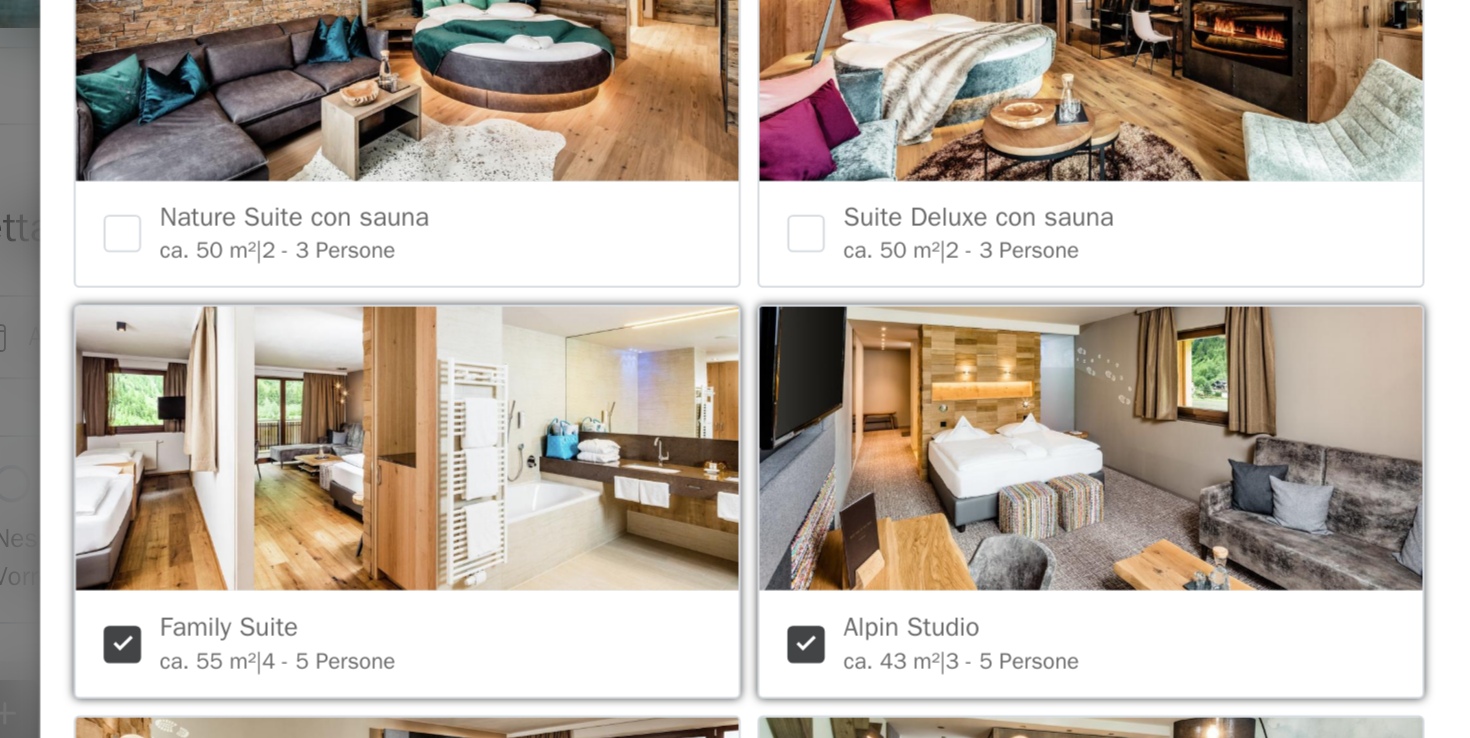 click at bounding box center (913, 434) 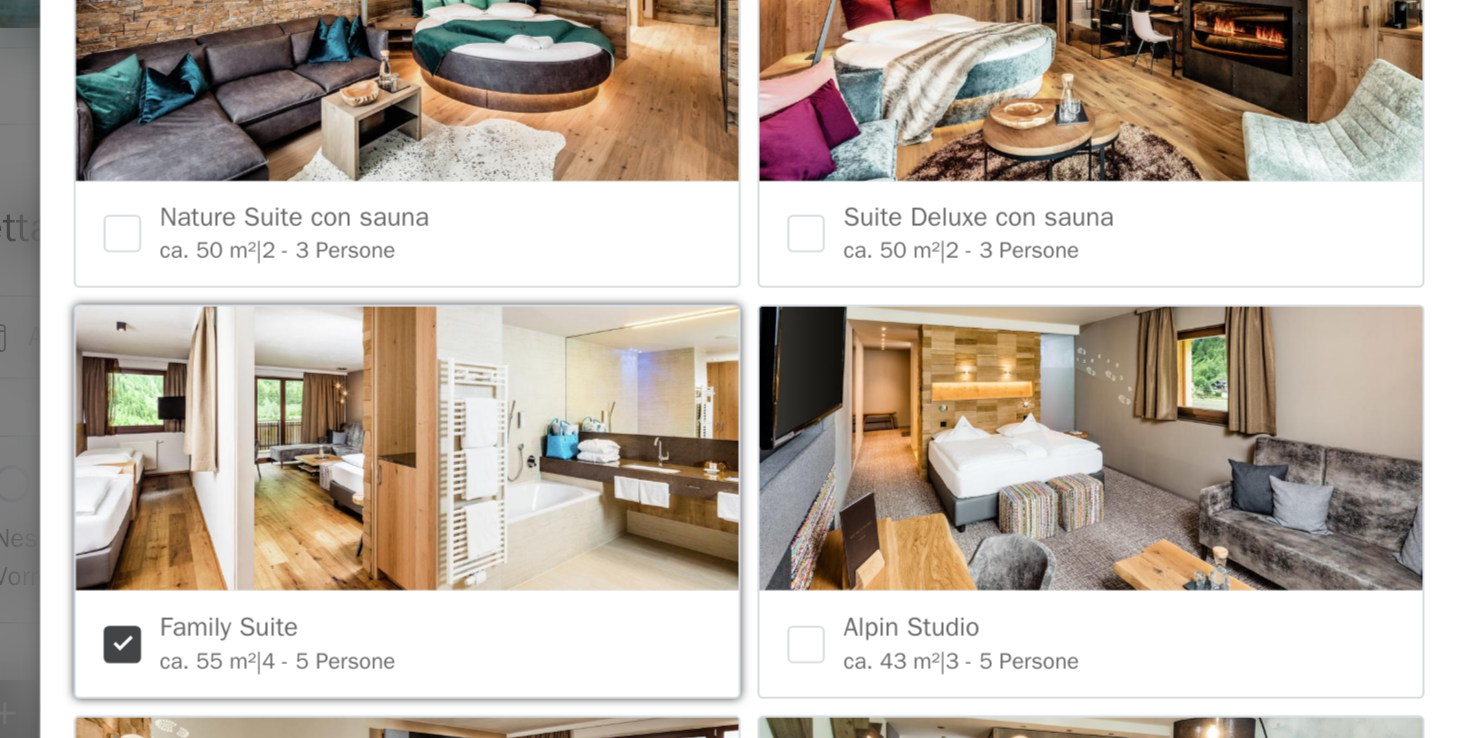 click at bounding box center [913, 434] 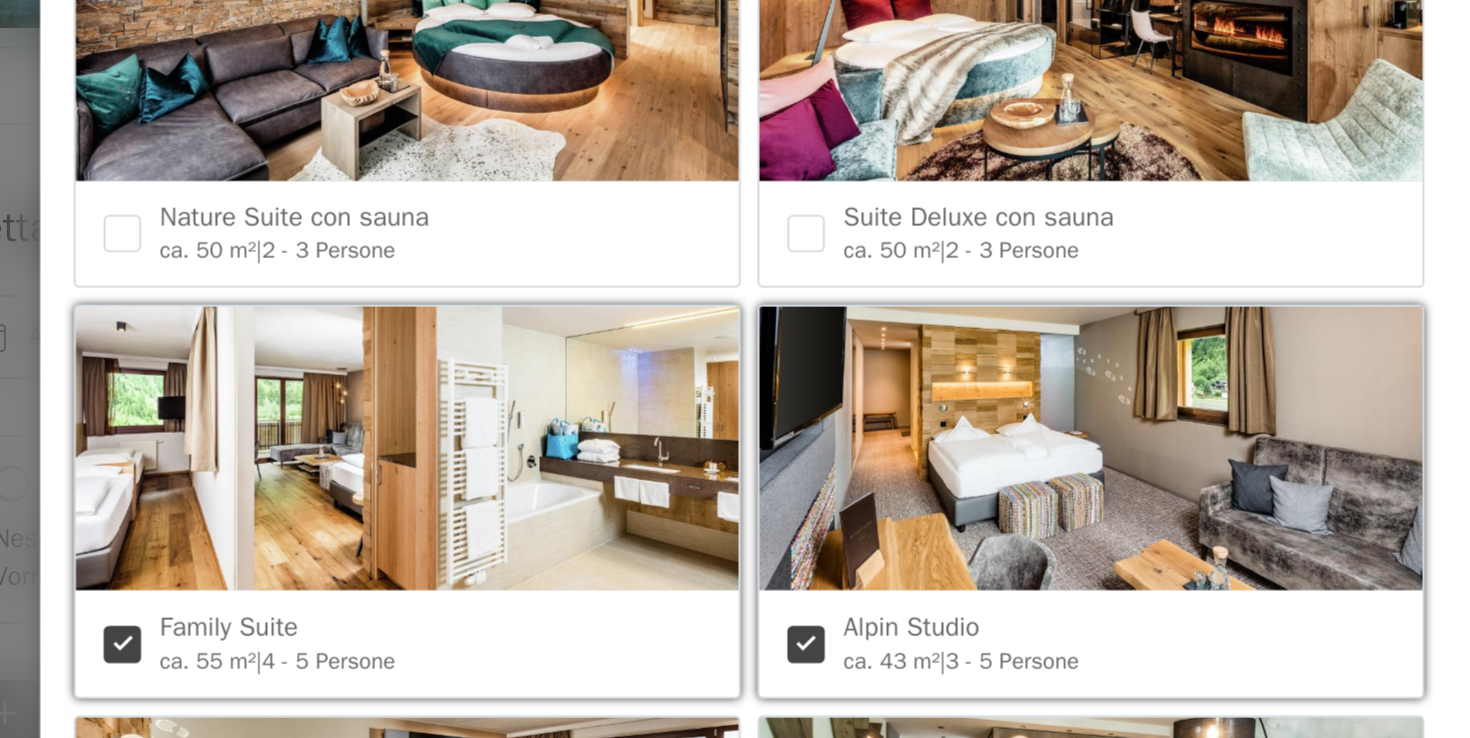 click at bounding box center [913, 434] 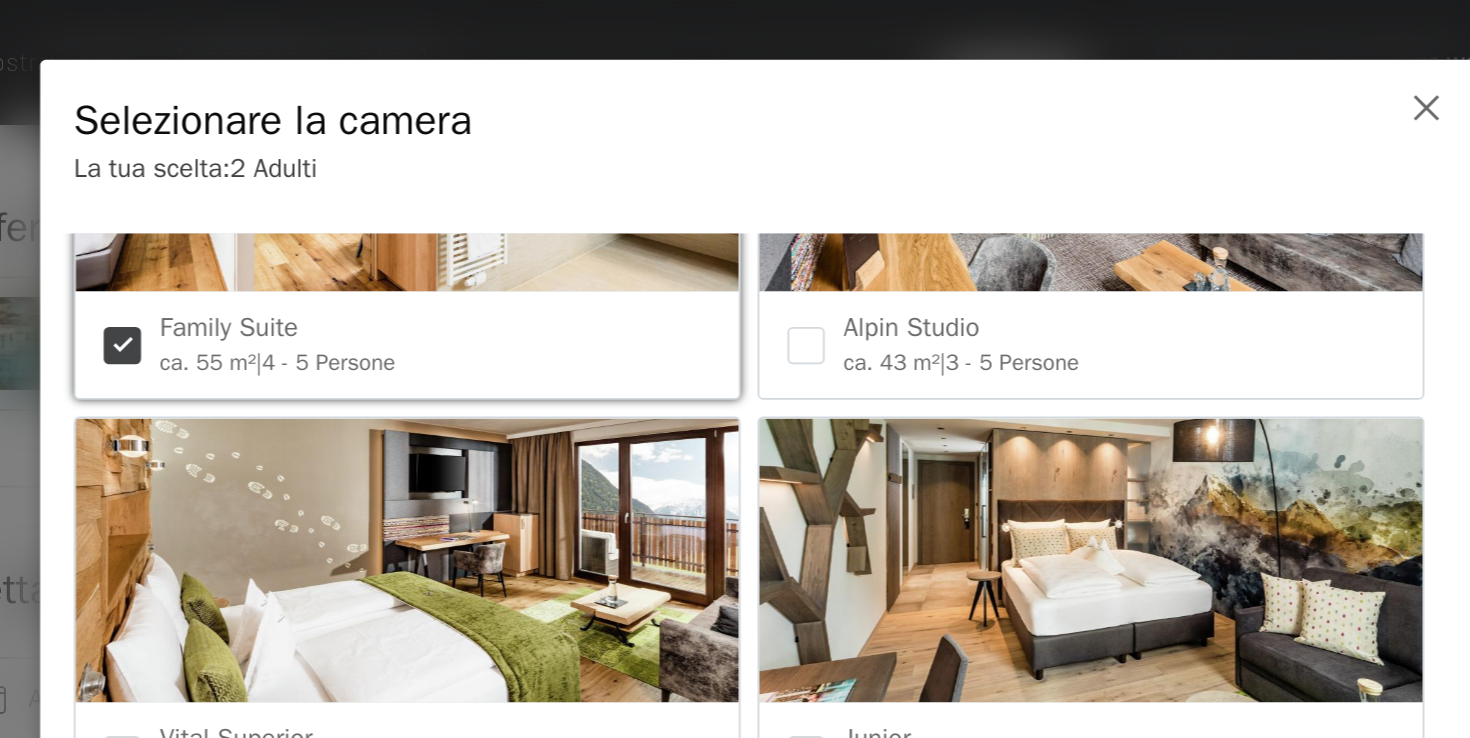 scroll, scrollTop: 806, scrollLeft: 0, axis: vertical 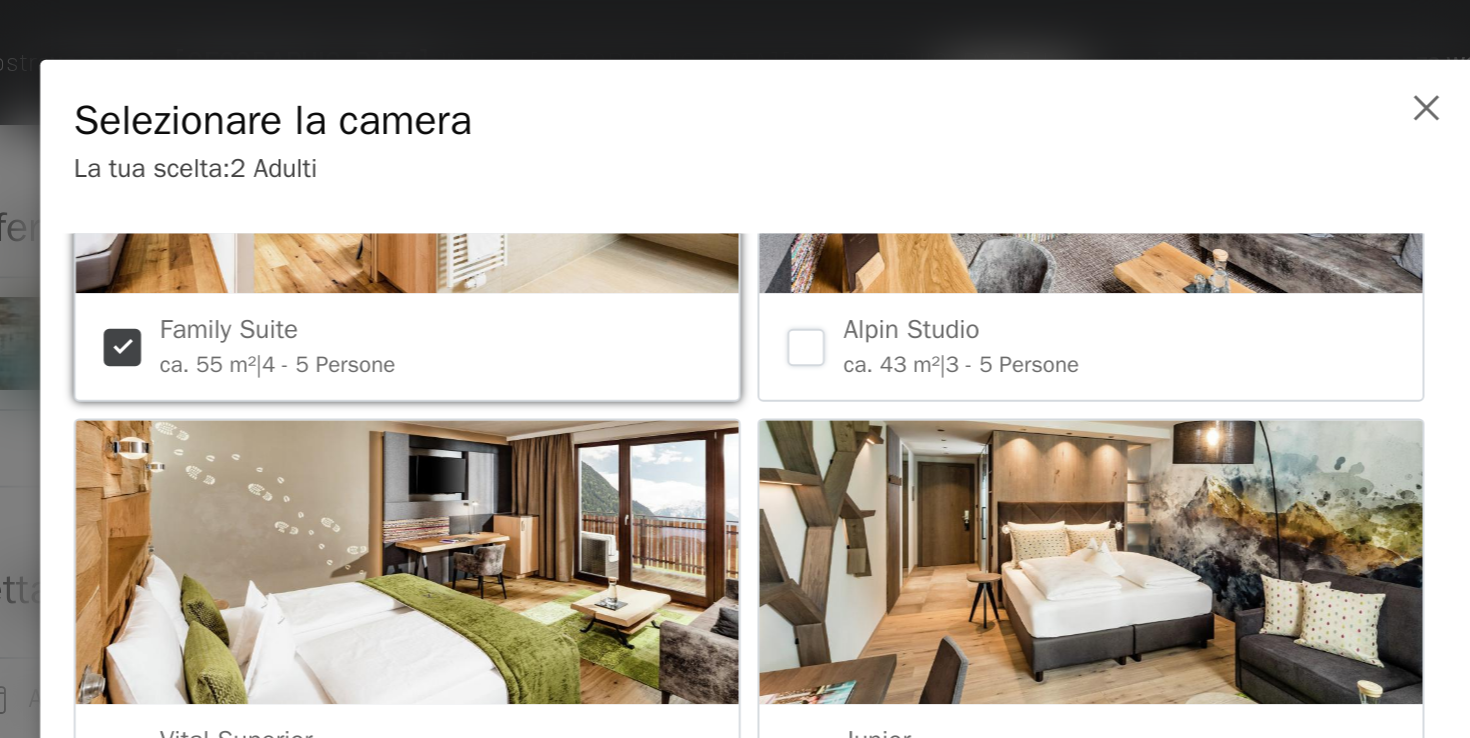 click at bounding box center [761, 186] 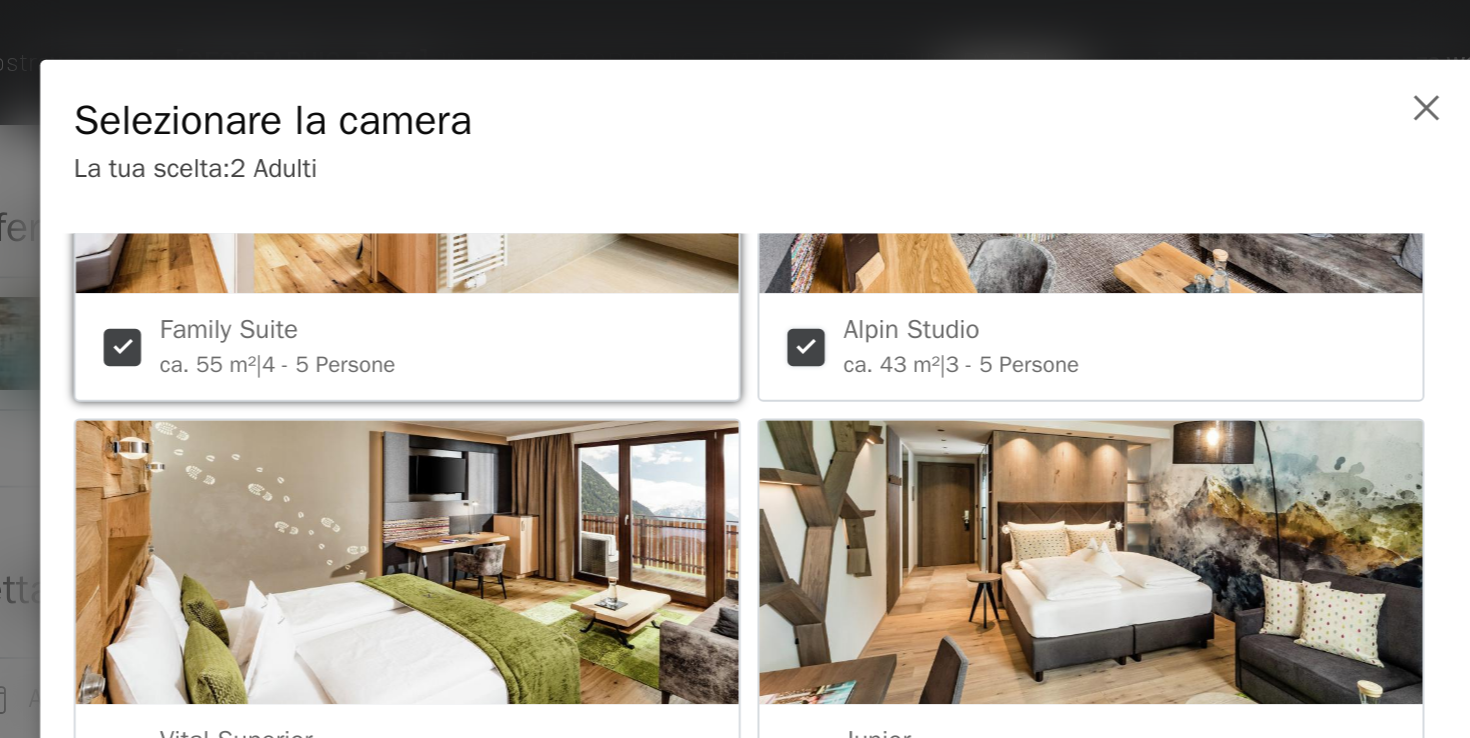 checkbox on "true" 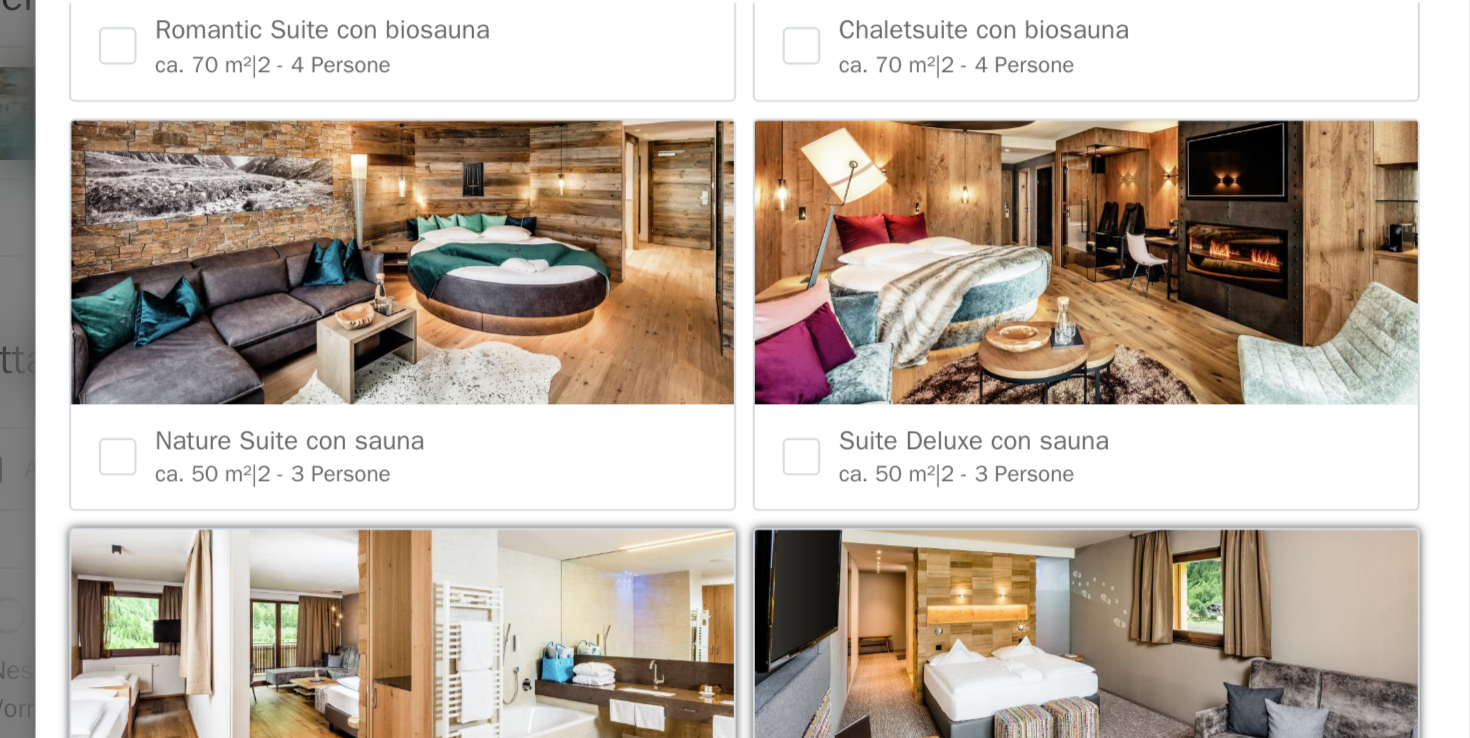 scroll, scrollTop: 403, scrollLeft: 0, axis: vertical 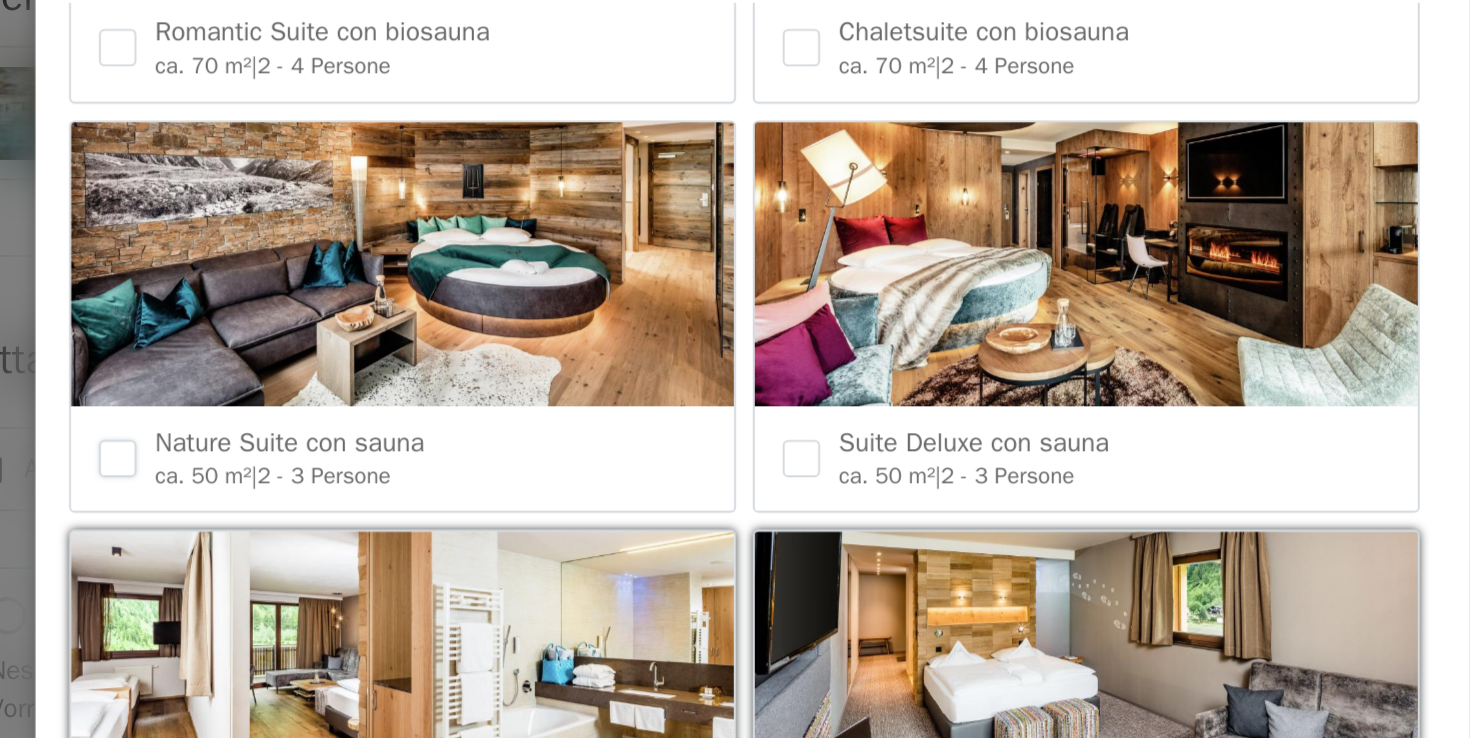 click at bounding box center [395, 369] 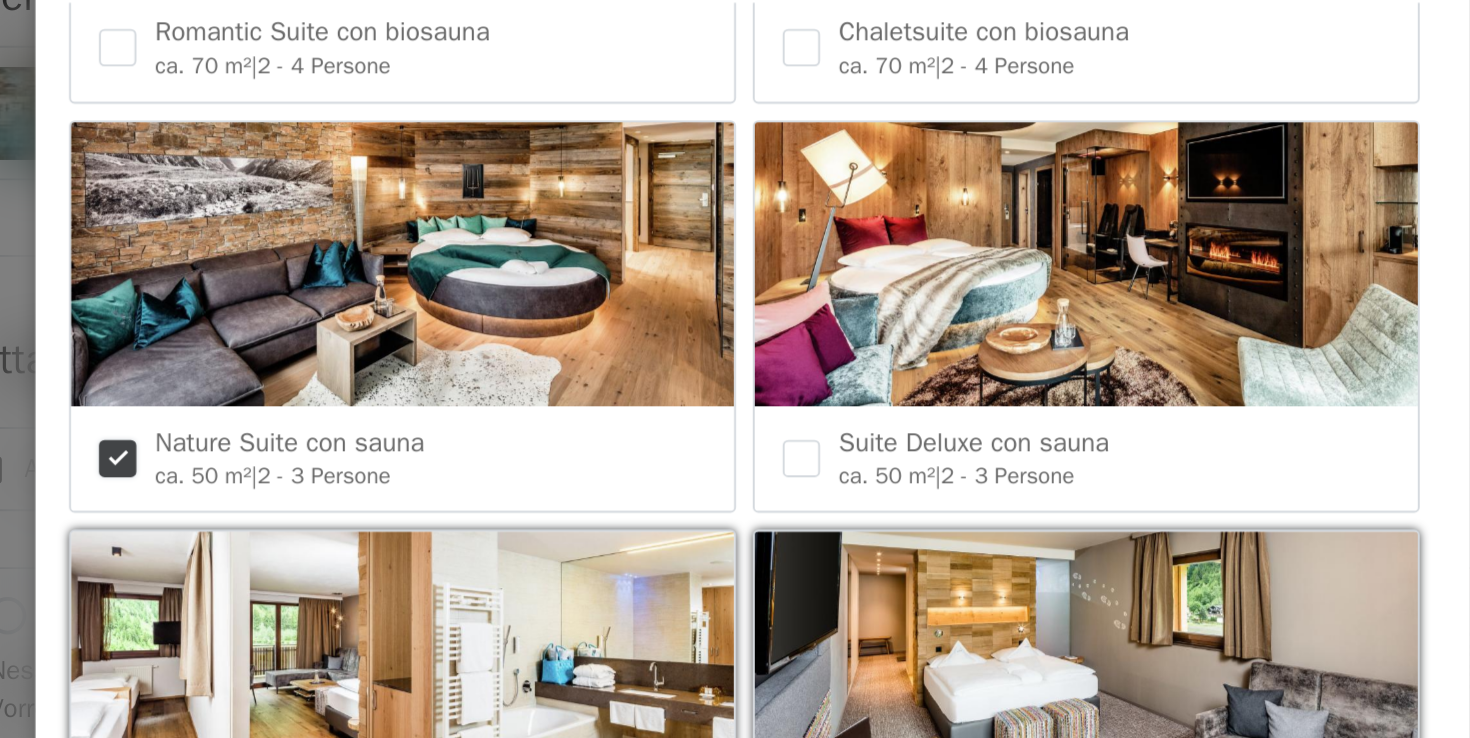 checkbox on "true" 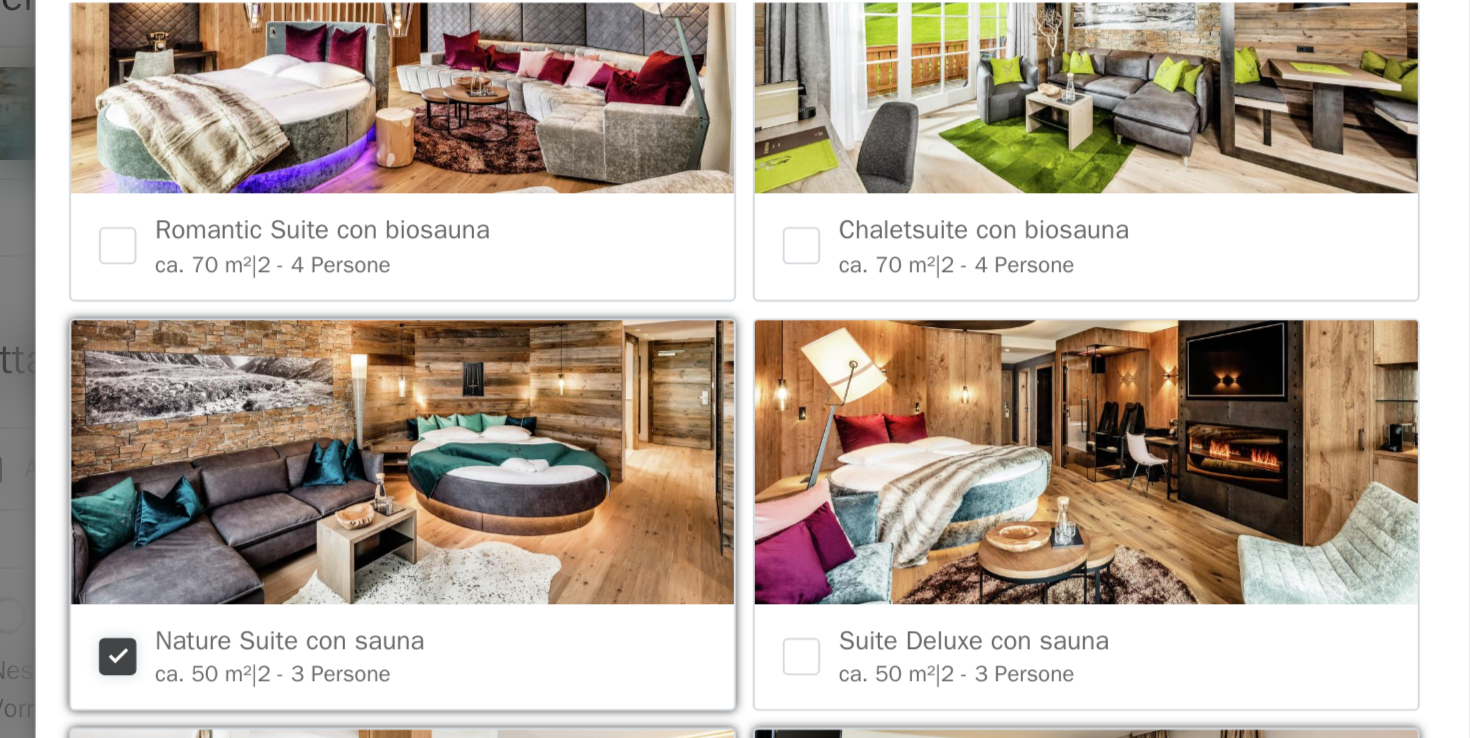 scroll, scrollTop: 0, scrollLeft: 0, axis: both 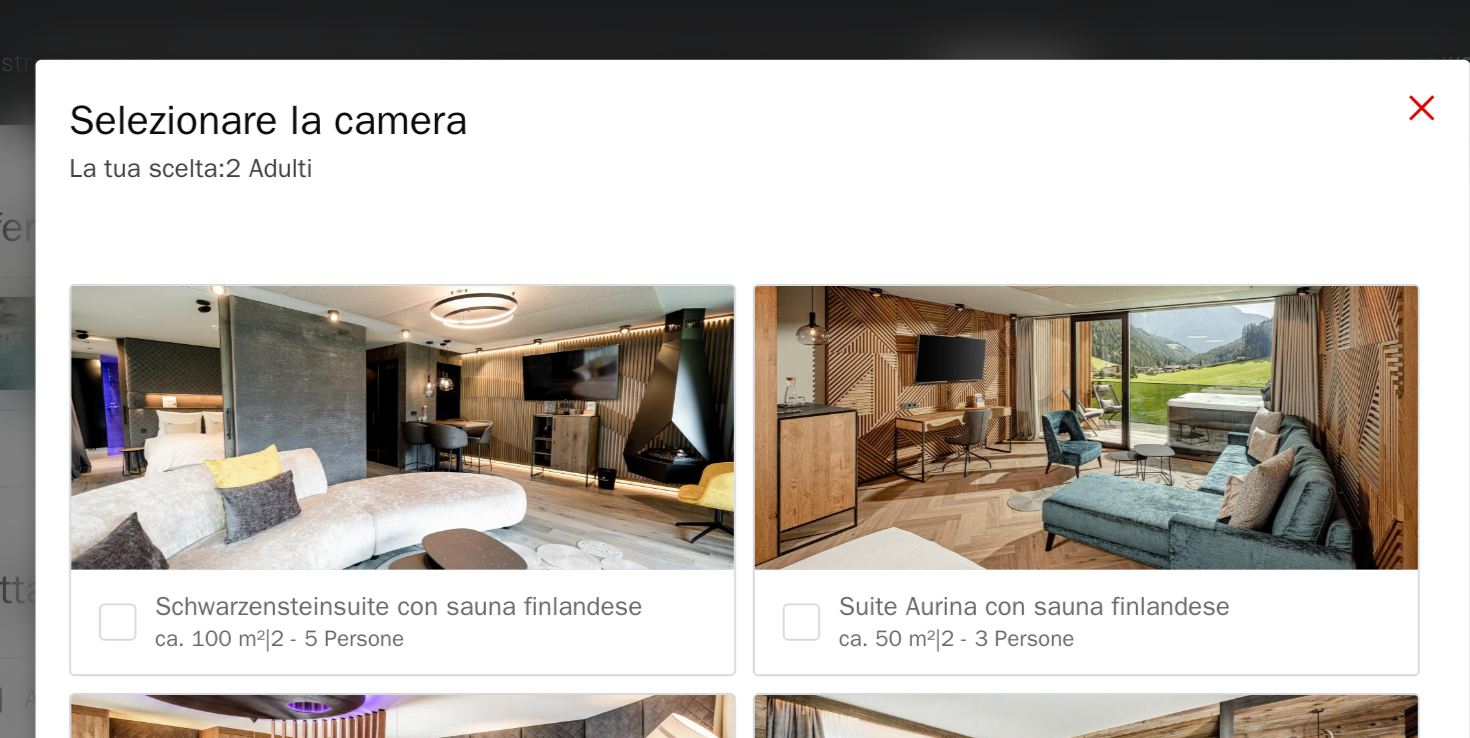 click at bounding box center [1093, 58] 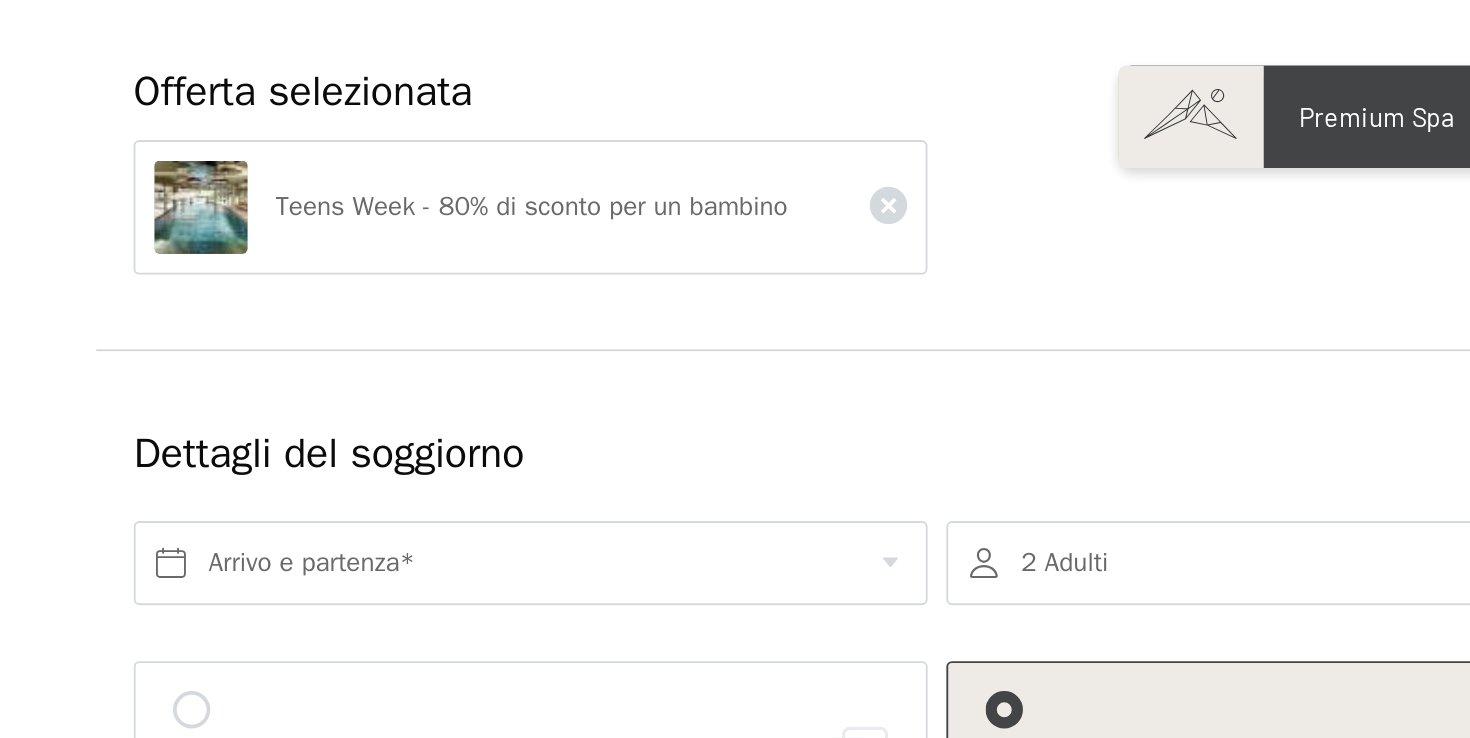 scroll, scrollTop: 304, scrollLeft: 0, axis: vertical 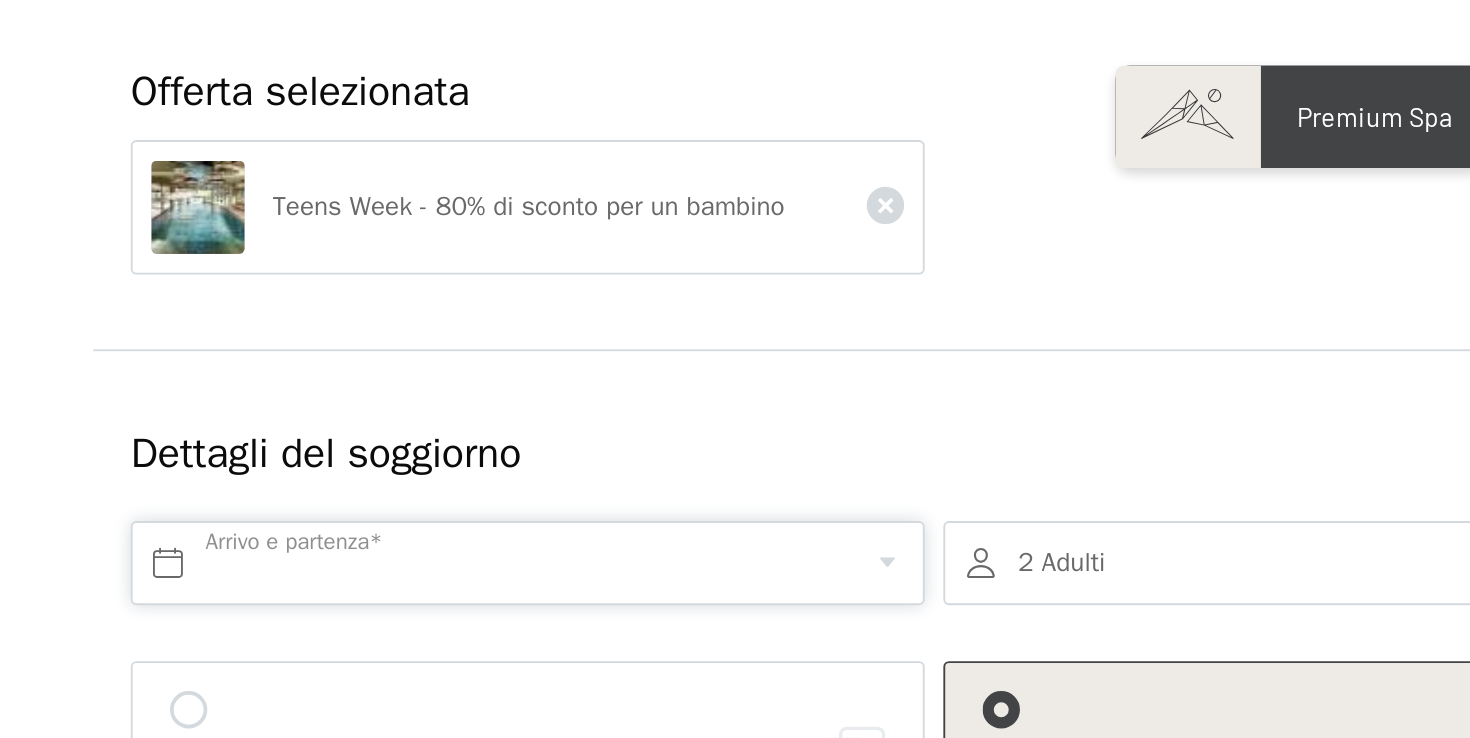 click at bounding box center [517, 301] 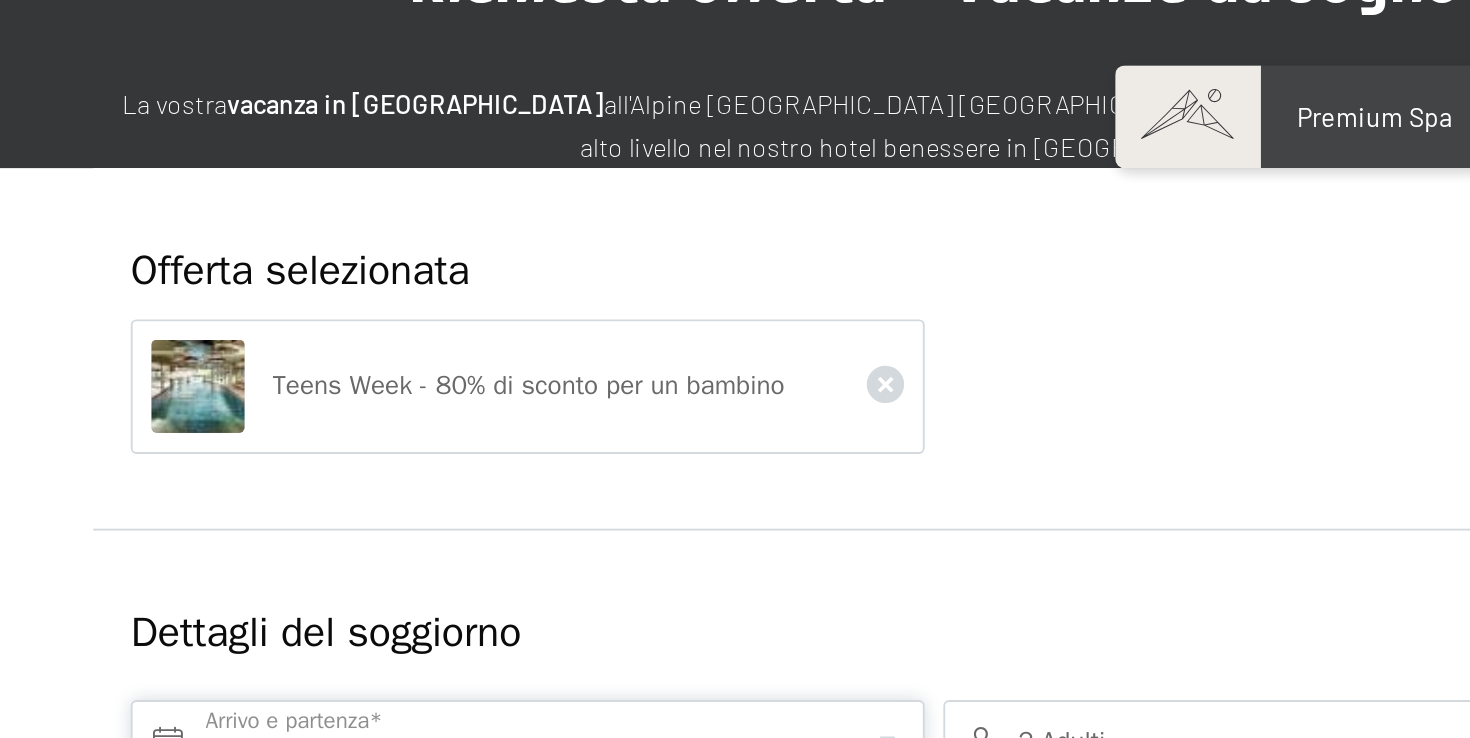 scroll, scrollTop: 0, scrollLeft: 0, axis: both 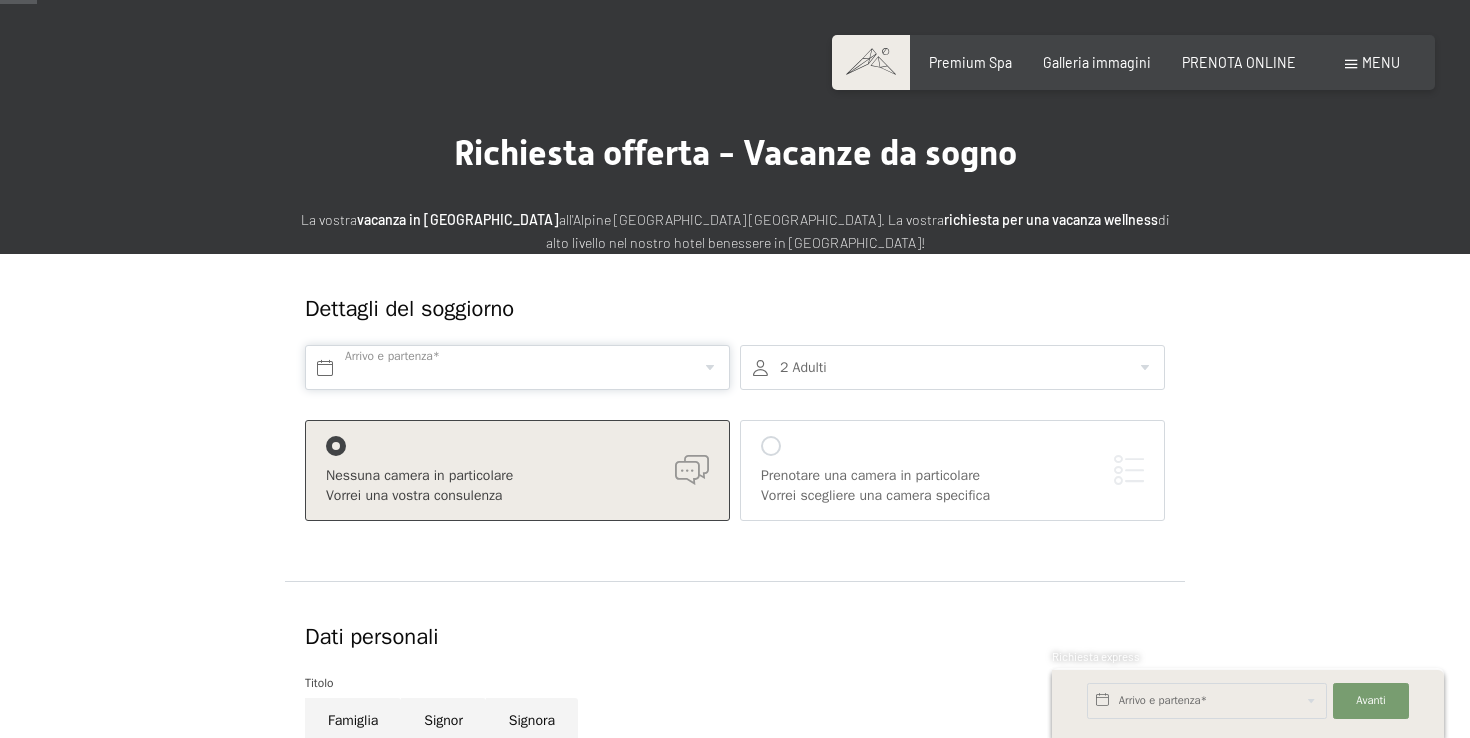 click at bounding box center [517, 367] 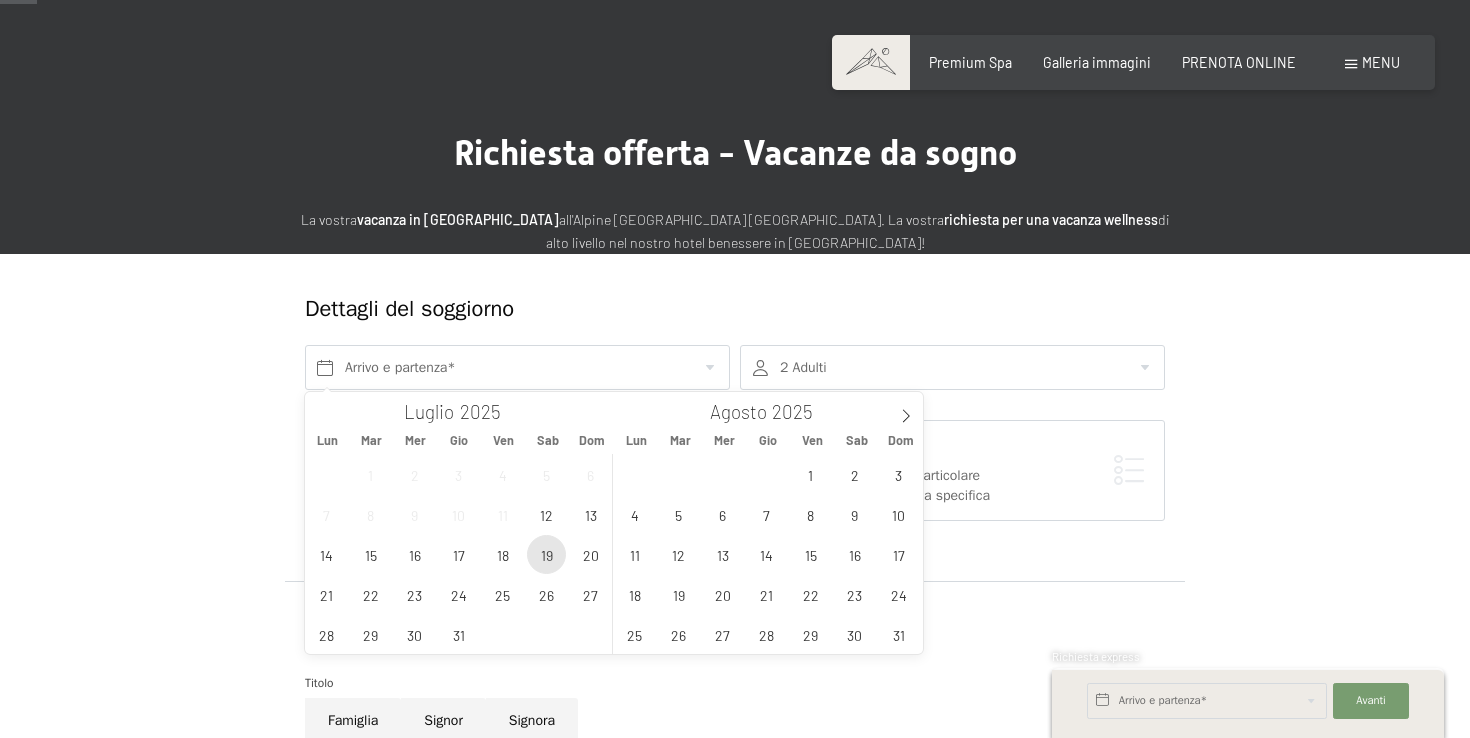 click on "19" at bounding box center (546, 554) 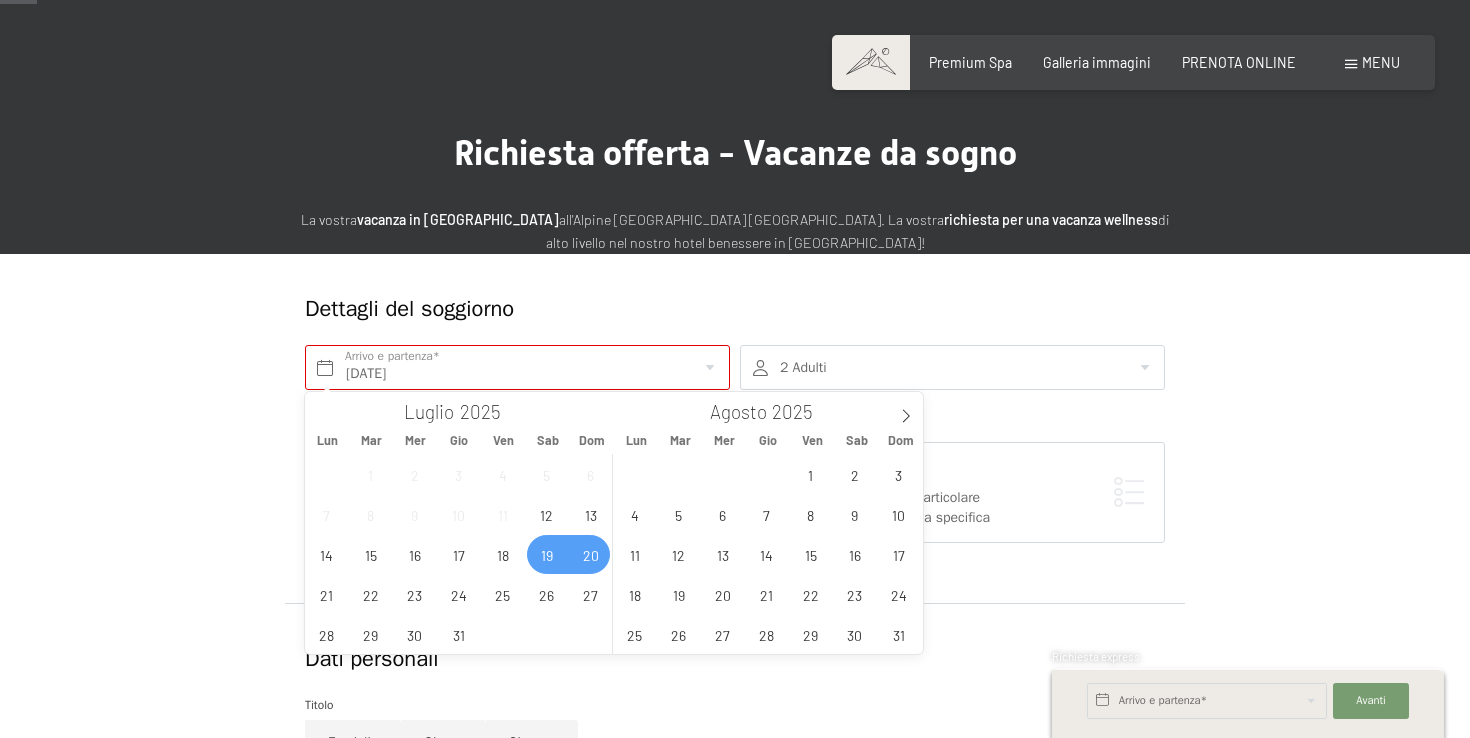 click on "30 1 2 3 4 5 6 7 8 9 10 11 12 13 14 15 16 17 18 19 20 21 22 23 24 25 26 27 28 29 30 31 1 2 3" at bounding box center (459, 554) 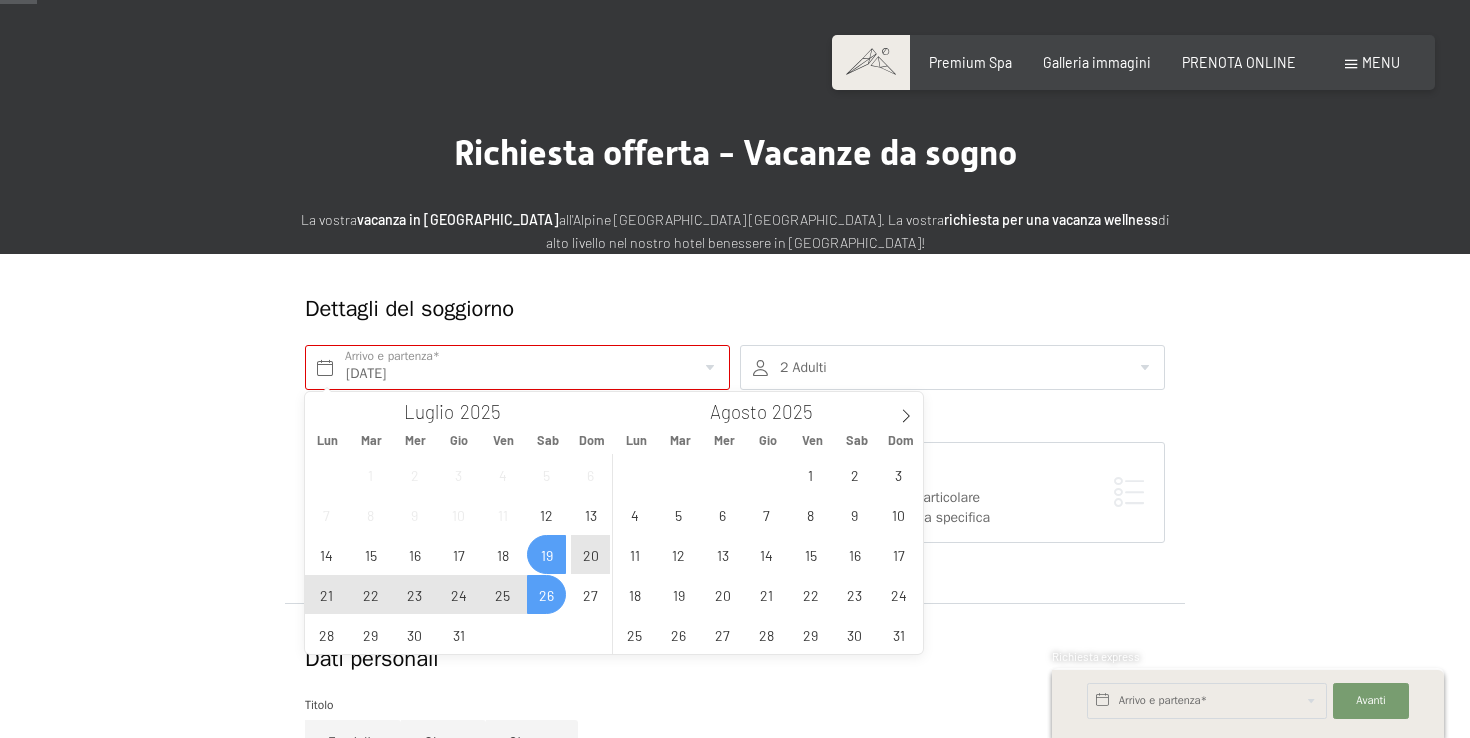 click on "26" at bounding box center (546, 594) 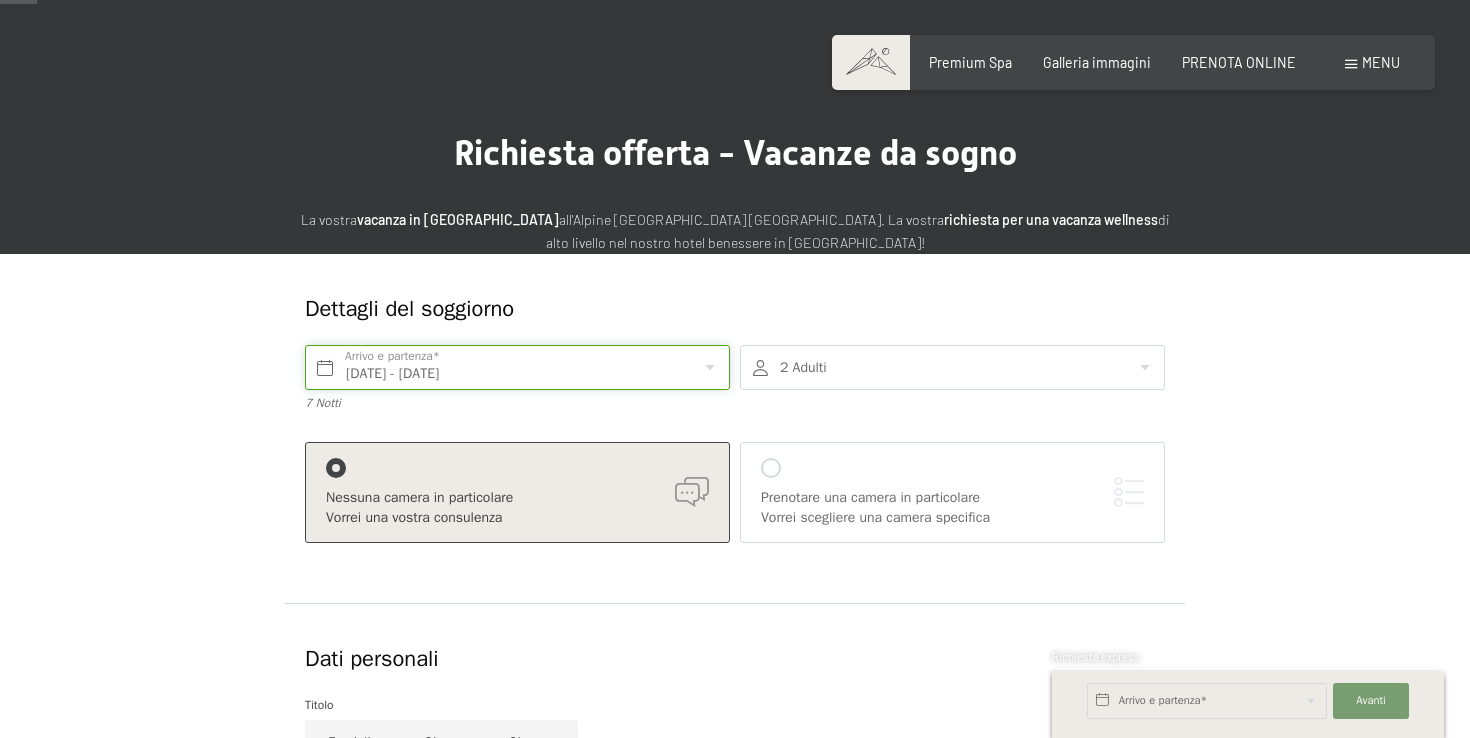 click on "Sab. 19/07/2025 - Sab. 26/07/2025" at bounding box center [517, 367] 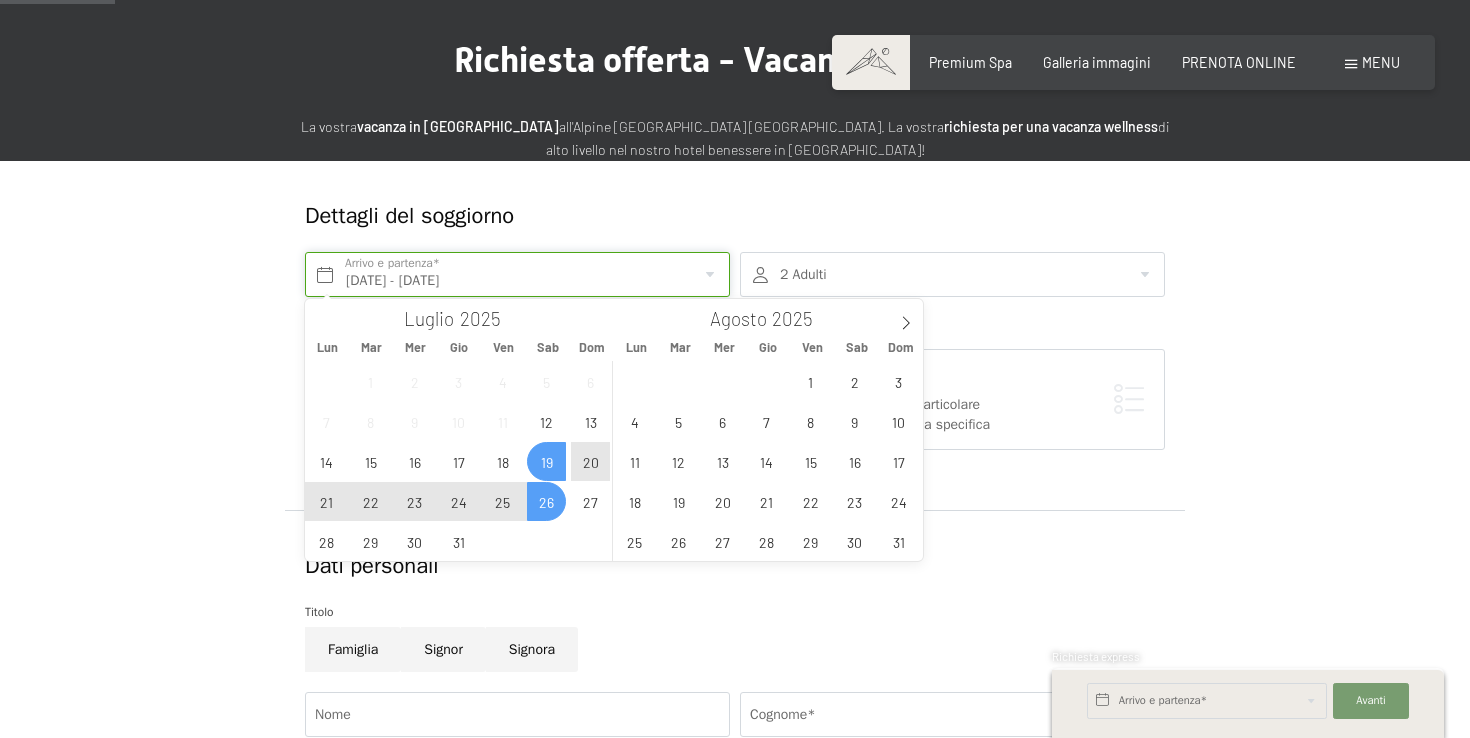 scroll, scrollTop: 142, scrollLeft: 0, axis: vertical 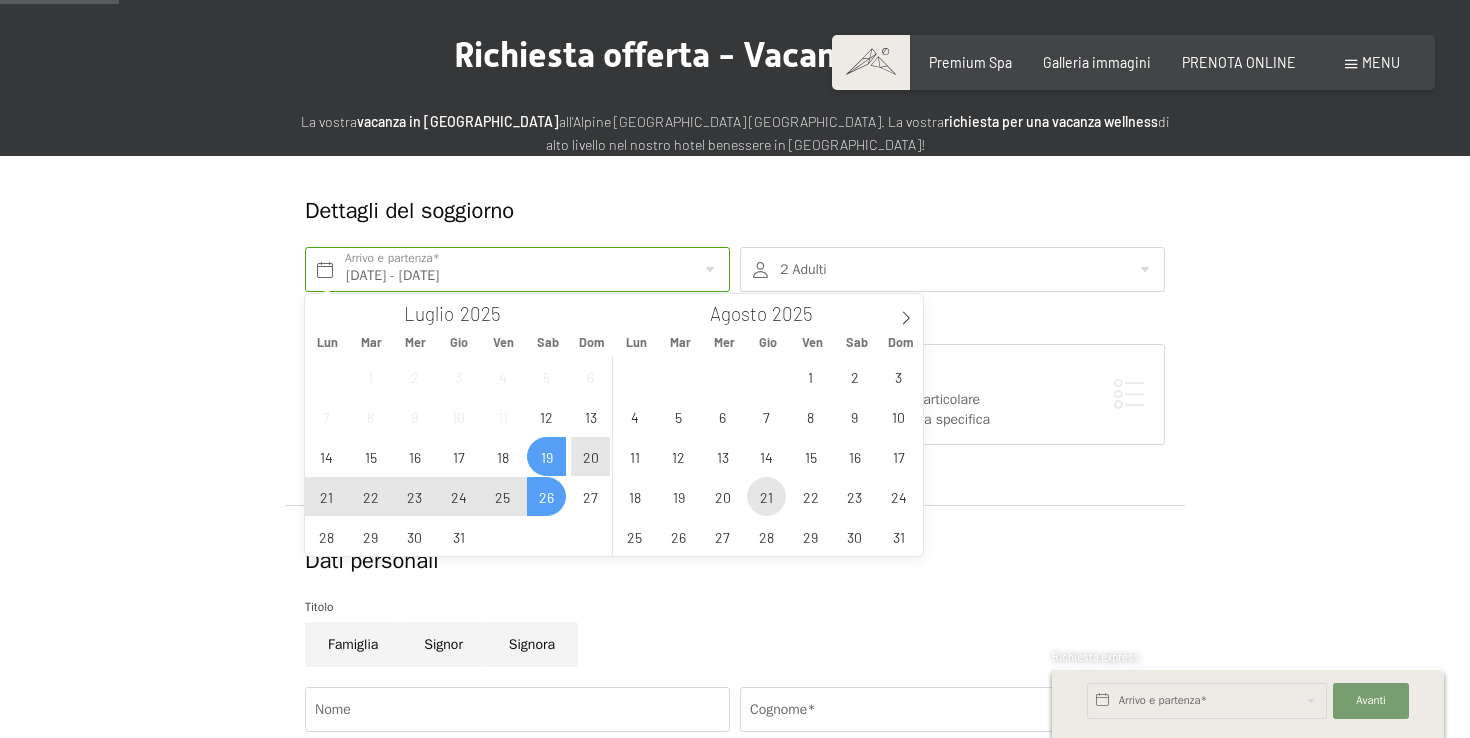 click on "21" at bounding box center (766, 496) 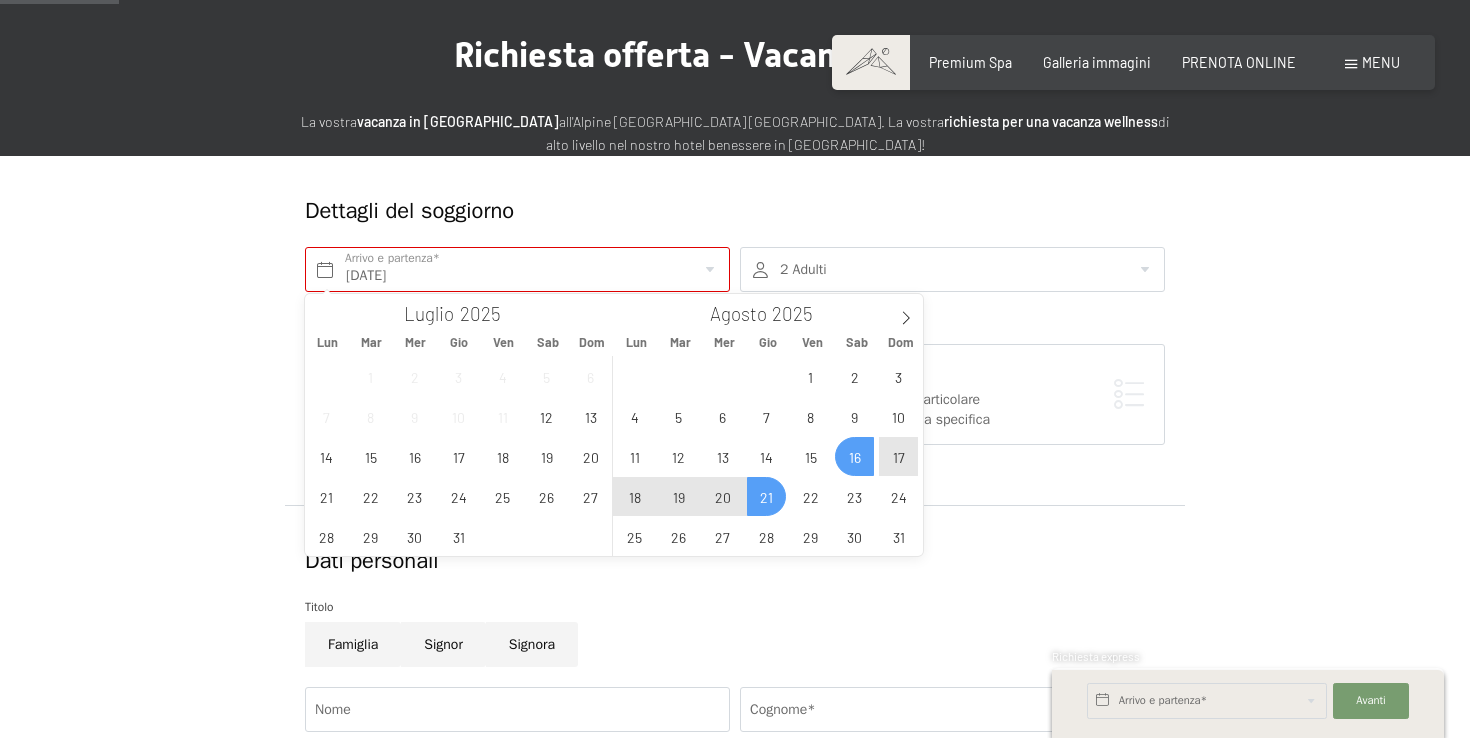 click on "16" at bounding box center (854, 456) 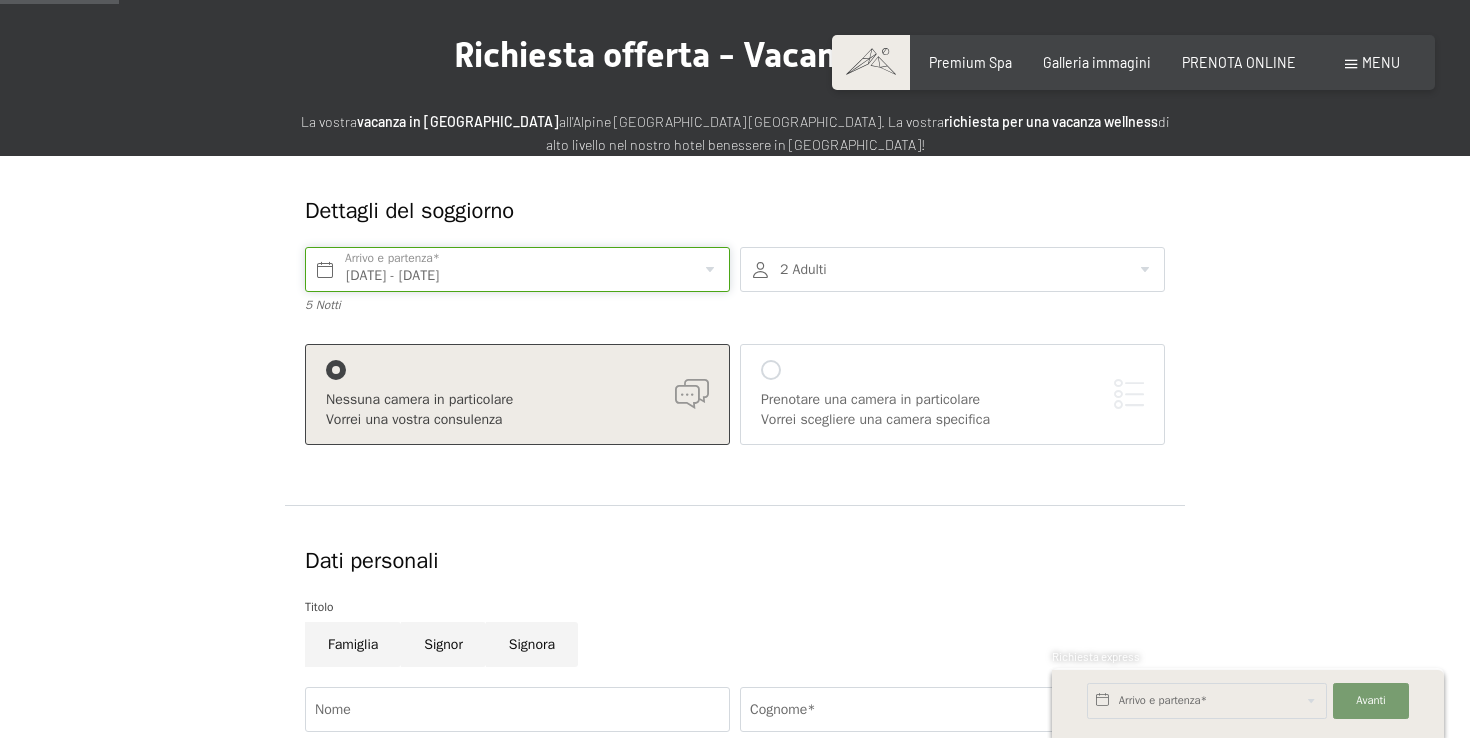 click on "Sab. 16/08/2025 - Gio. 21/08/2025" at bounding box center [517, 269] 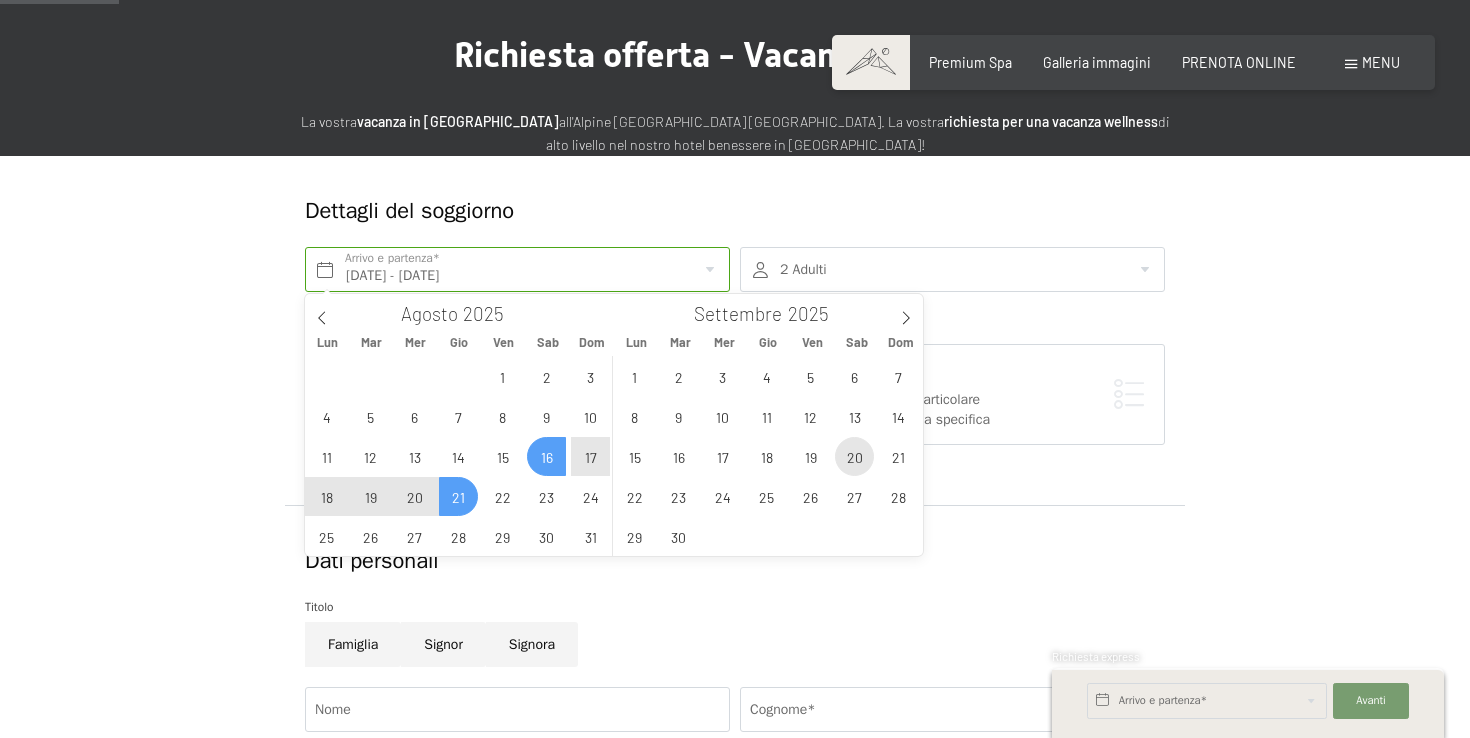 click on "20" at bounding box center (854, 456) 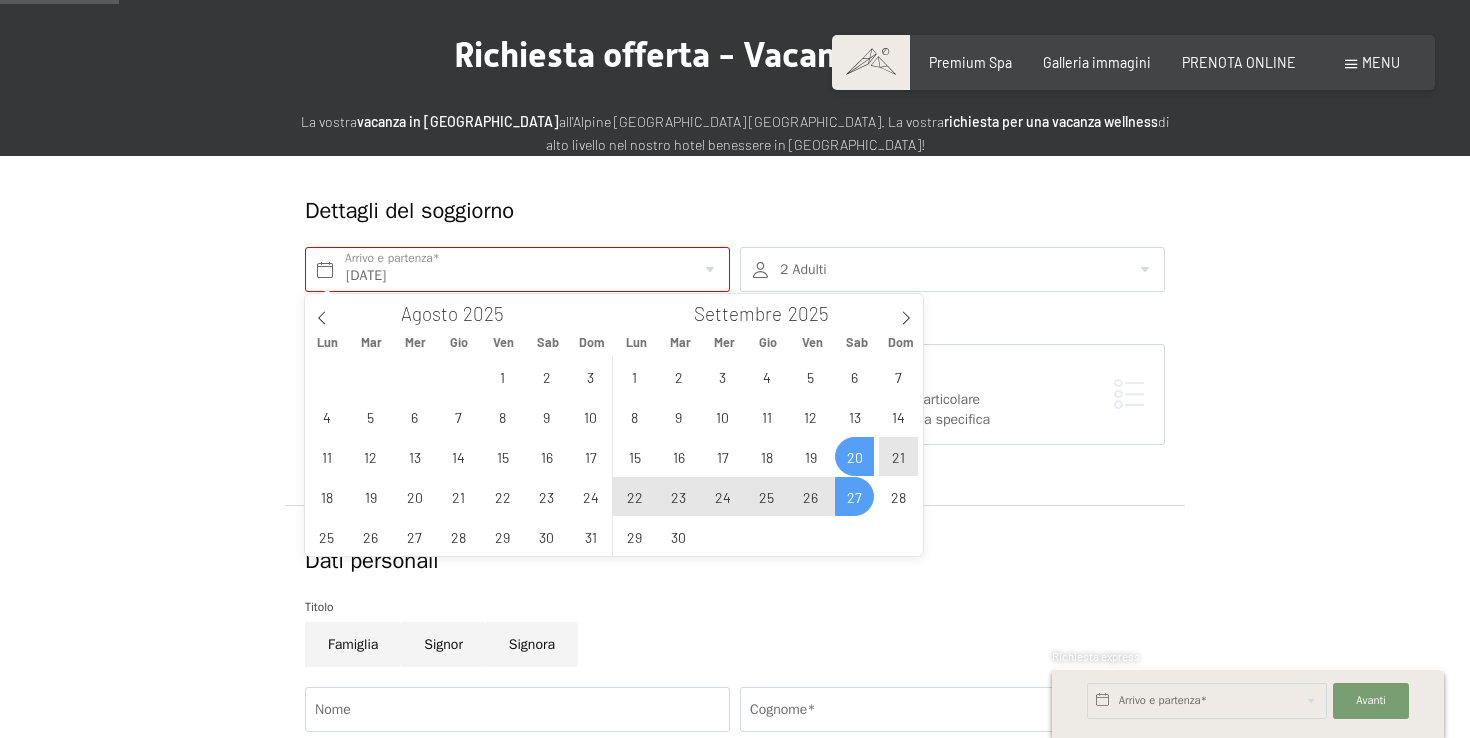 click on "27" at bounding box center [854, 496] 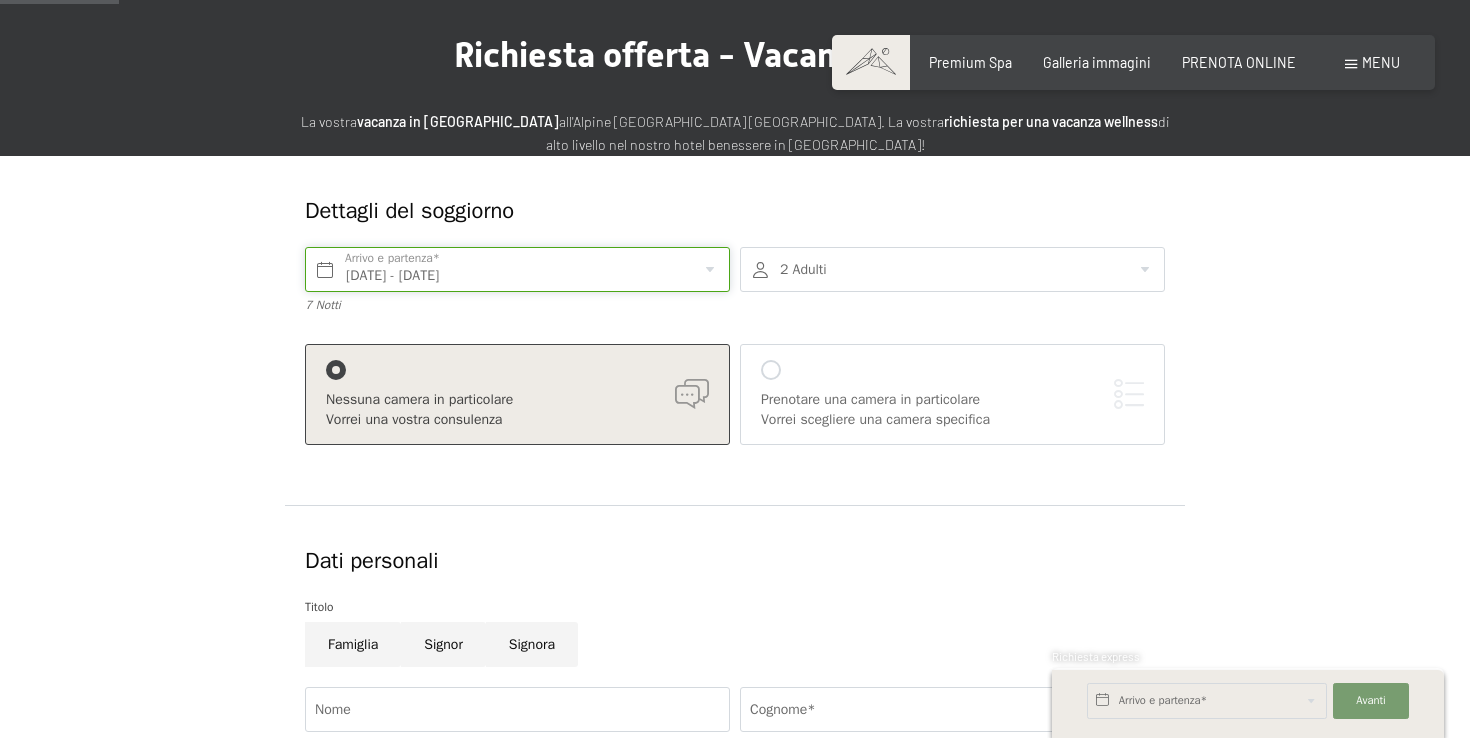 click on "Sab. 20/09/2025 - Sab. 27/09/2025" at bounding box center [517, 269] 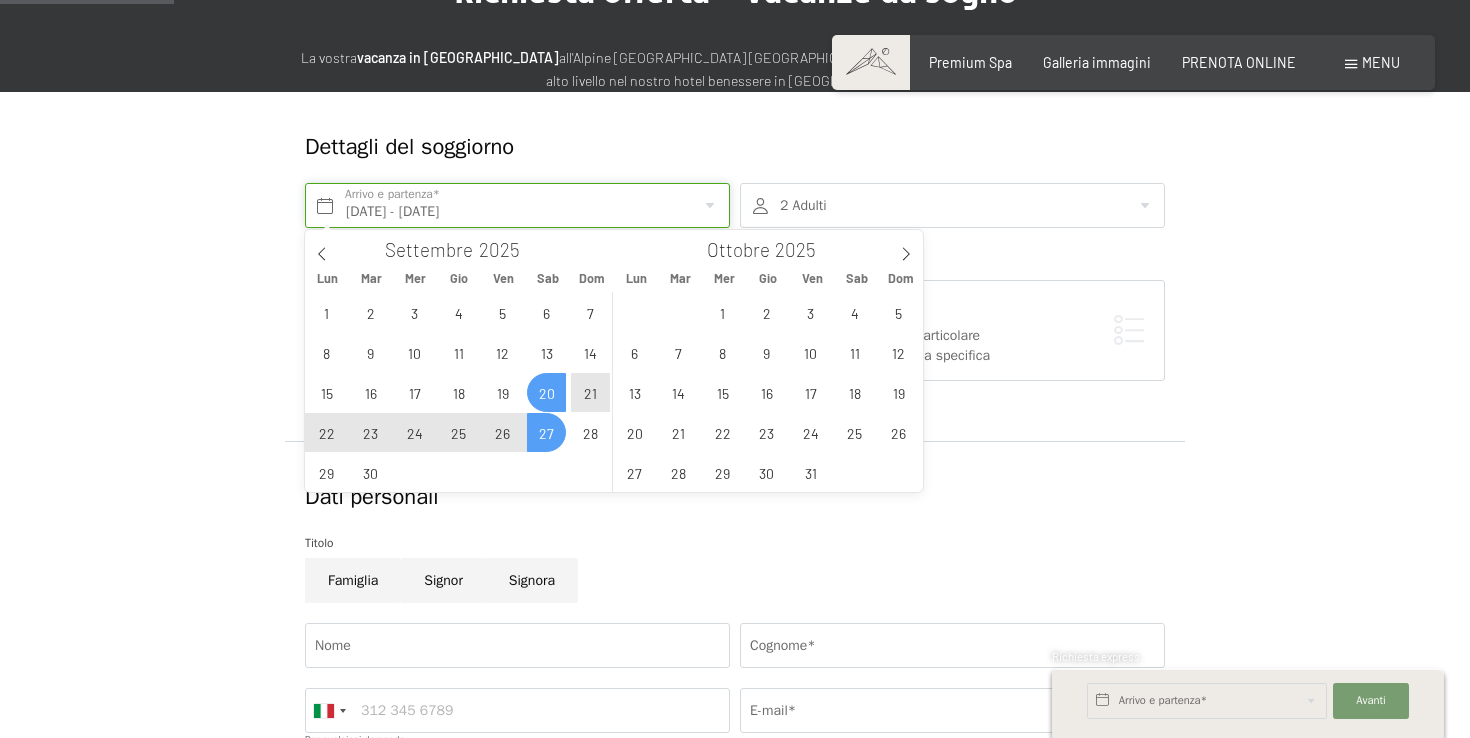 scroll, scrollTop: 208, scrollLeft: 0, axis: vertical 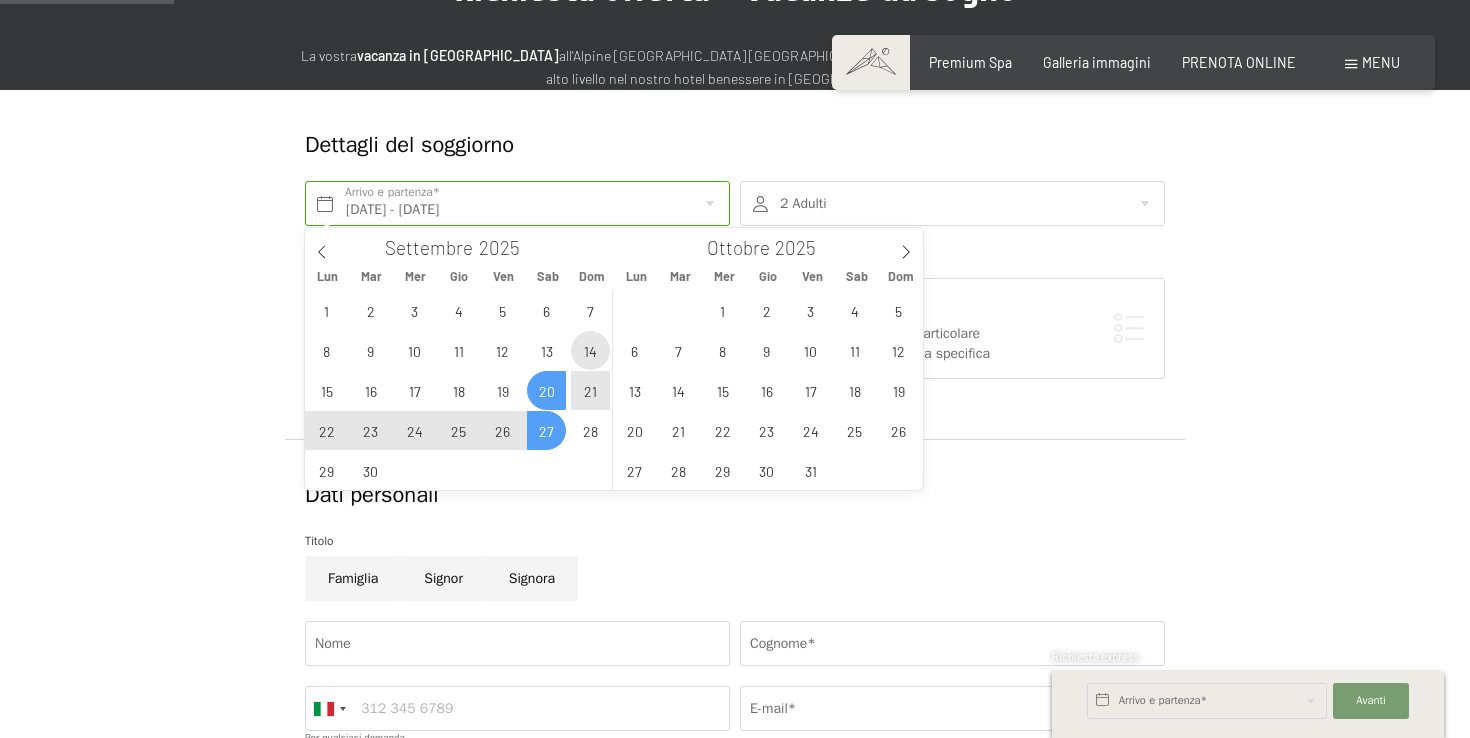 click on "14" at bounding box center (590, 350) 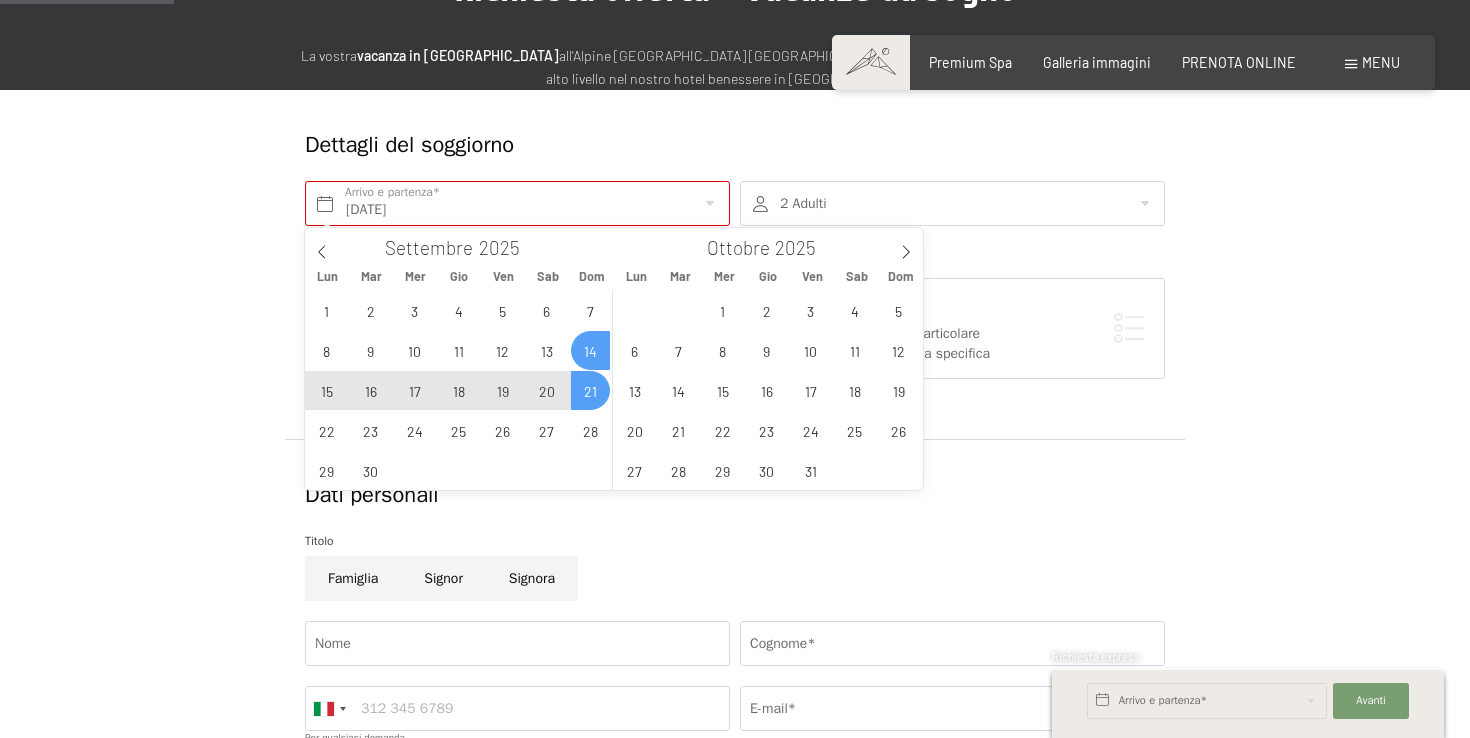 click on "21" at bounding box center [590, 390] 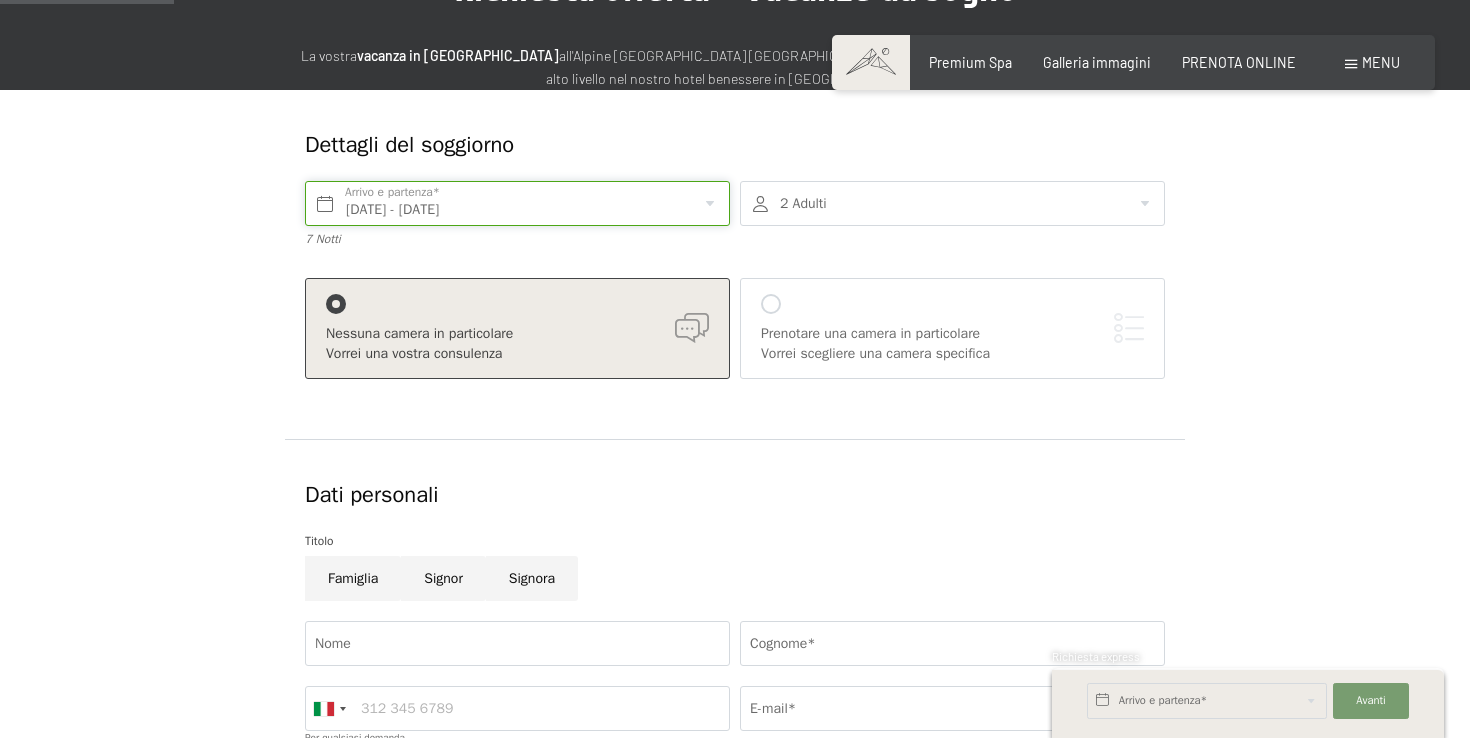 click on "Dom. 14/09/2025 - Dom. 21/09/2025" at bounding box center (517, 203) 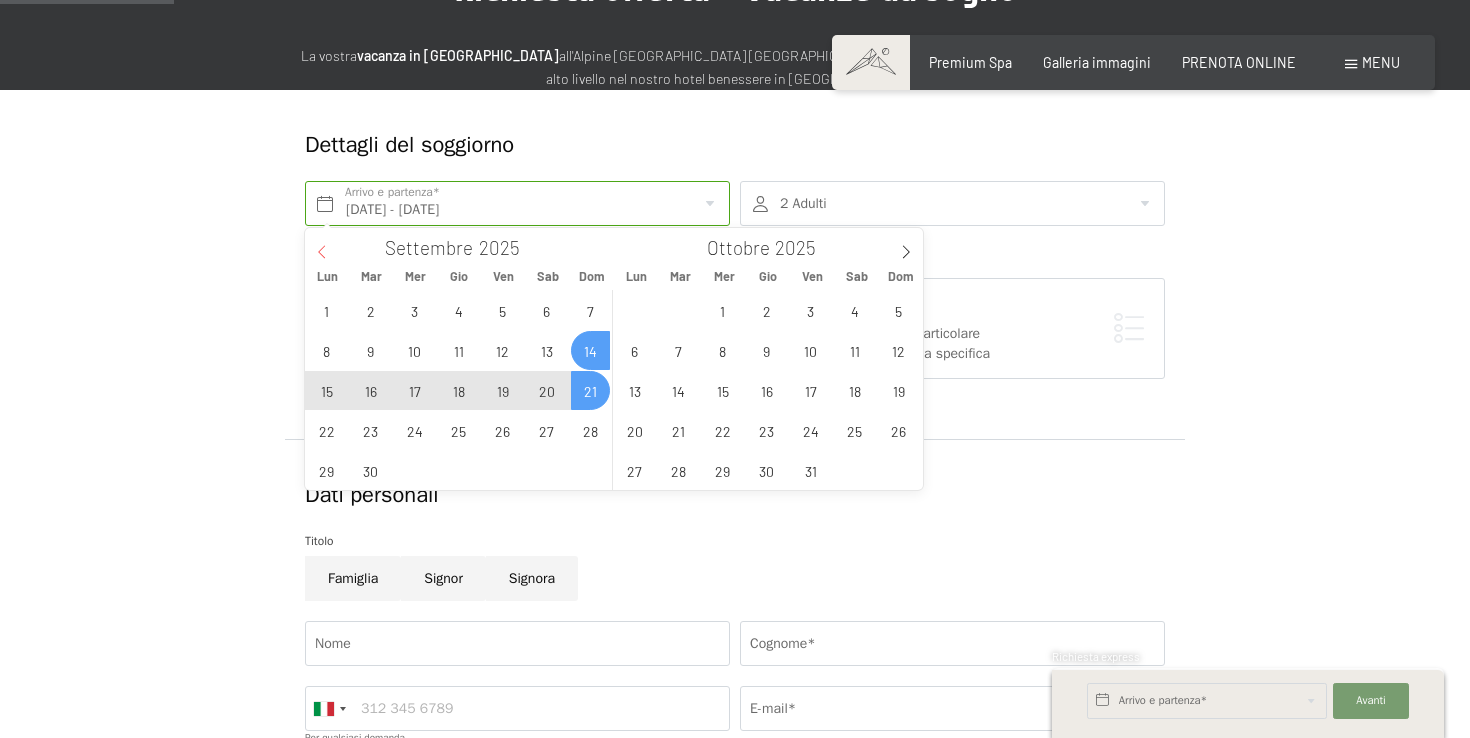 click at bounding box center [322, 245] 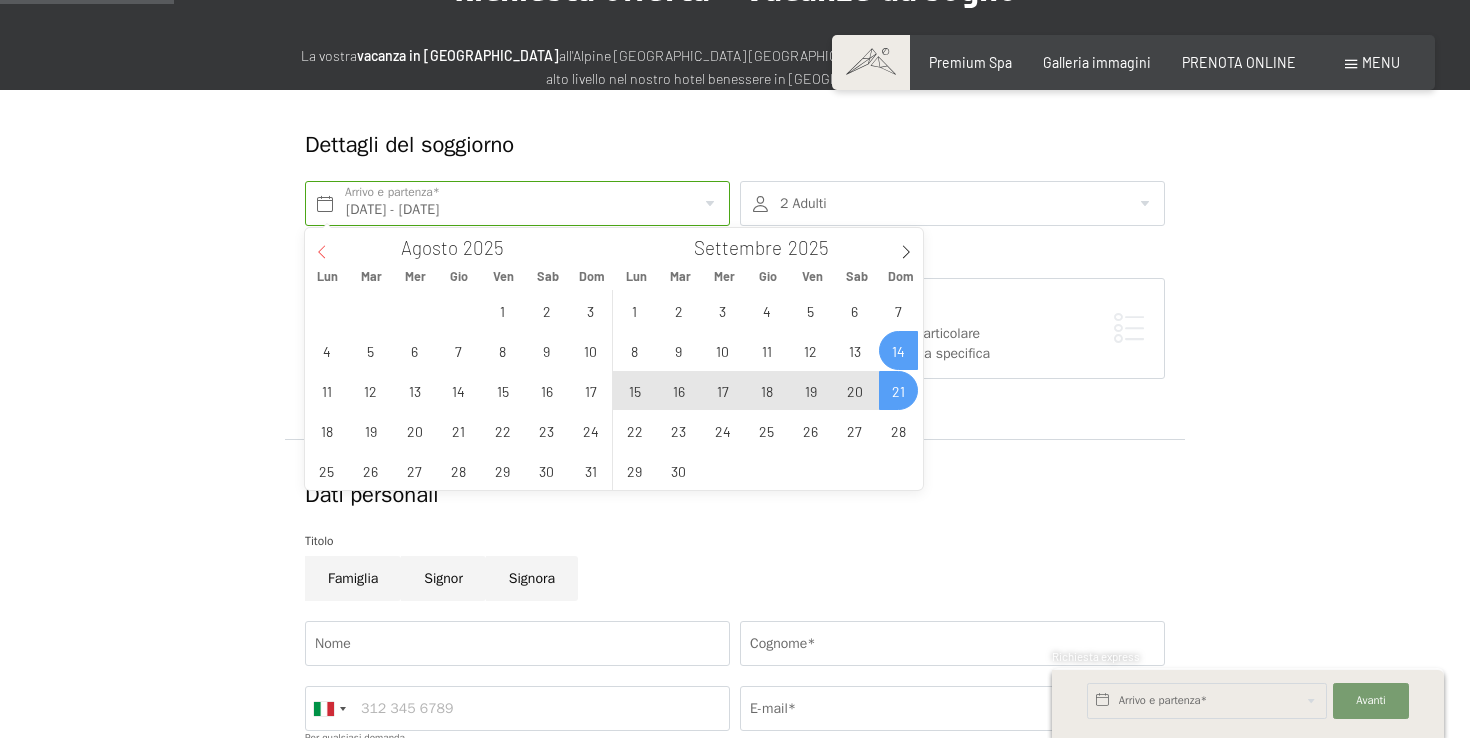 click at bounding box center (322, 245) 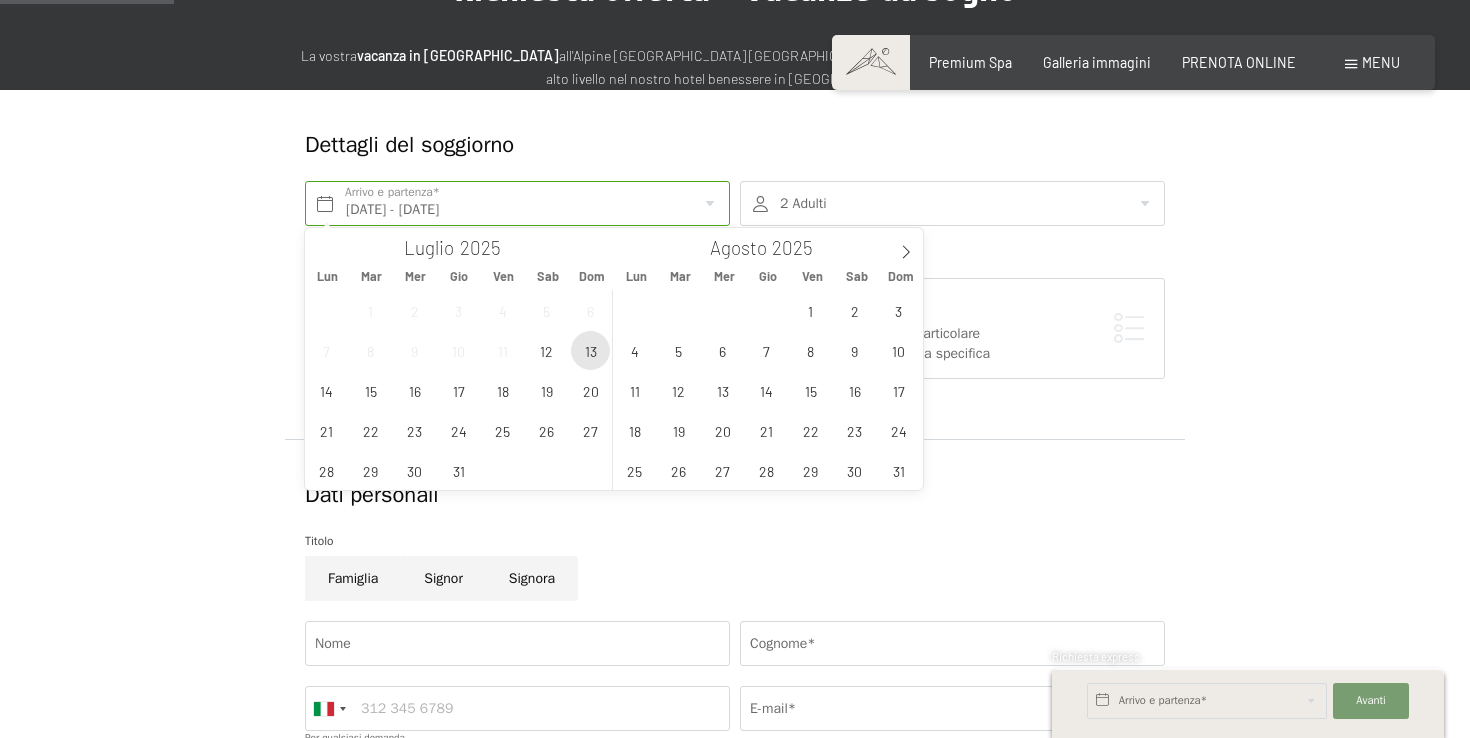 click on "13" at bounding box center [590, 350] 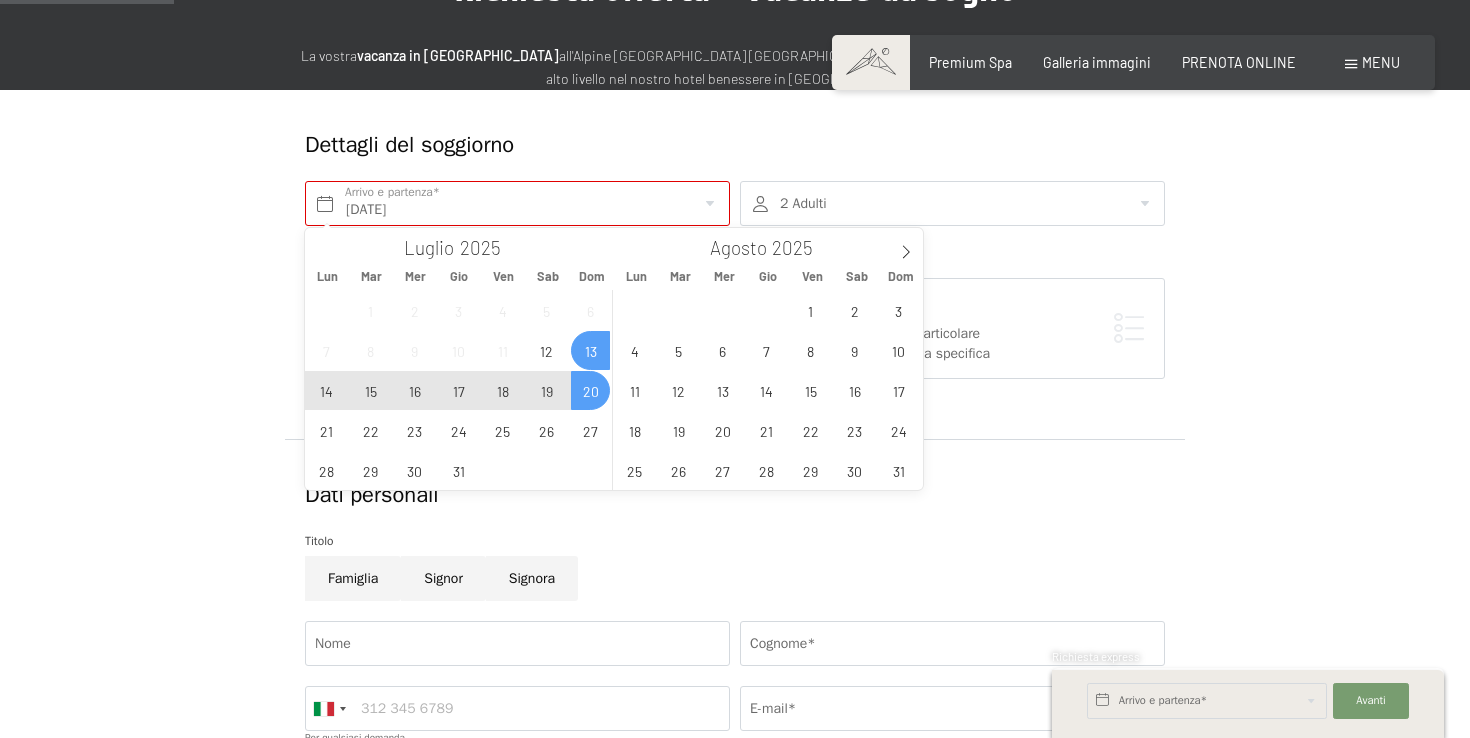 click on "20" at bounding box center (590, 390) 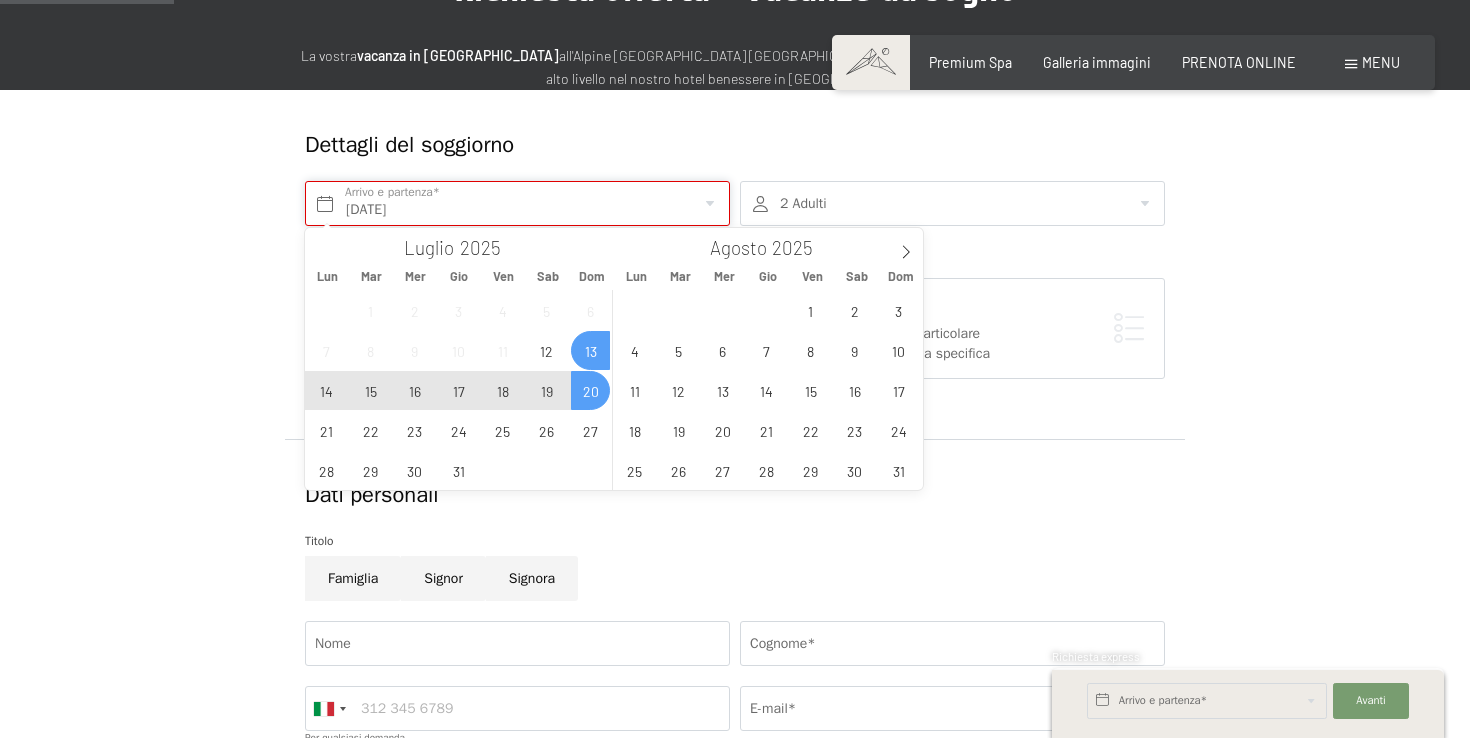 type on "Dom. 13/07/2025 - Dom. 20/07/2025" 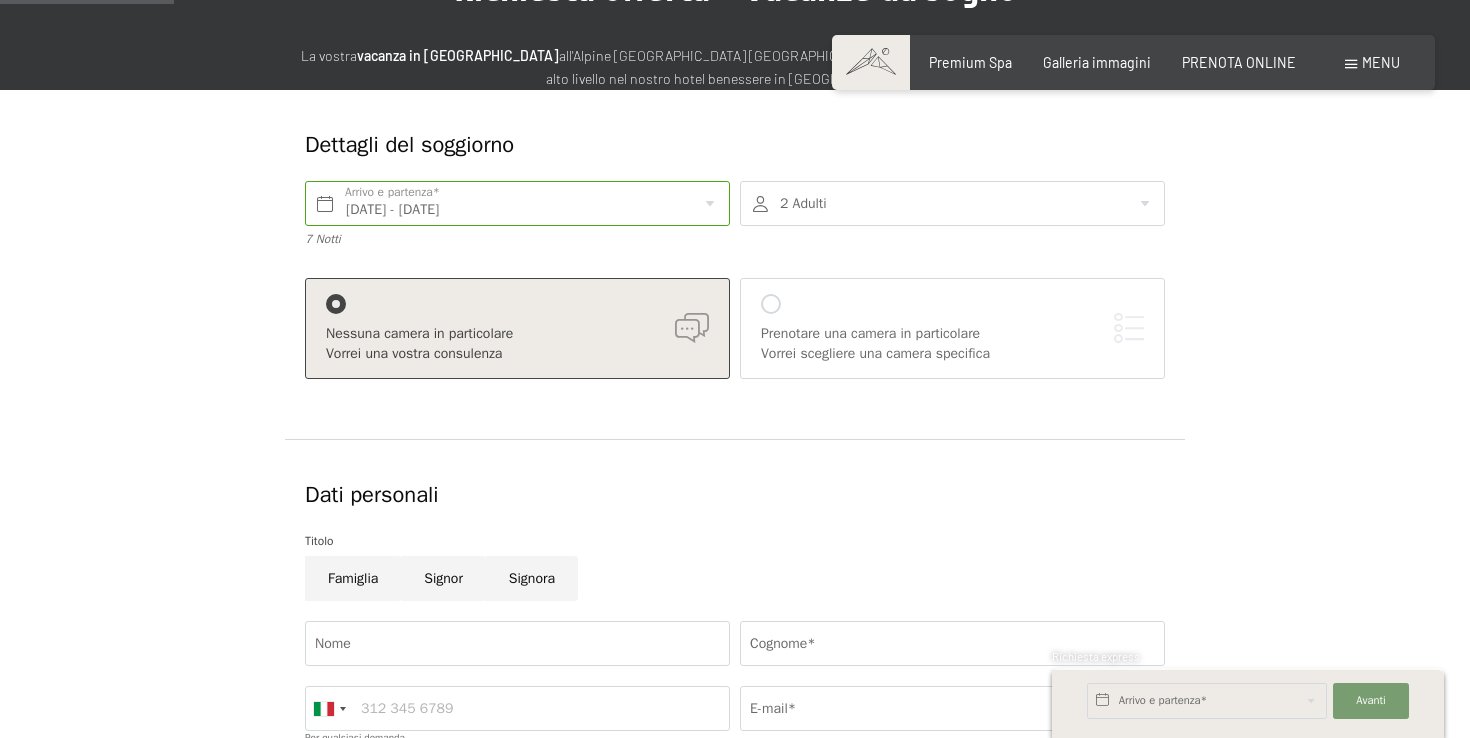 click at bounding box center (952, 203) 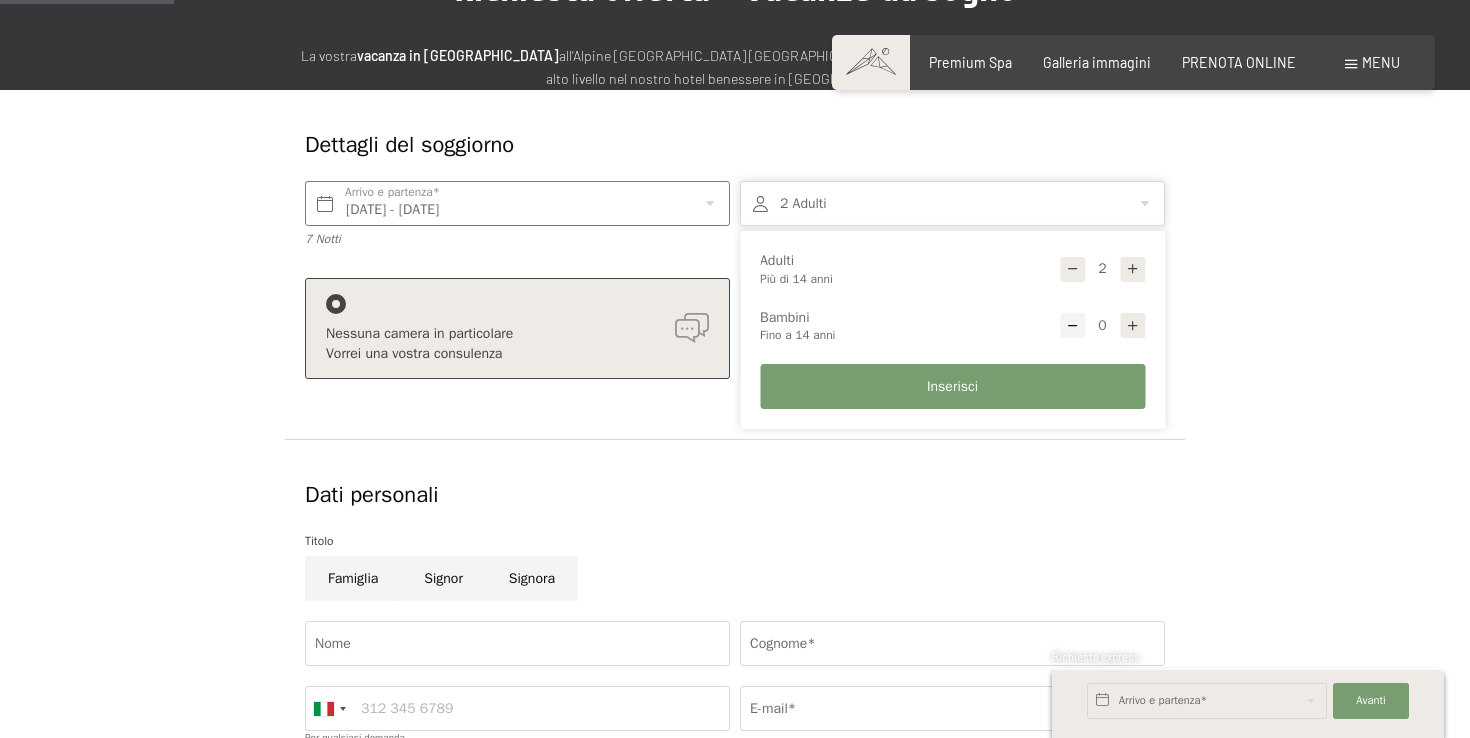 click at bounding box center (1132, 269) 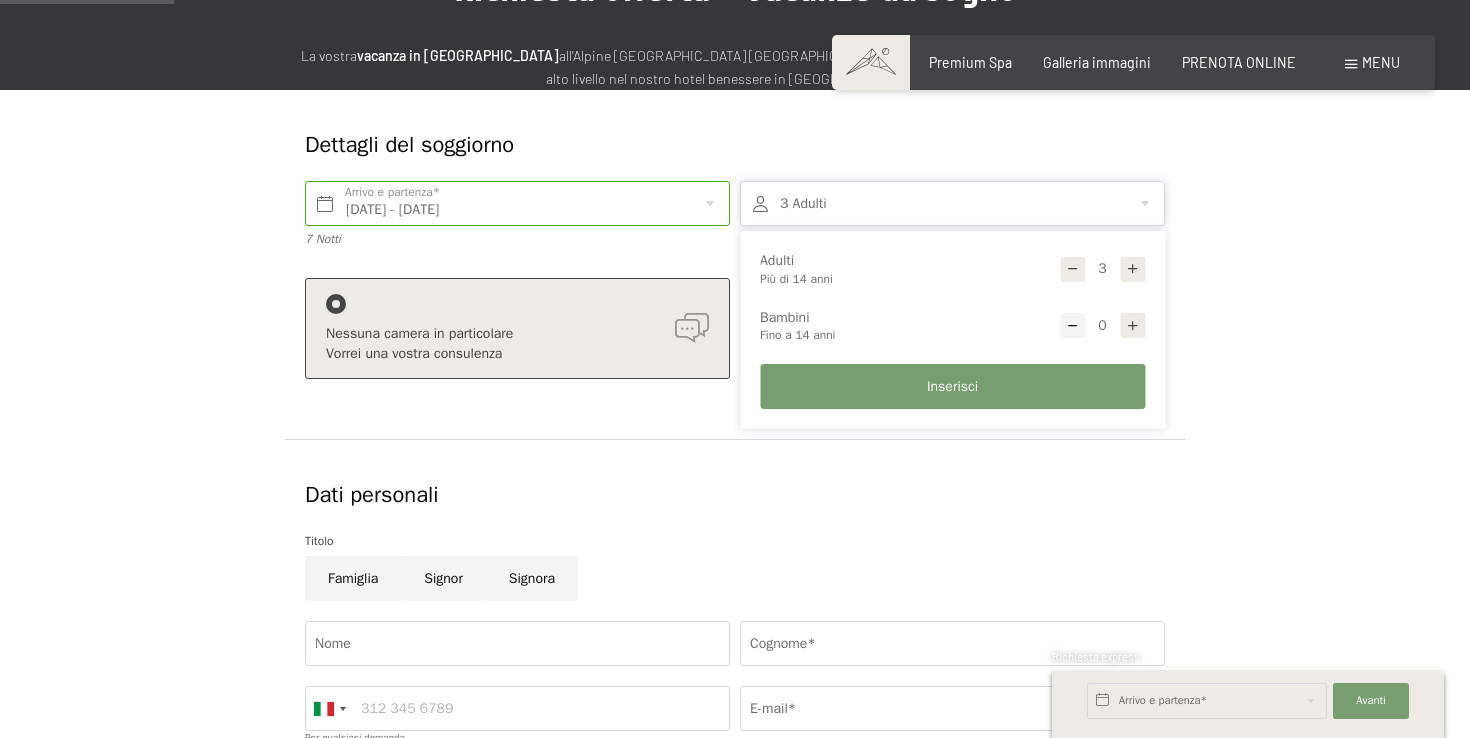 click at bounding box center (1133, 269) 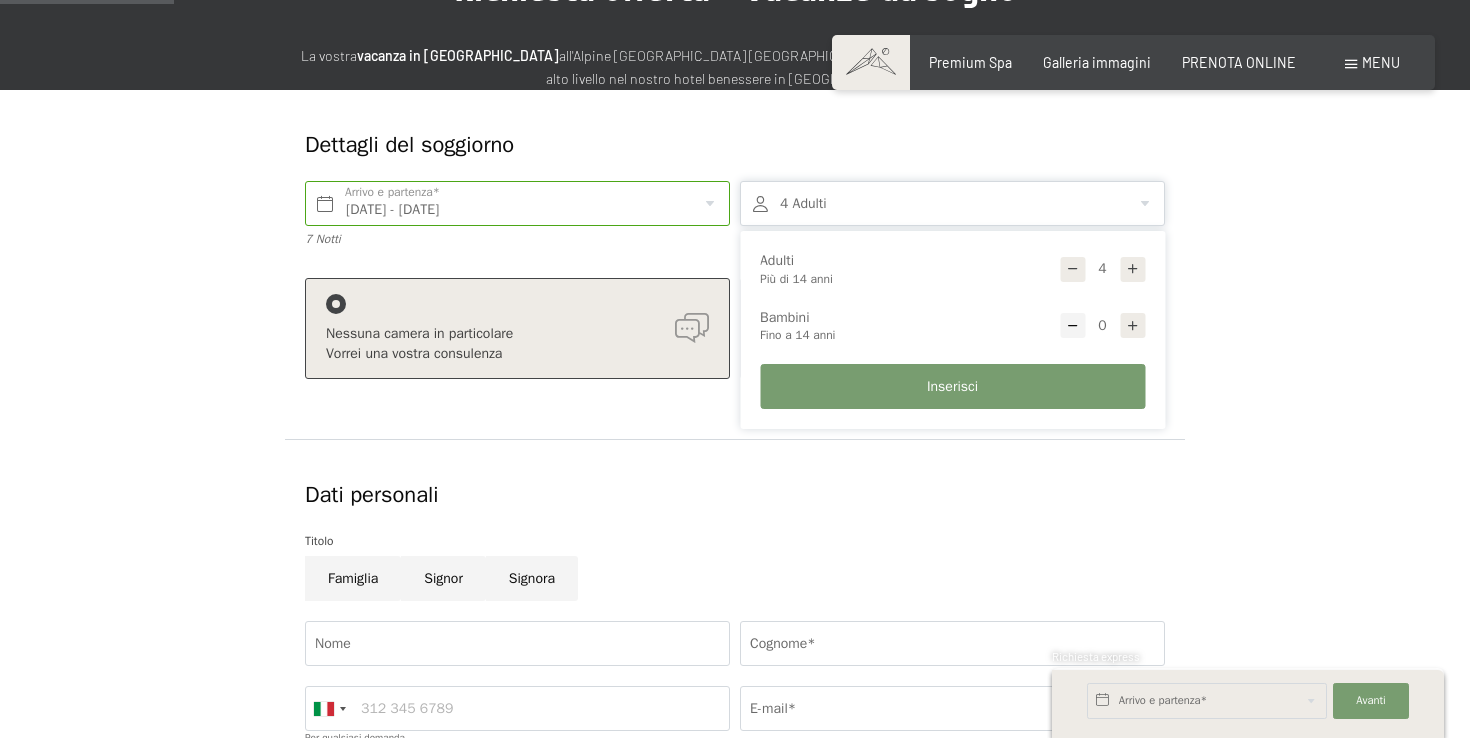click at bounding box center [1132, 325] 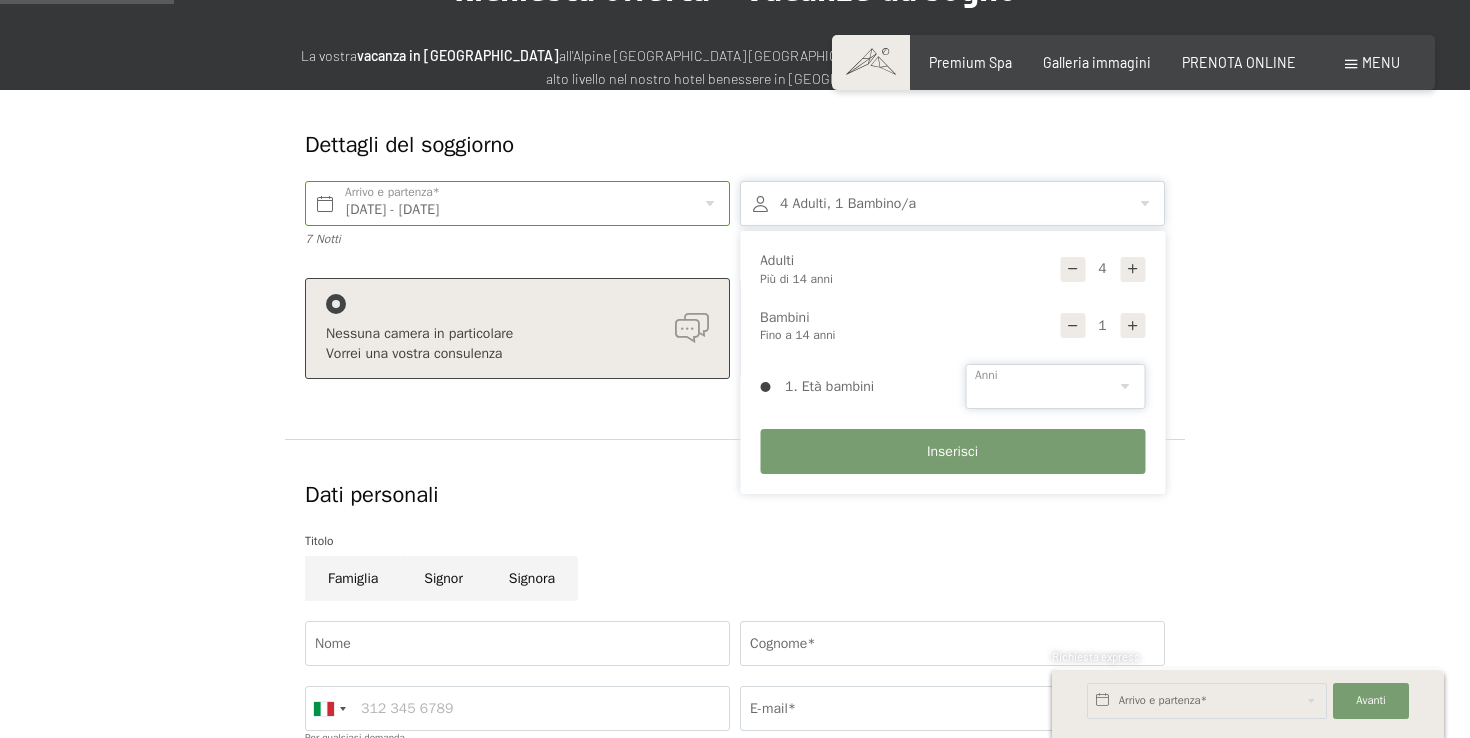 click on "0 1 2 3 4 5 6 7 8 9 10 11 12 13 14" at bounding box center [1055, 386] 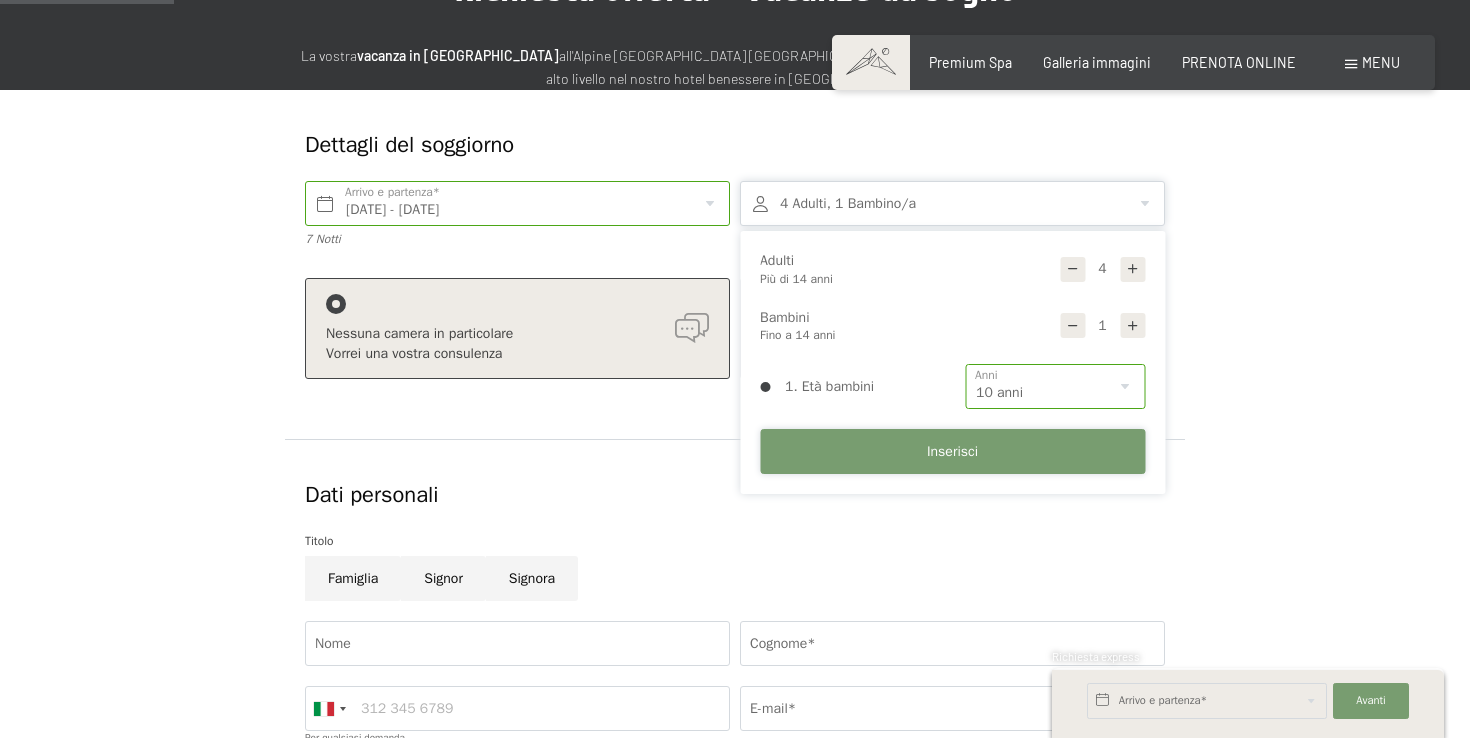 click on "Inserisci" at bounding box center [952, 452] 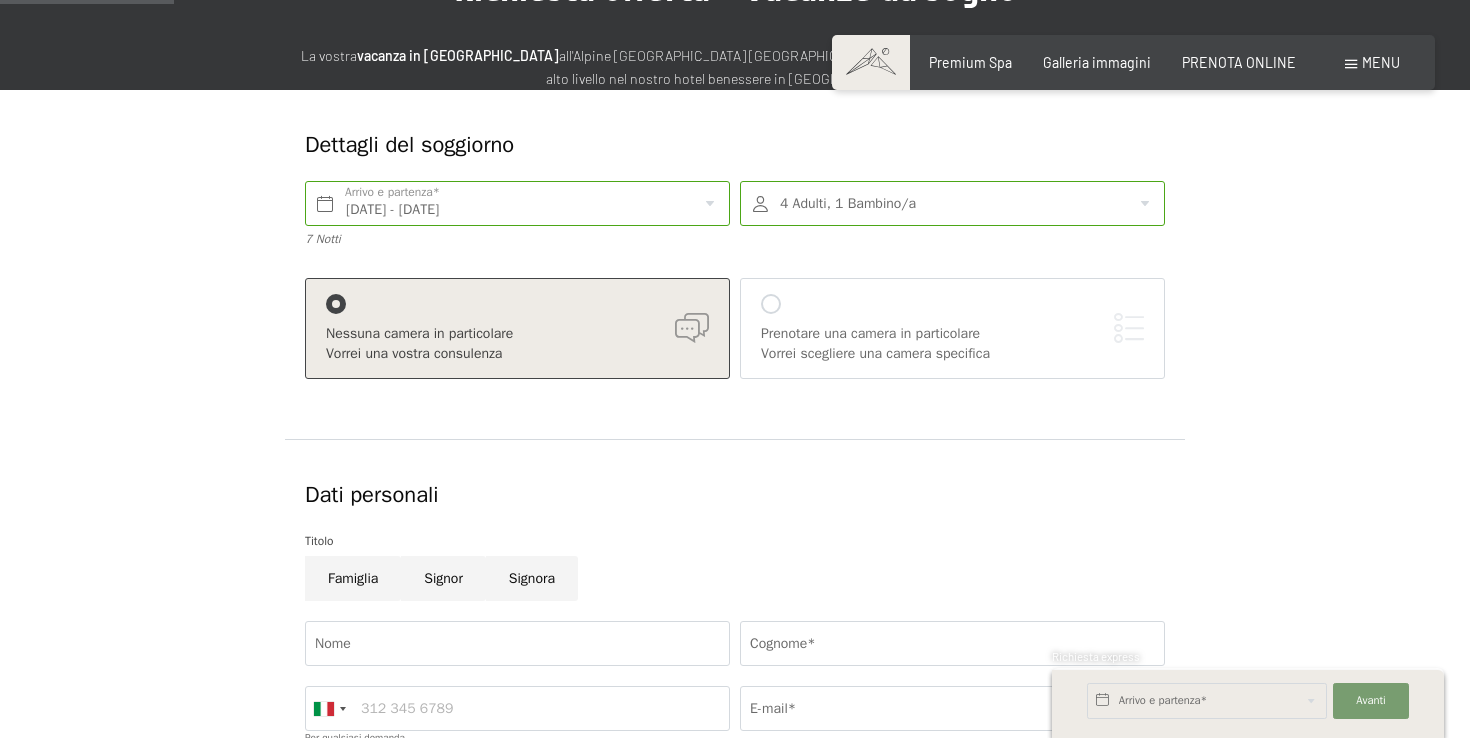click on "Prenotare una camera in particolare Vorrei scegliere una camera specifica" at bounding box center [952, 328] 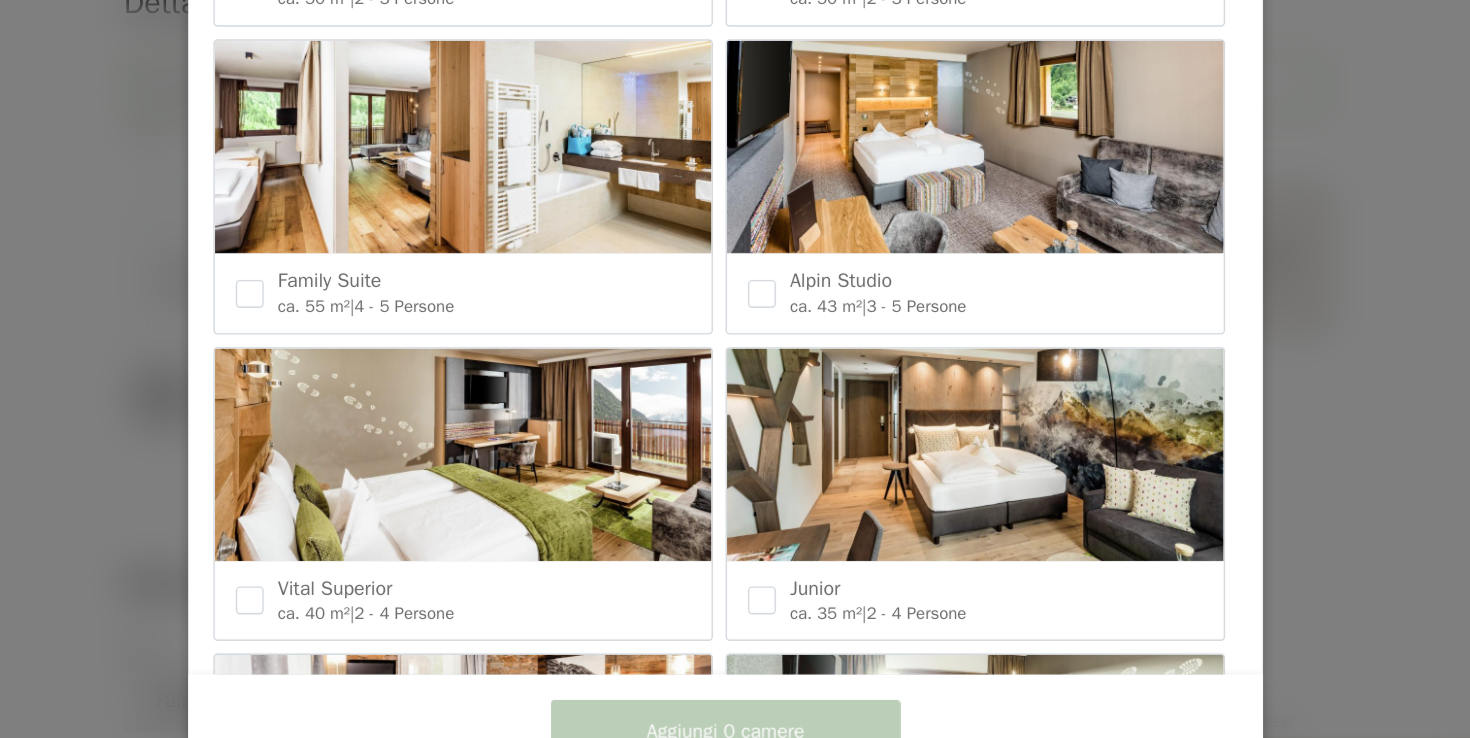 scroll, scrollTop: 637, scrollLeft: 0, axis: vertical 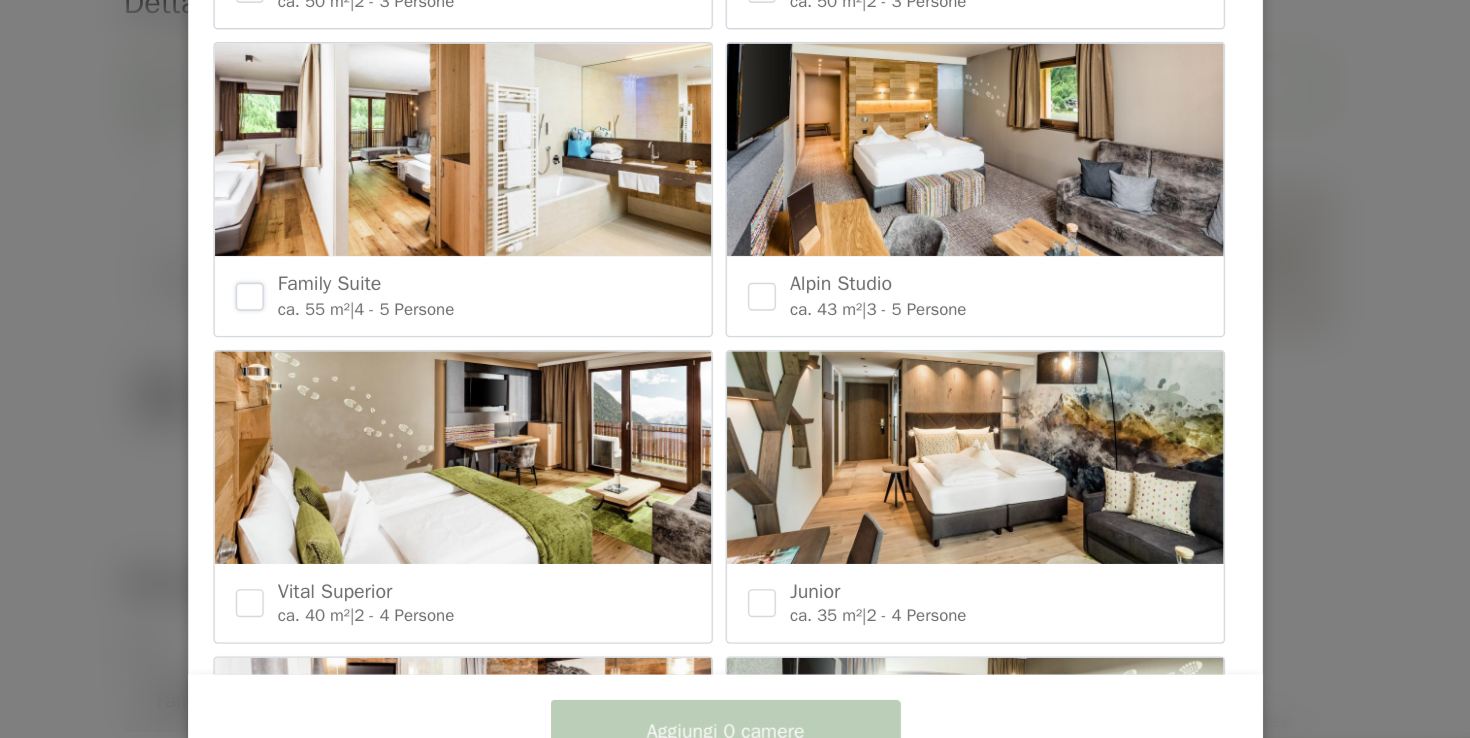 click at bounding box center (395, 355) 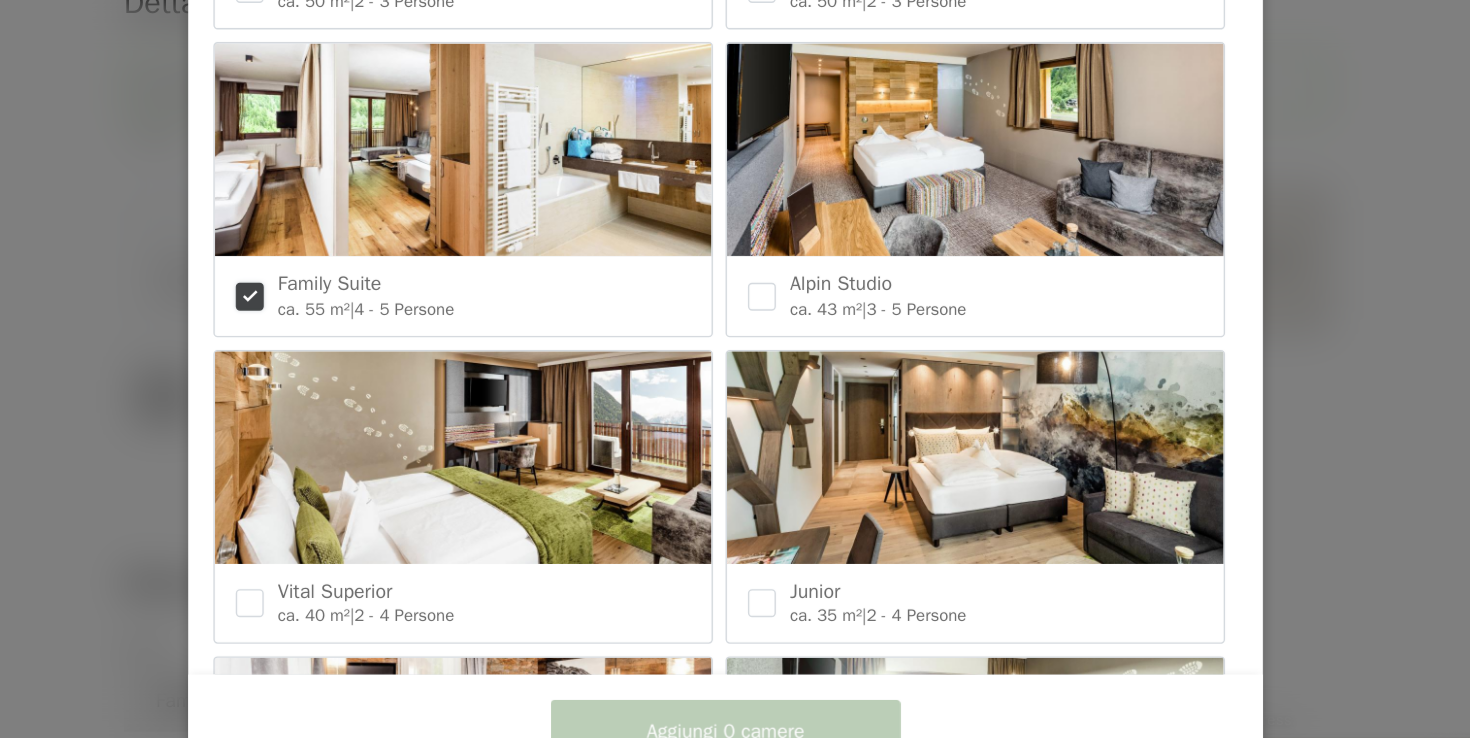 checkbox on "true" 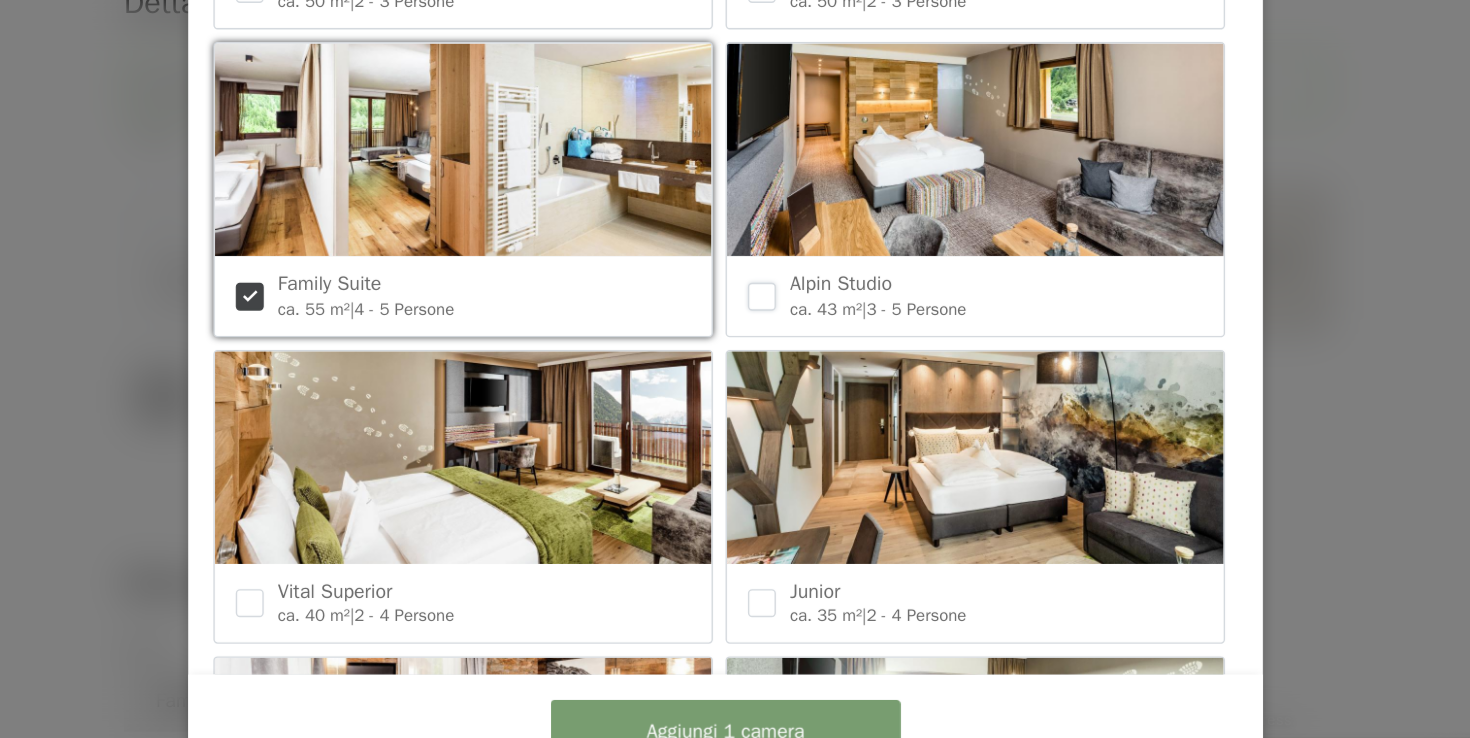 click at bounding box center (761, 355) 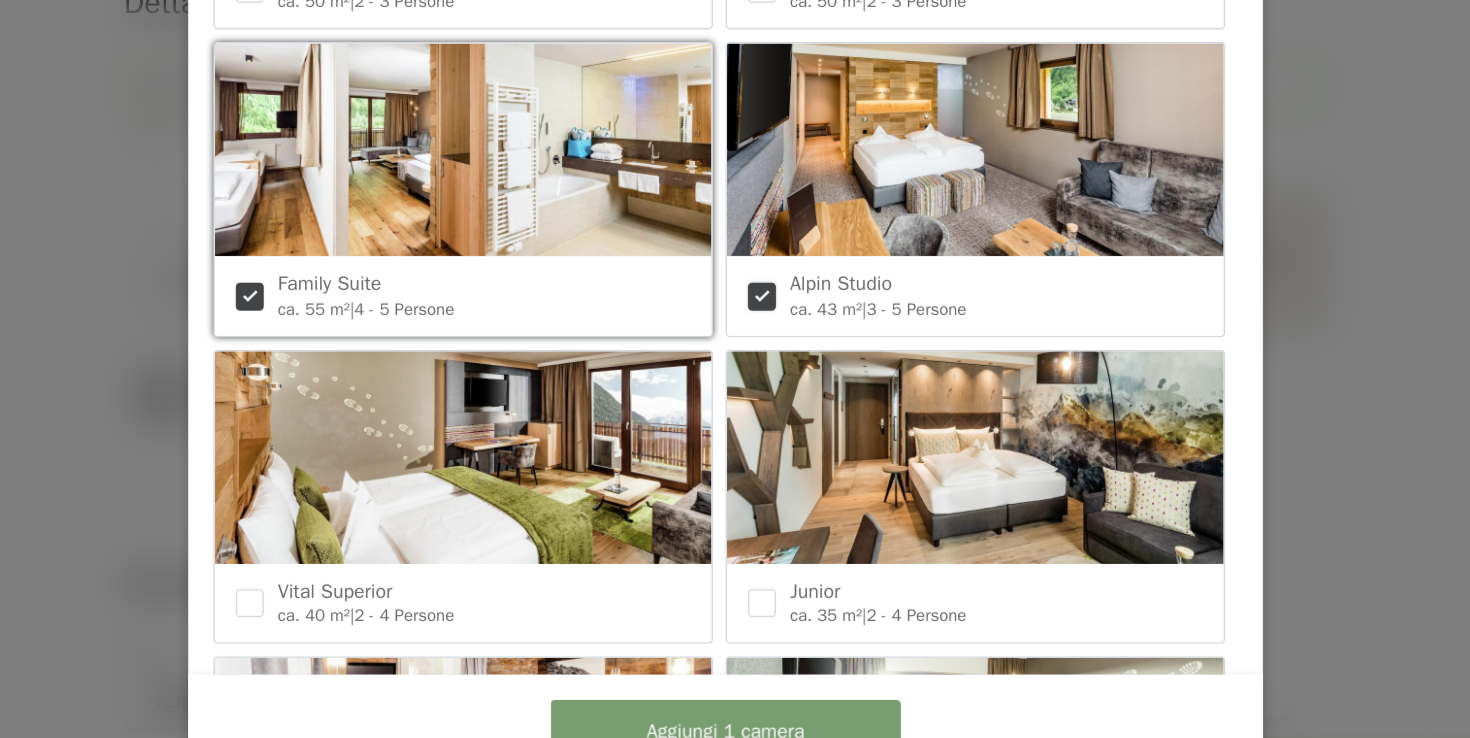 checkbox on "true" 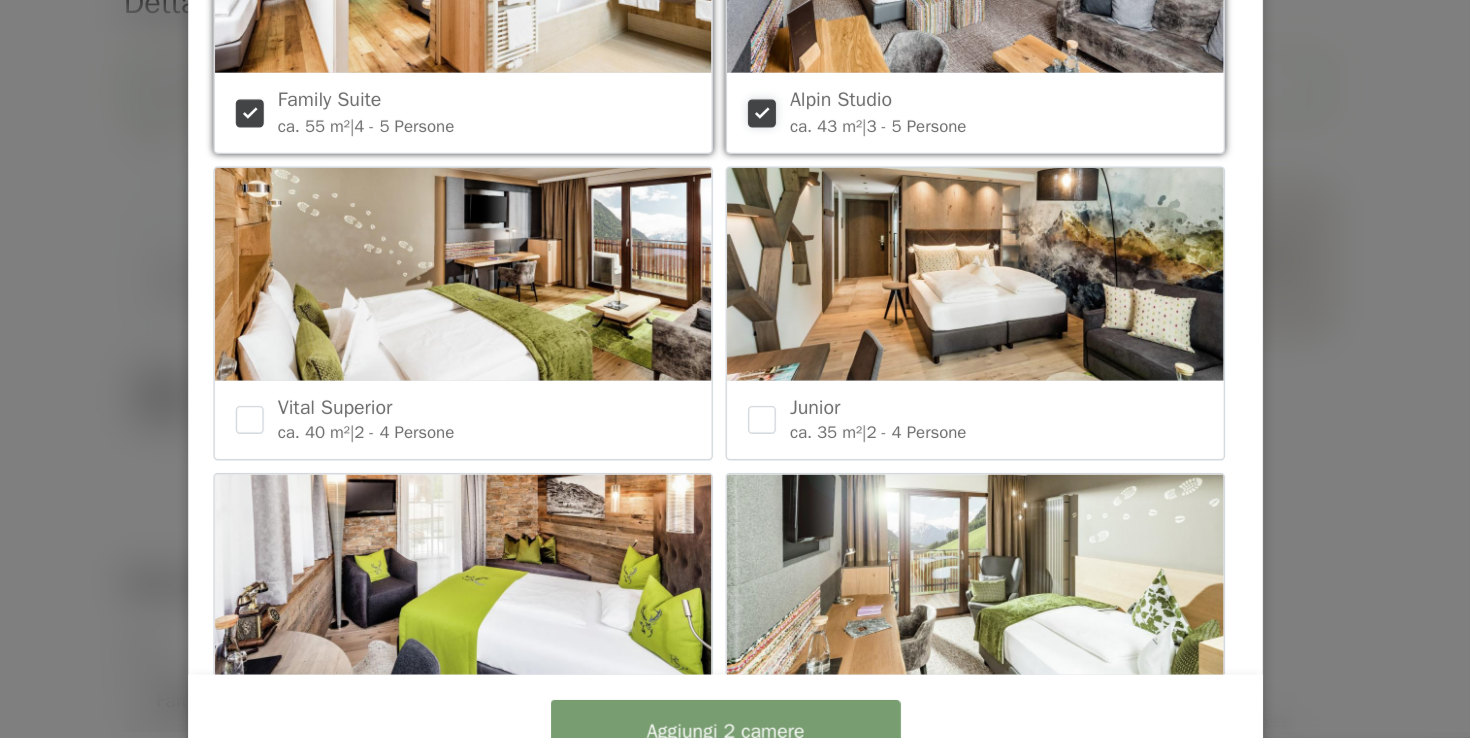 scroll, scrollTop: 767, scrollLeft: 0, axis: vertical 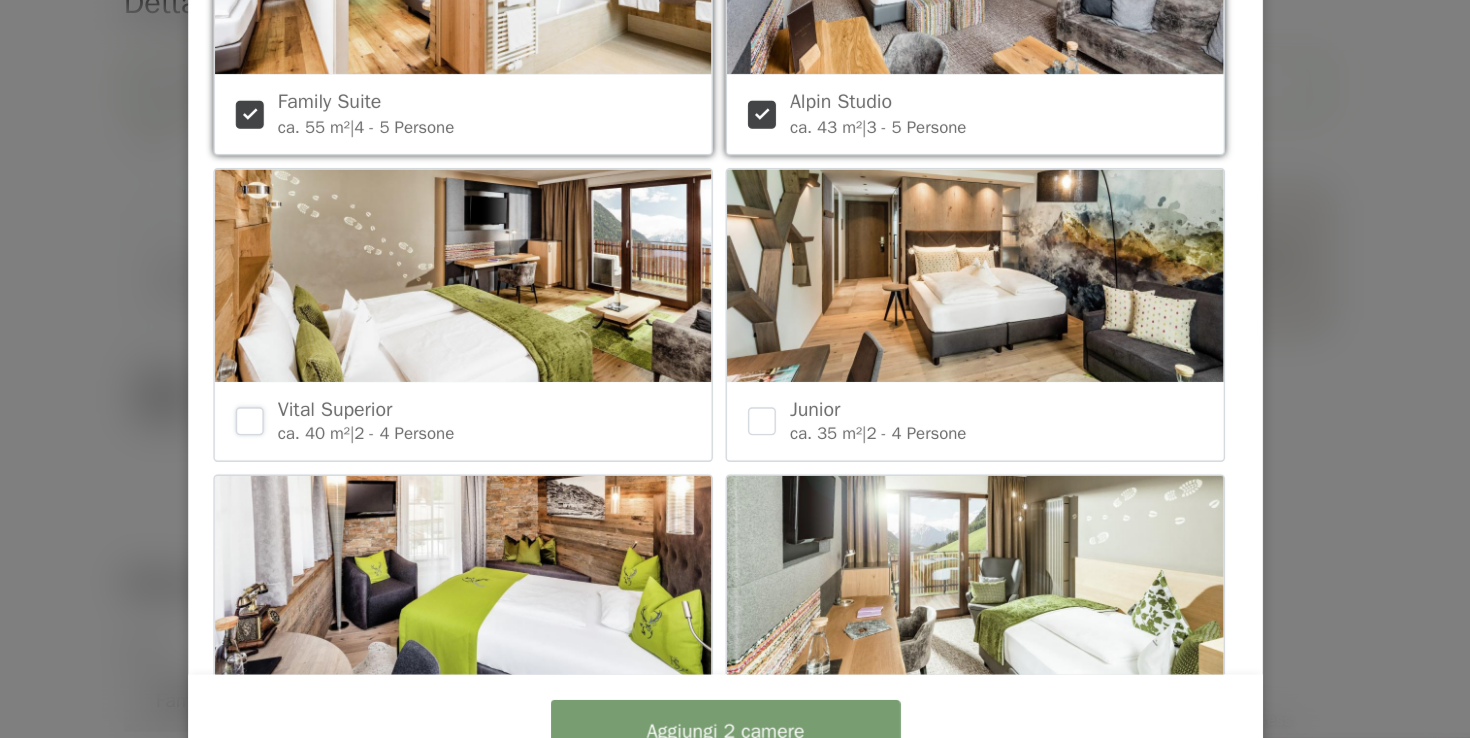 click at bounding box center [395, 444] 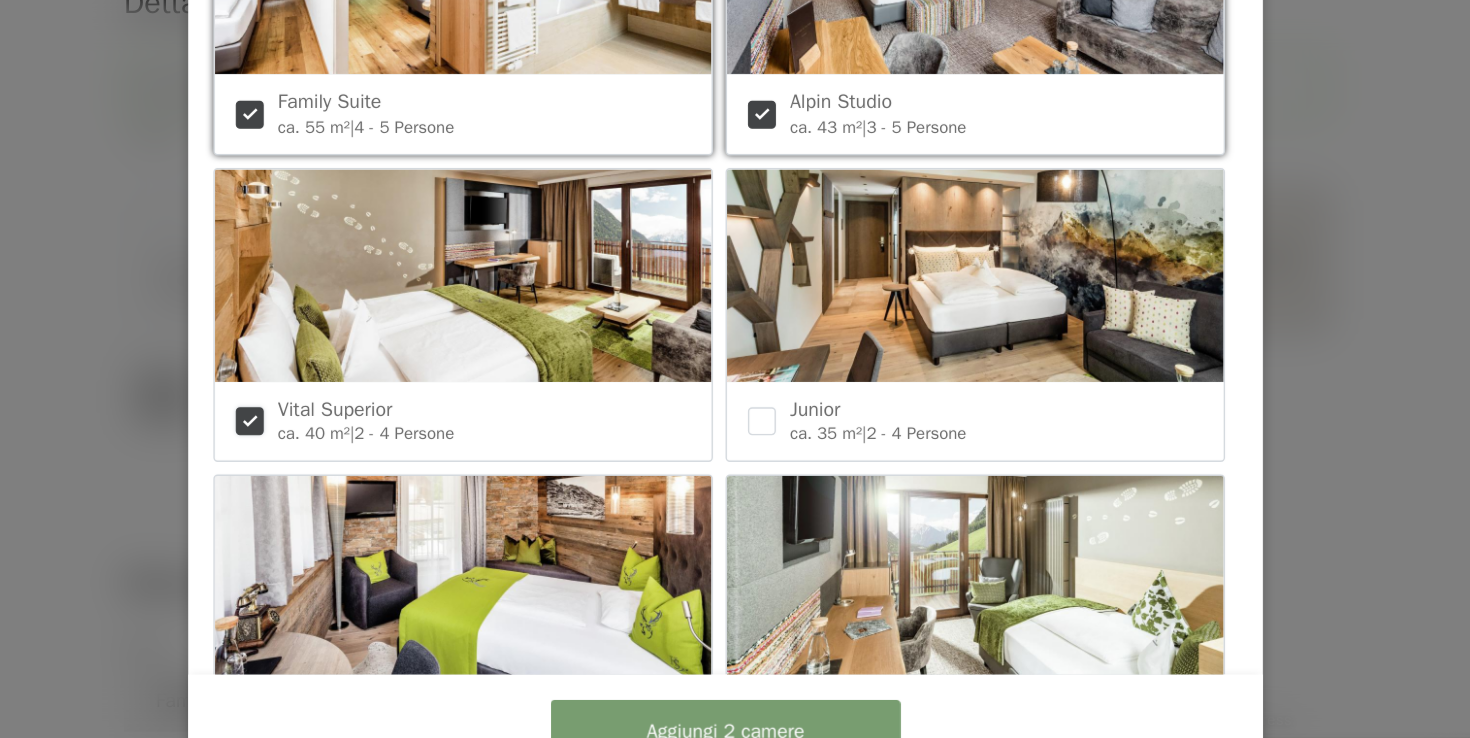checkbox on "true" 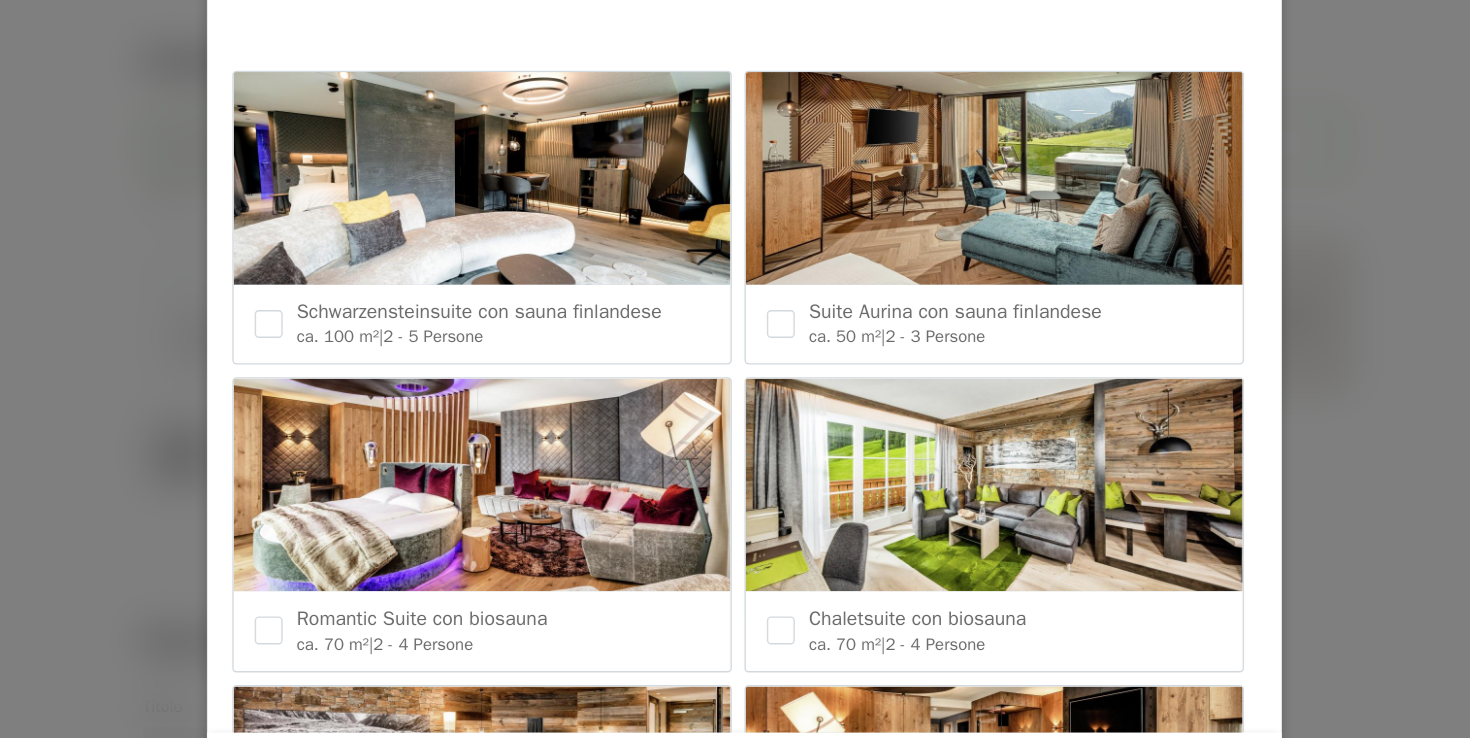 scroll, scrollTop: 2, scrollLeft: 0, axis: vertical 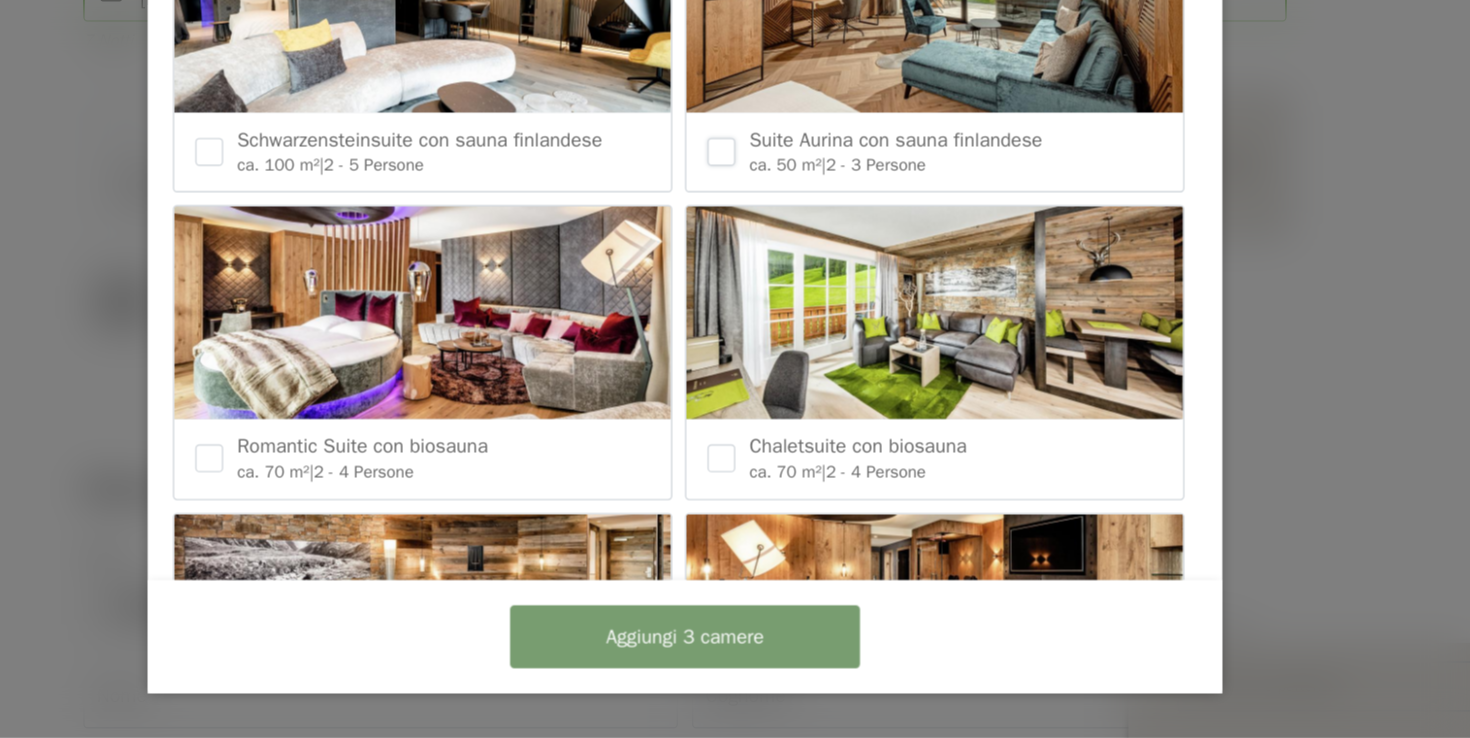 click at bounding box center [761, 319] 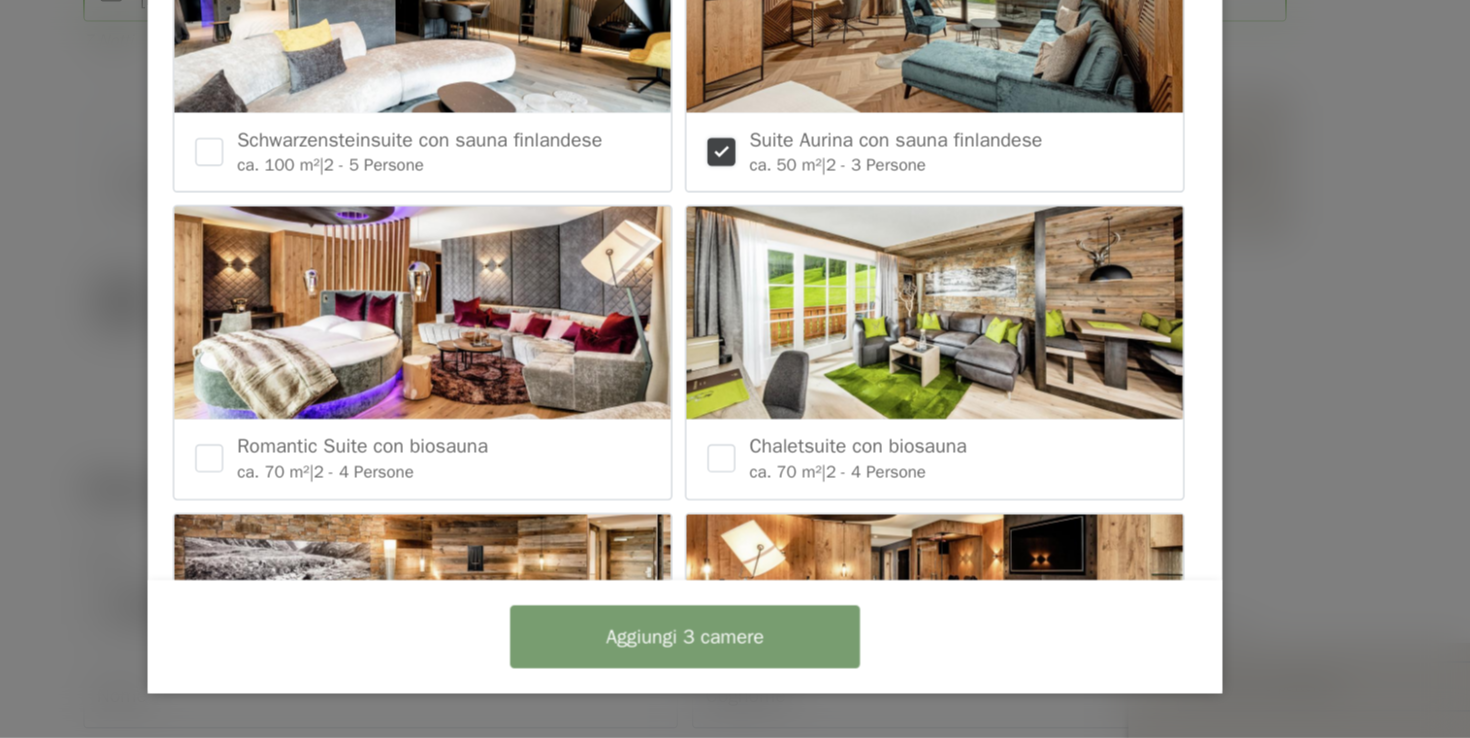 checkbox on "true" 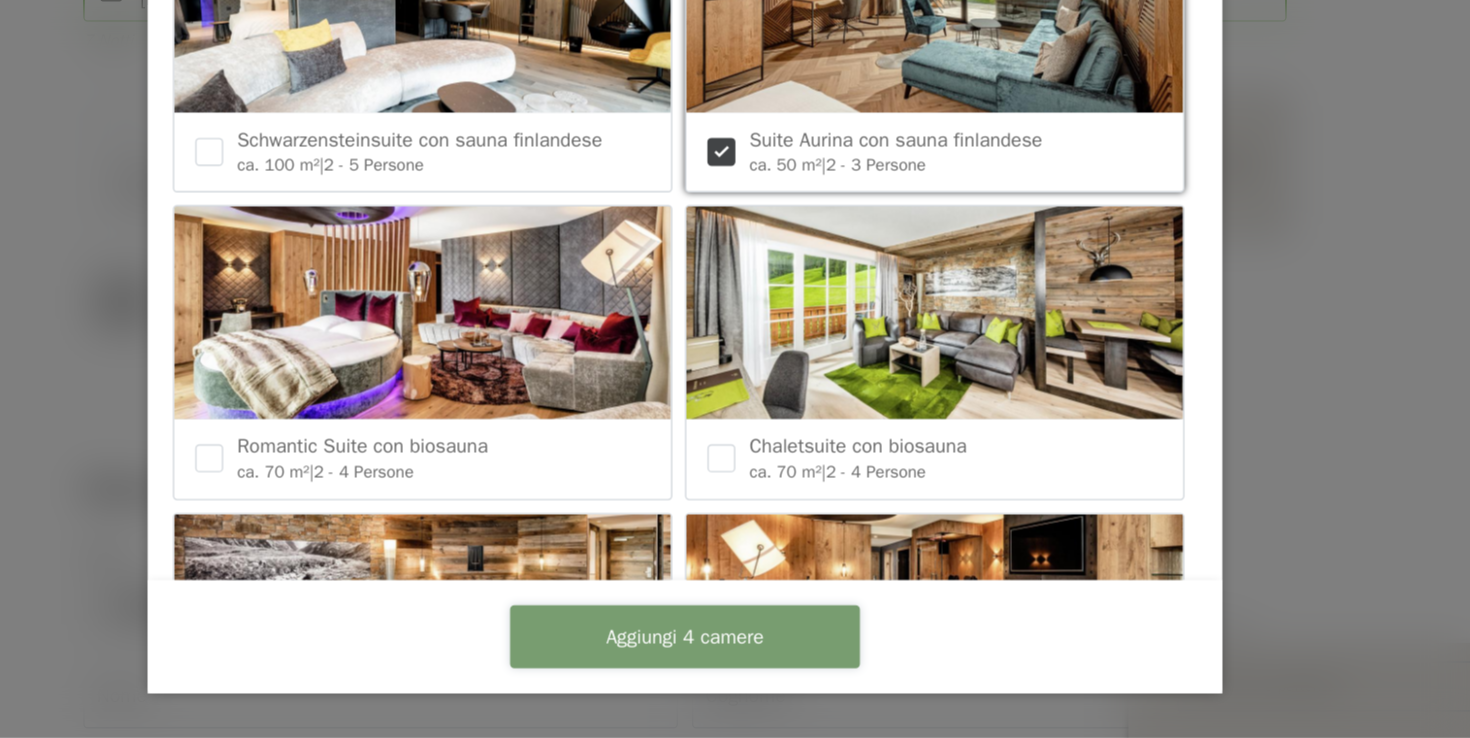click on "Aggiungi 4 camere" at bounding box center (735, 665) 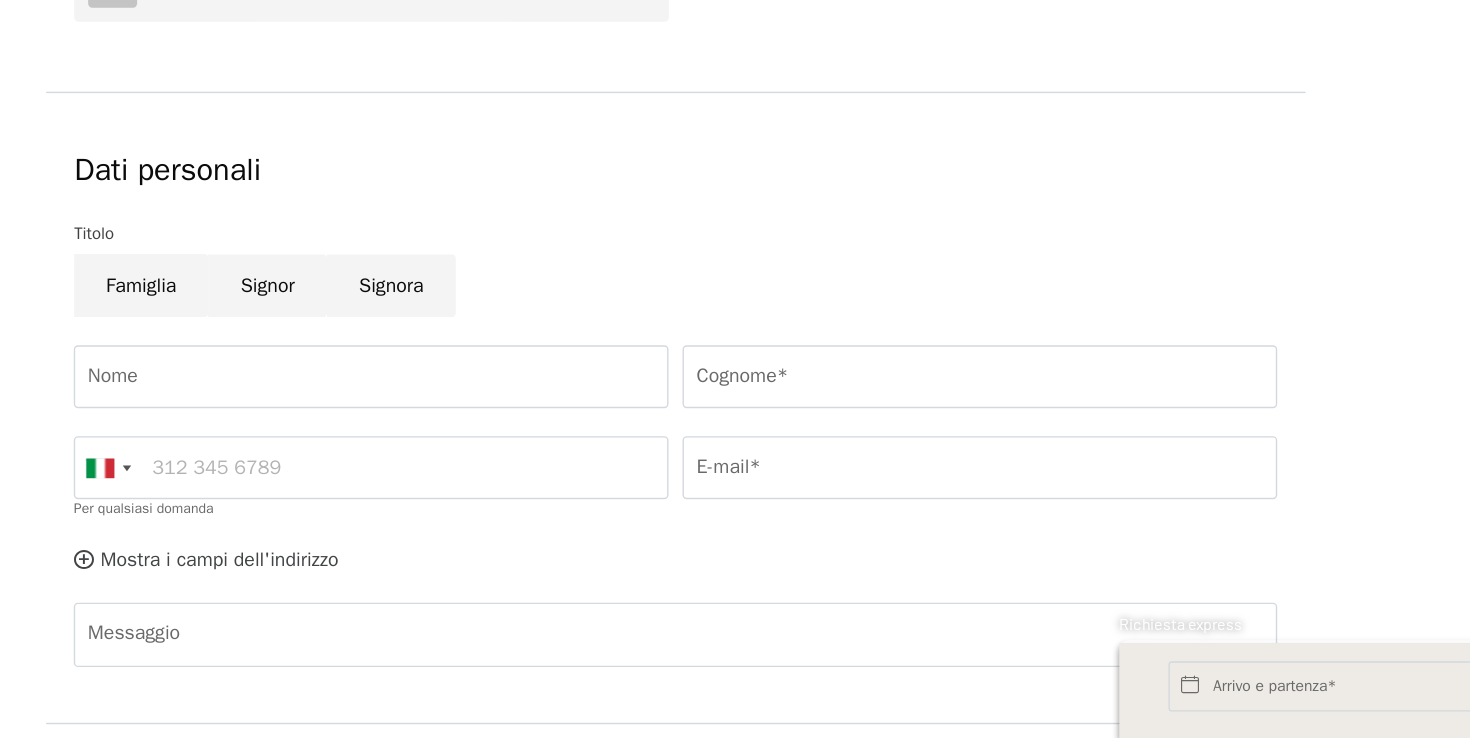 scroll, scrollTop: 973, scrollLeft: 0, axis: vertical 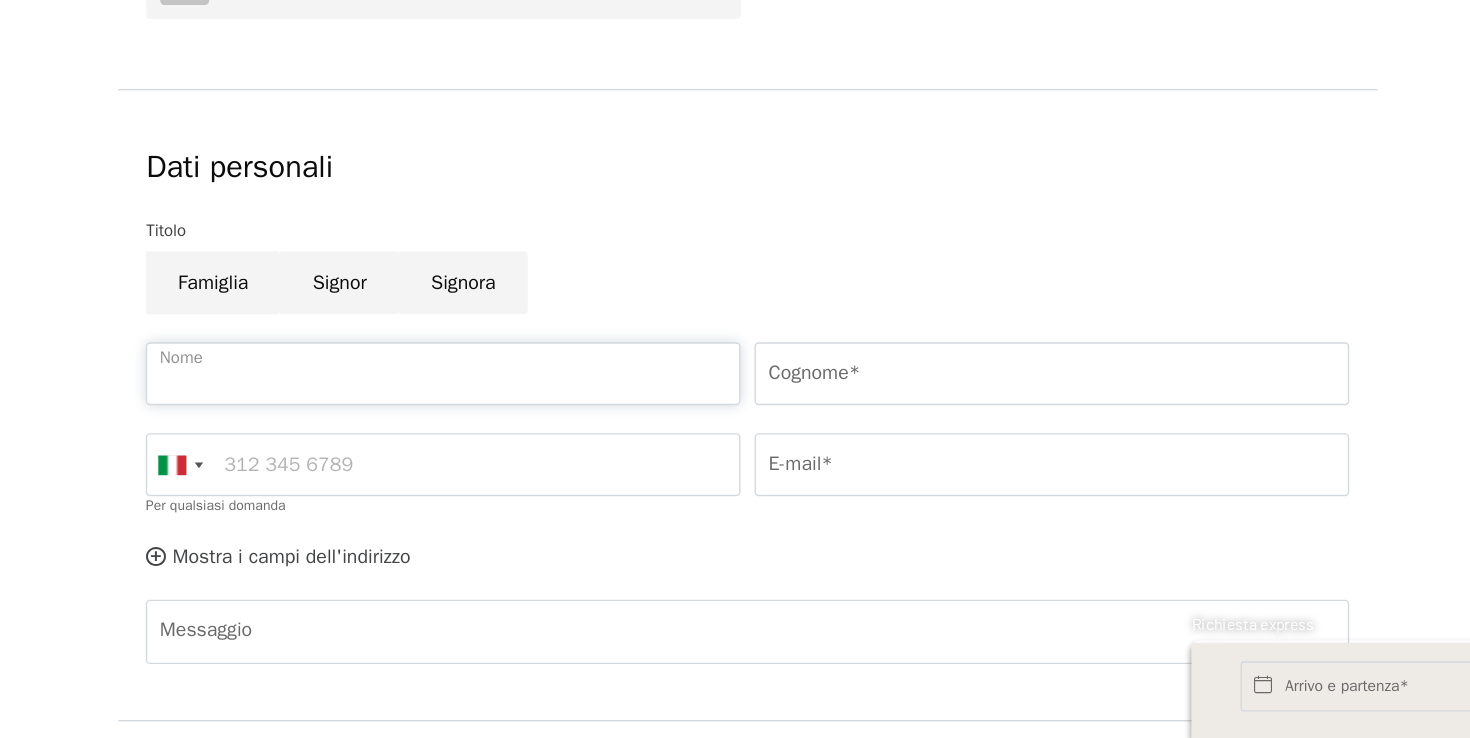 click on "Nome" at bounding box center (517, 477) 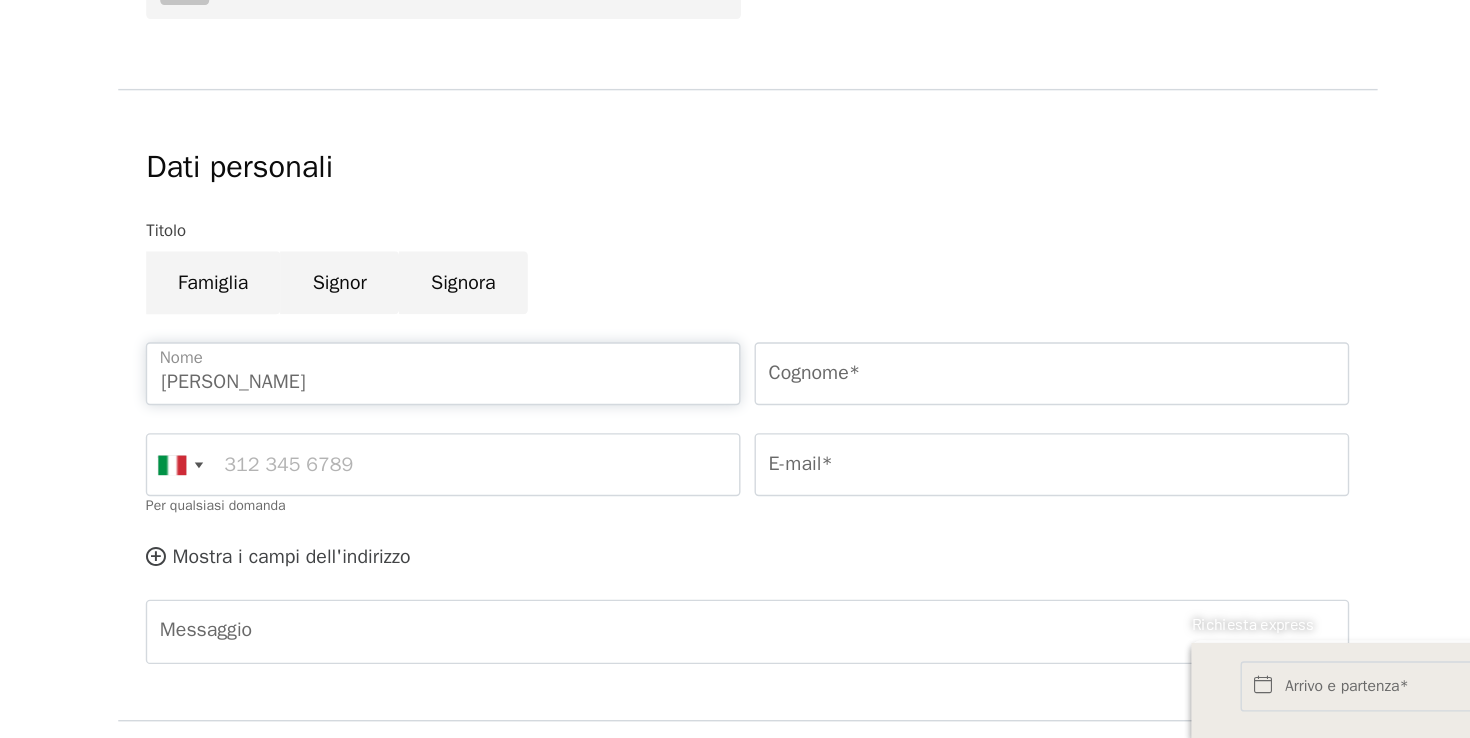 type on "Luca" 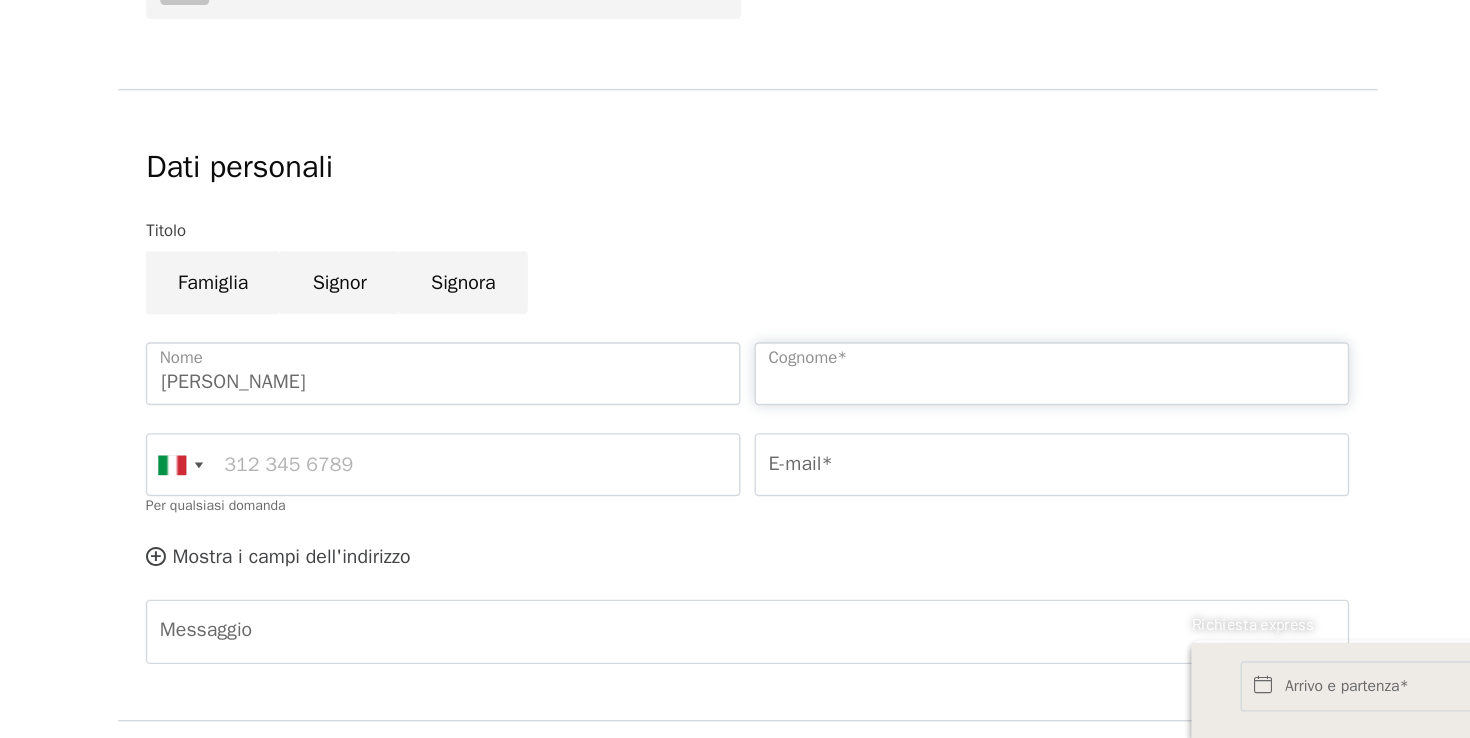 click on "Cognome*" at bounding box center [952, 477] 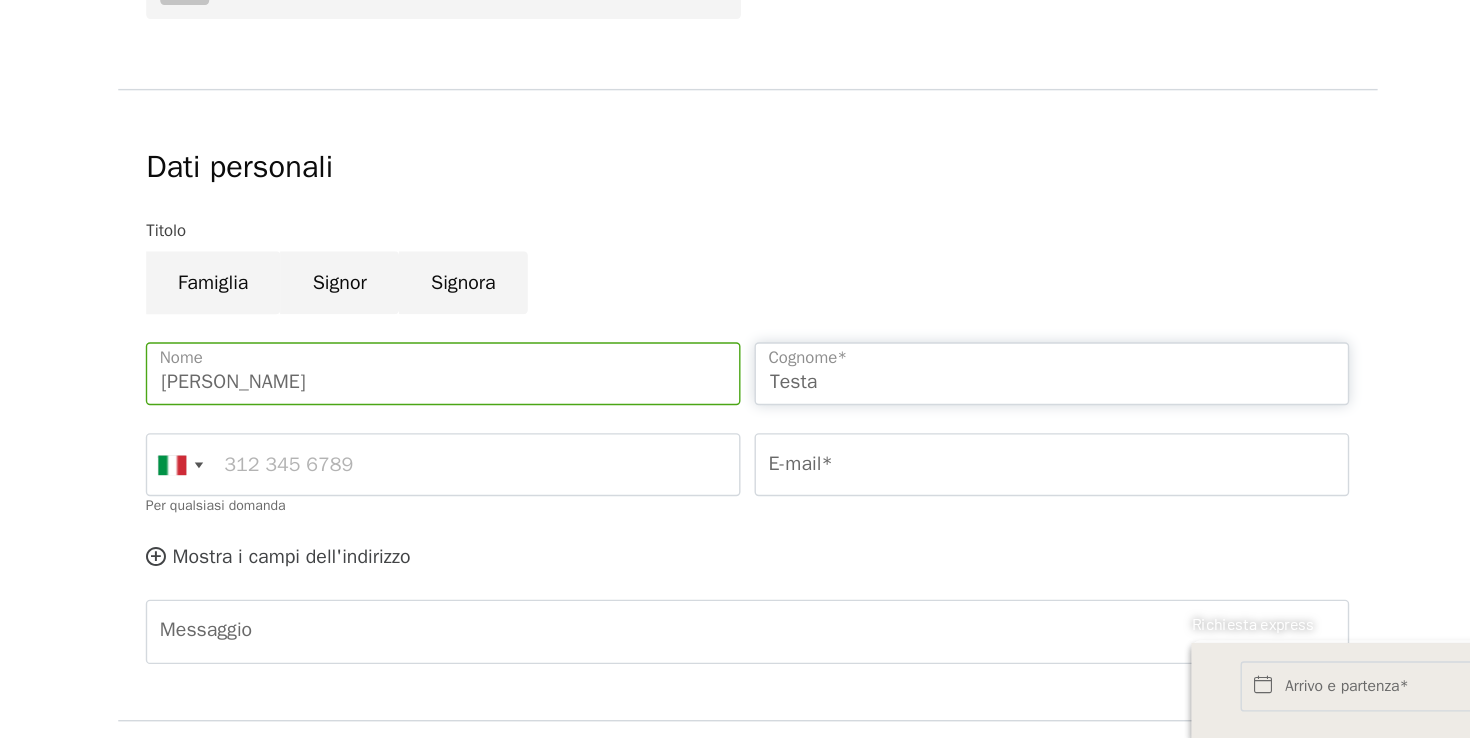 type on "Testa" 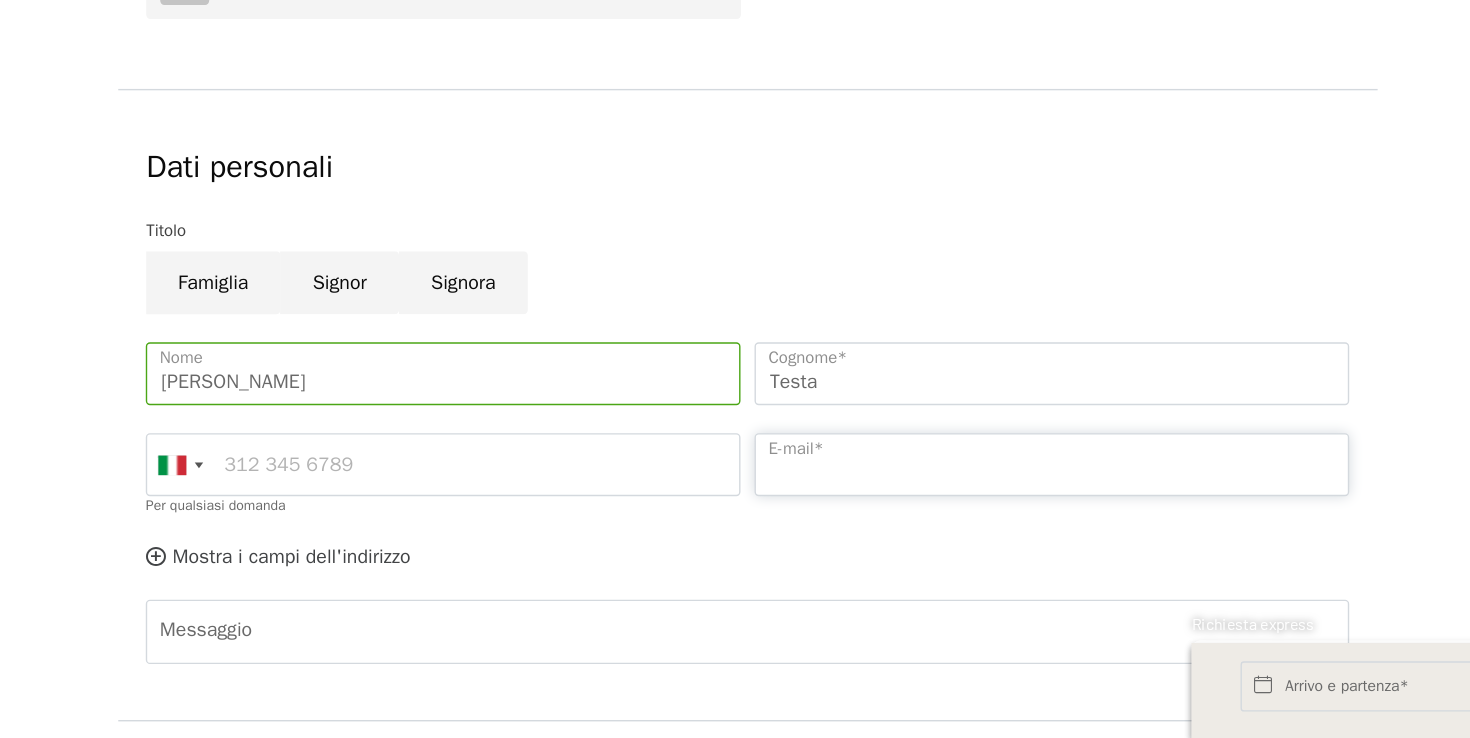 click on "E-mail*" at bounding box center (952, 542) 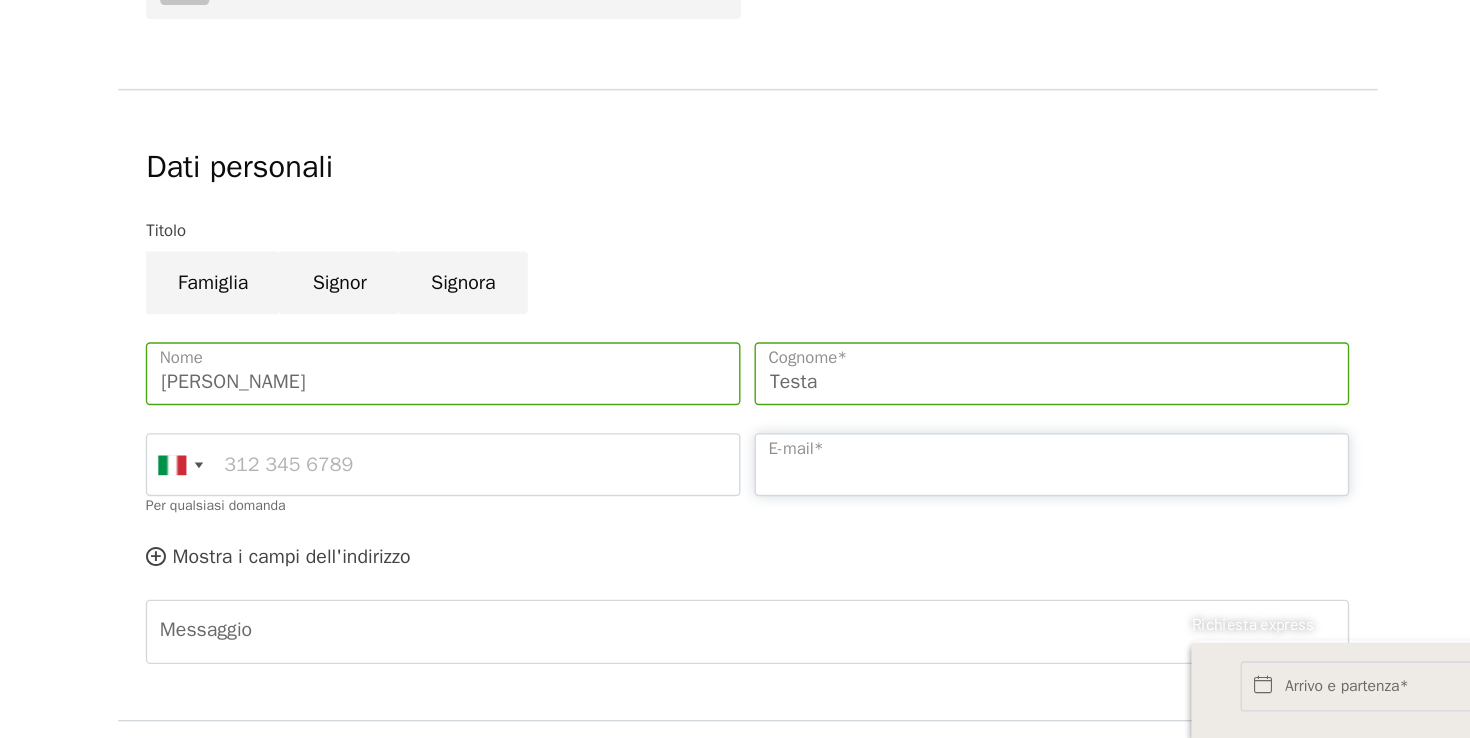 type on "russigrazia@gmail.com" 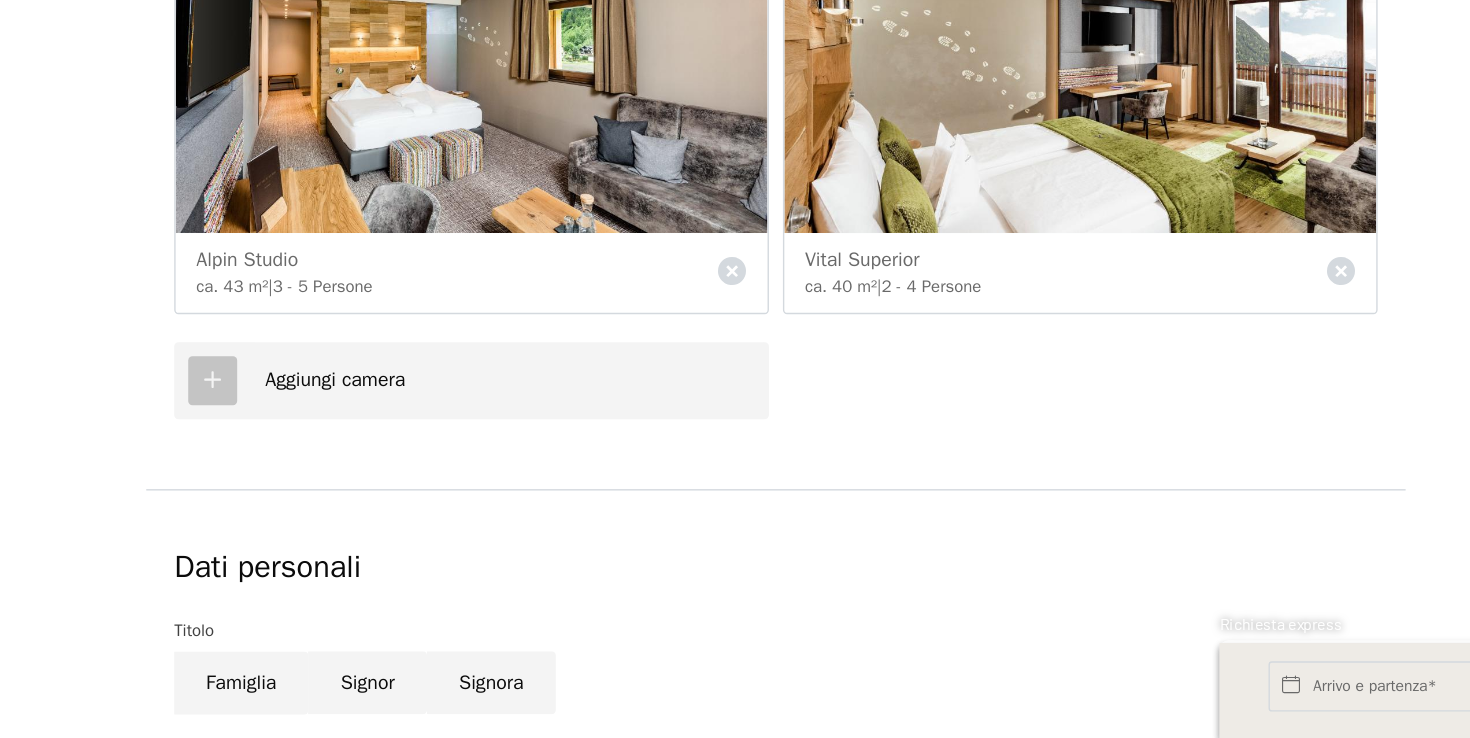 scroll, scrollTop: 688, scrollLeft: 0, axis: vertical 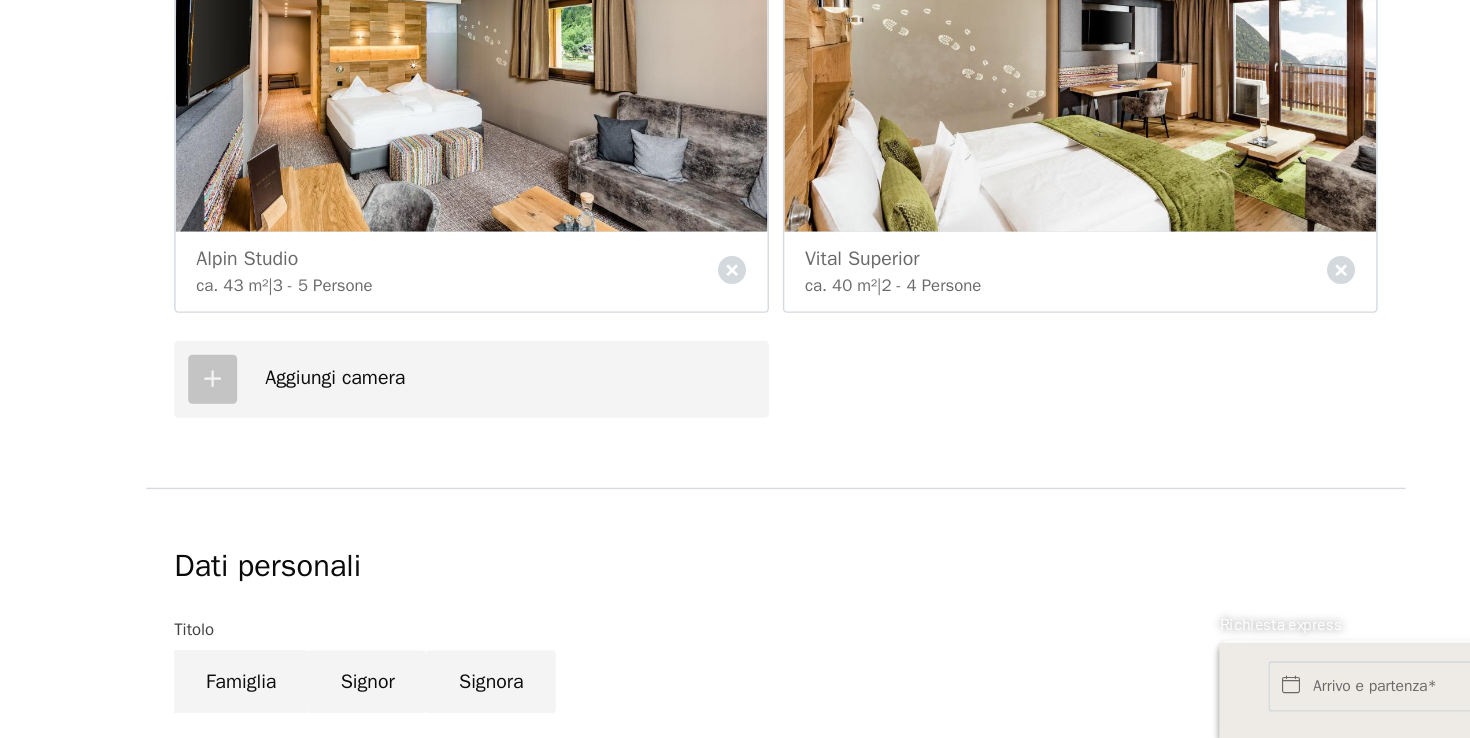 click at bounding box center [333, 481] 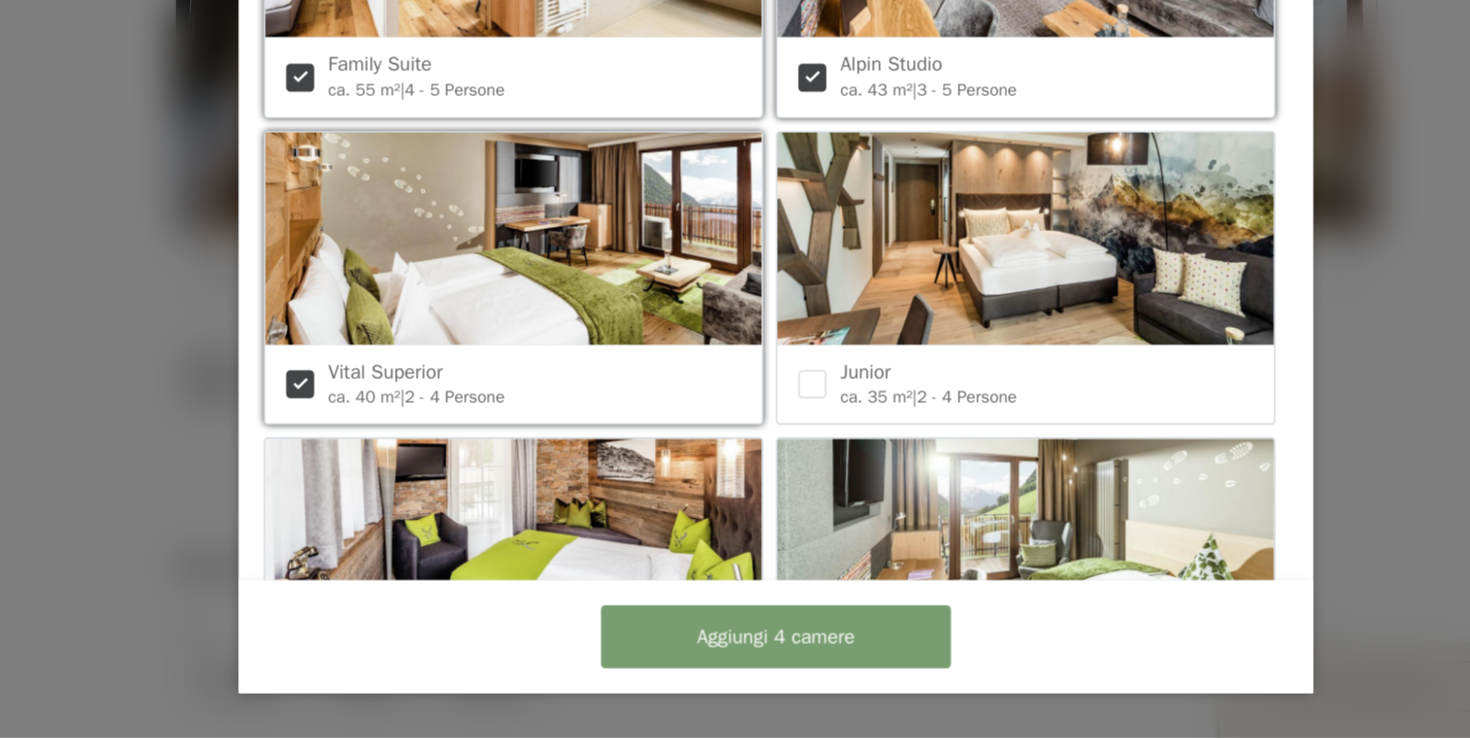 scroll, scrollTop: 727, scrollLeft: 0, axis: vertical 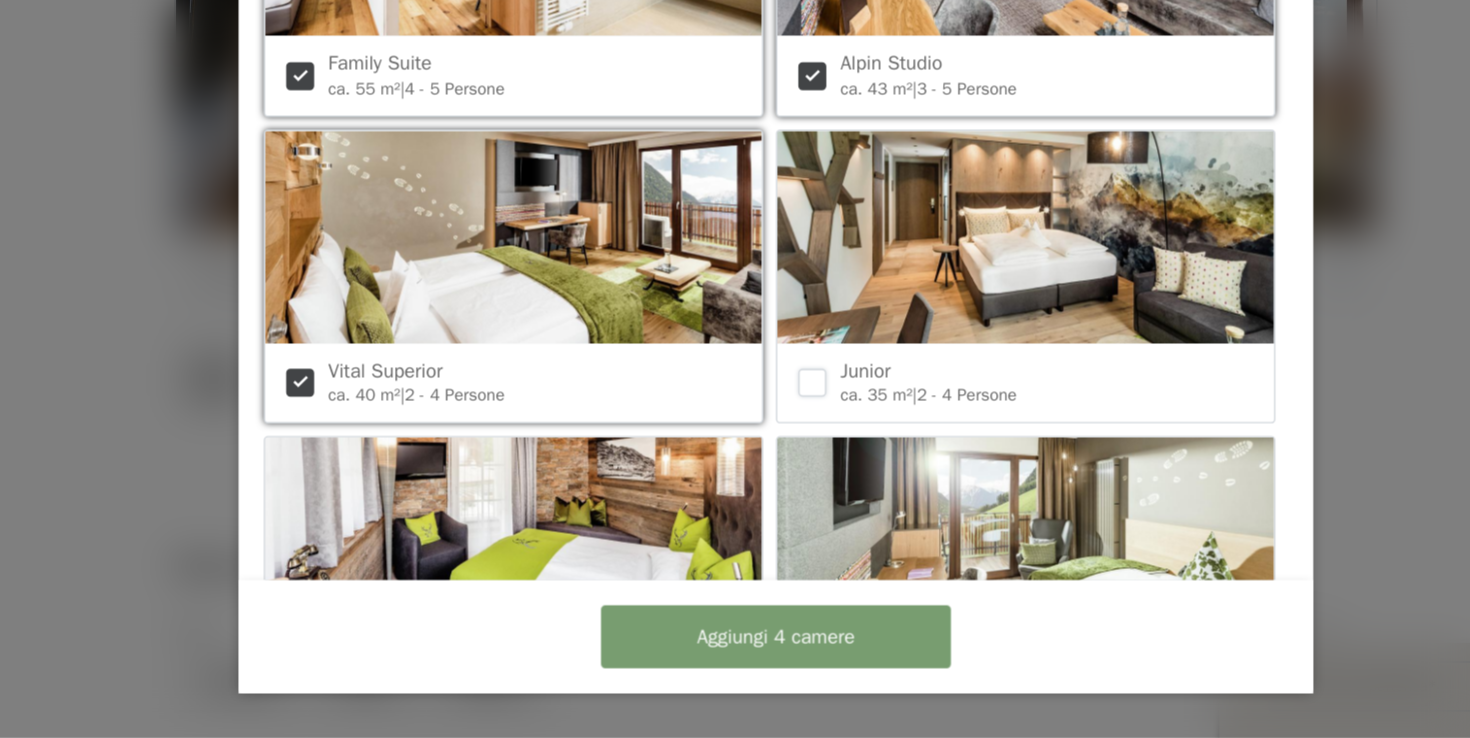 click at bounding box center (761, 484) 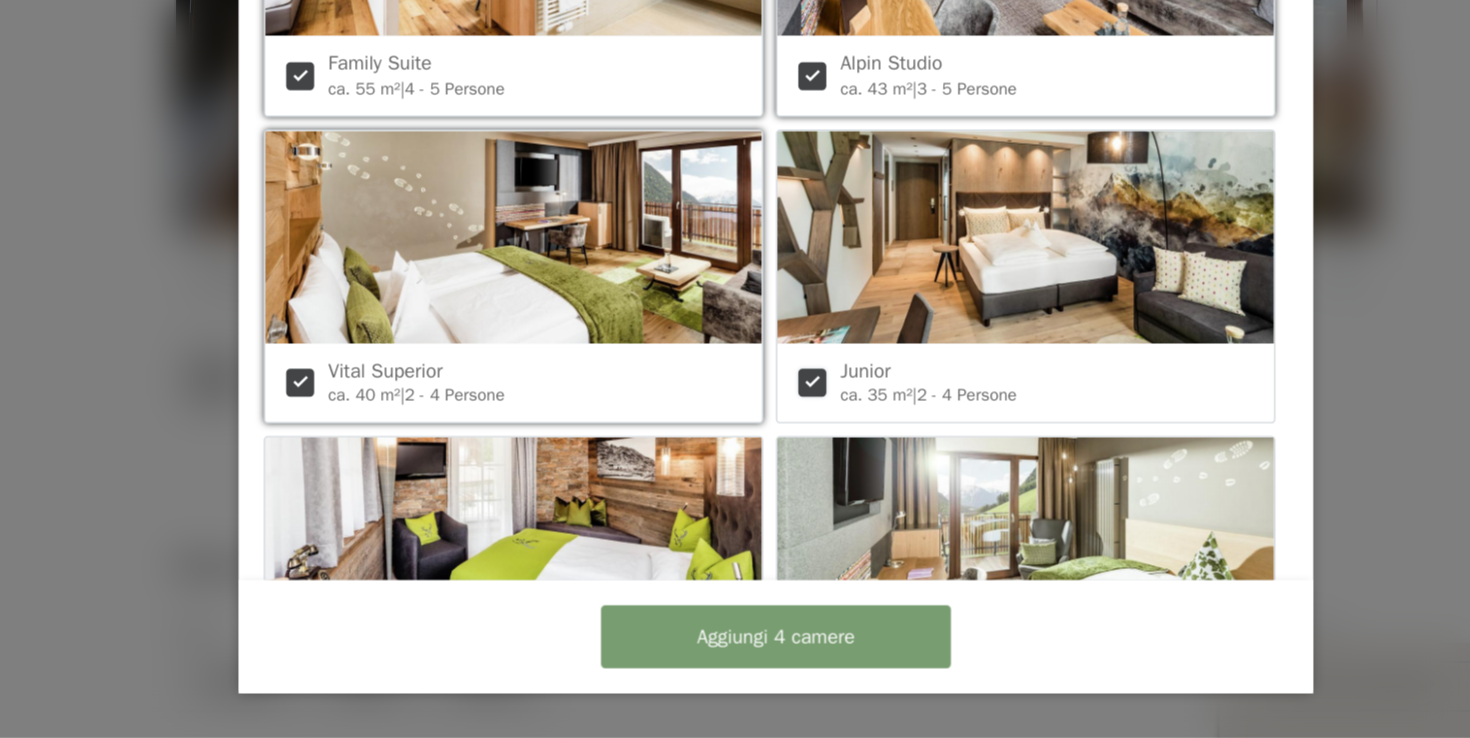 checkbox on "true" 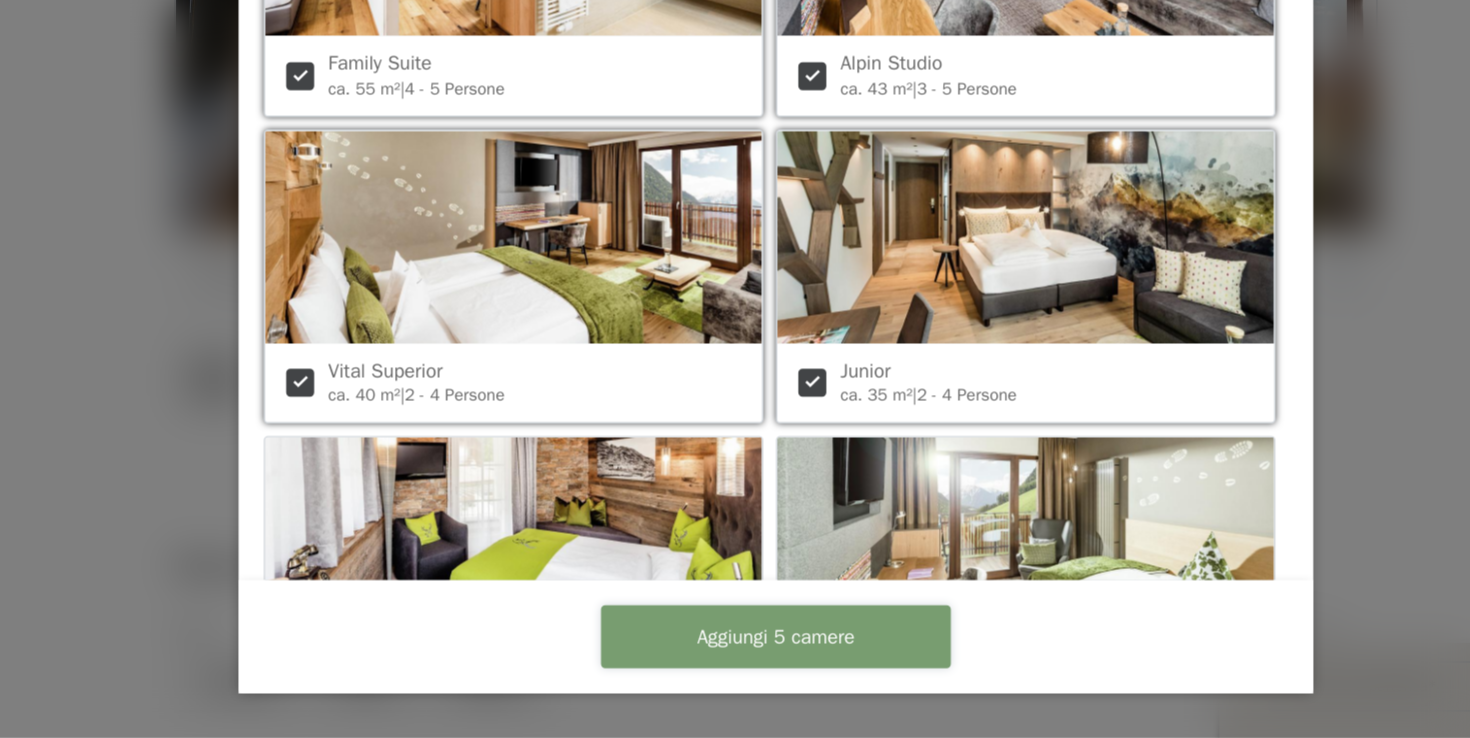 click on "Aggiungi 5 camere" at bounding box center [735, 666] 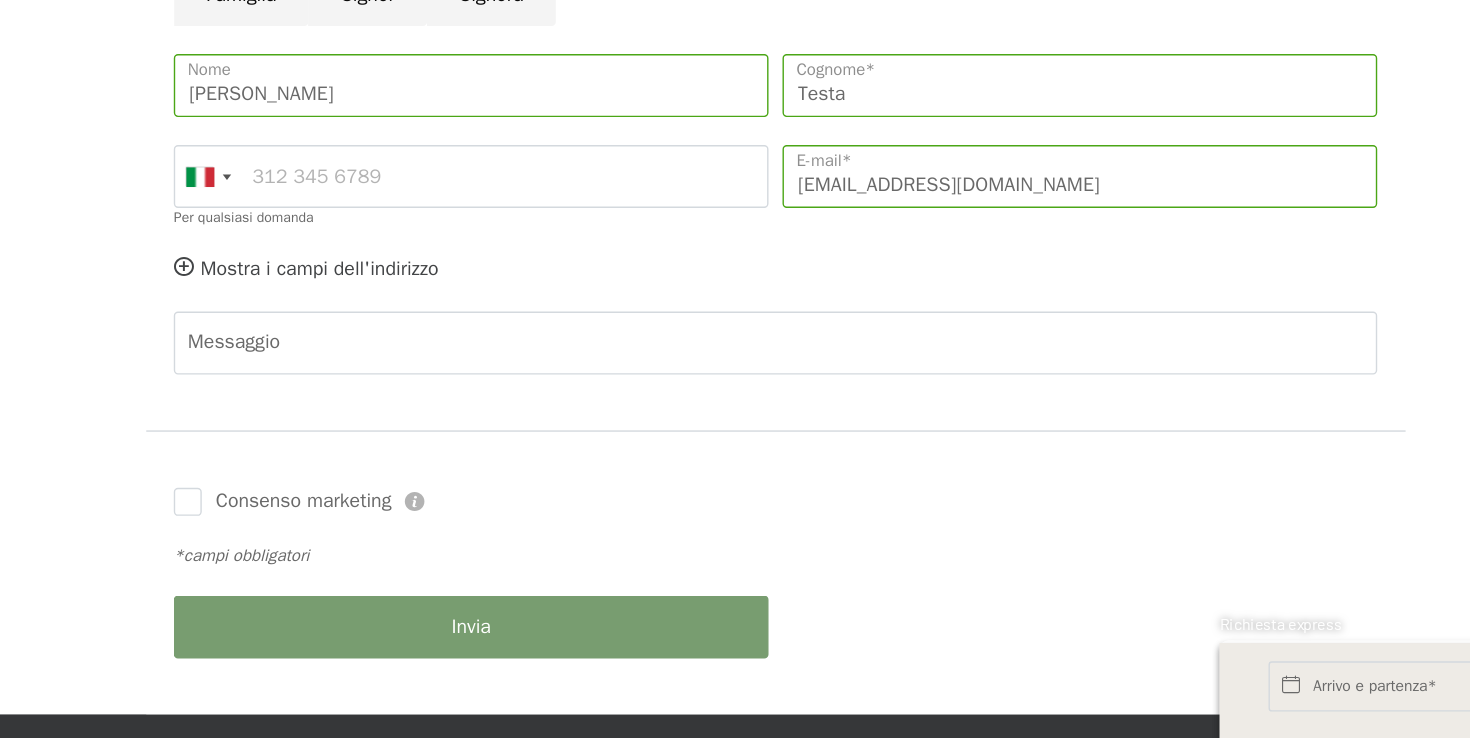 scroll, scrollTop: 1435, scrollLeft: 0, axis: vertical 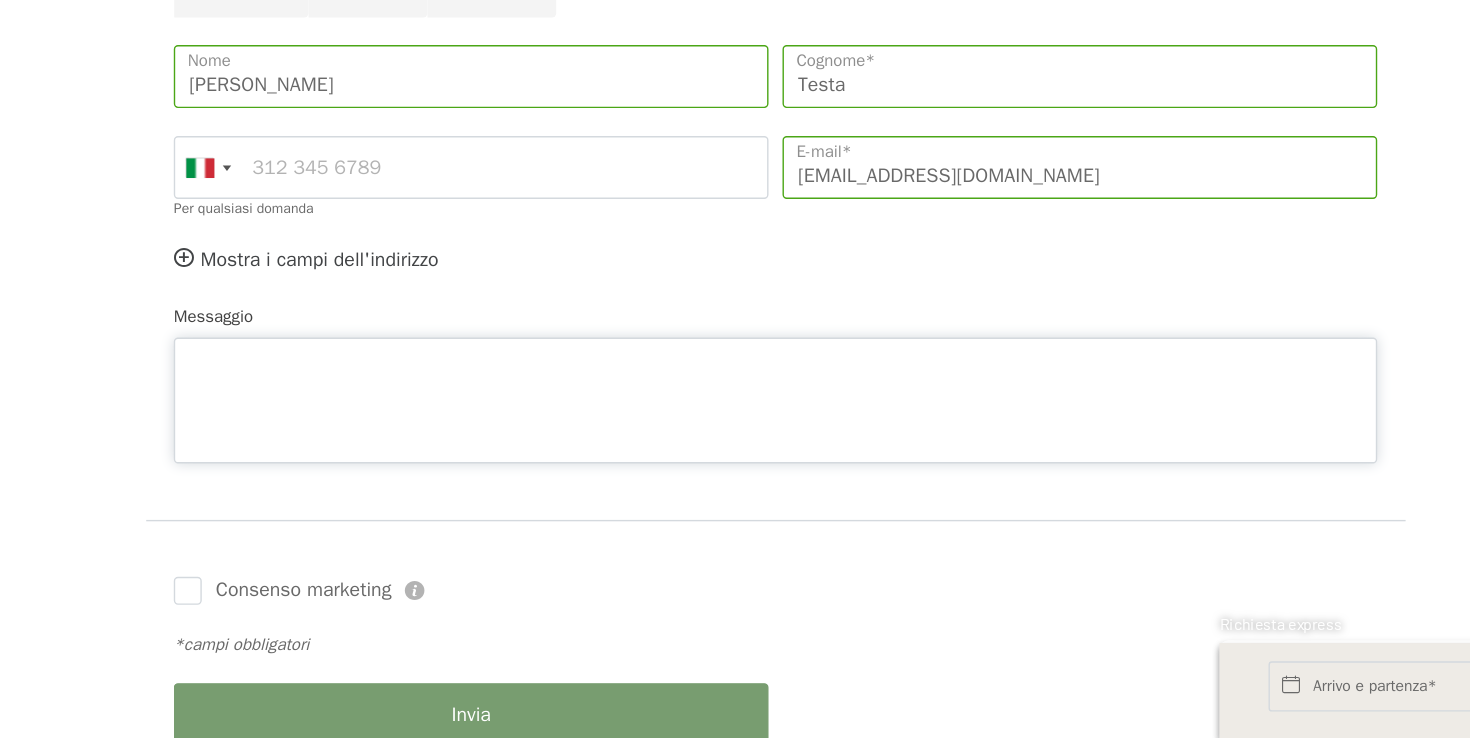 click on "Messaggio" at bounding box center [735, 484] 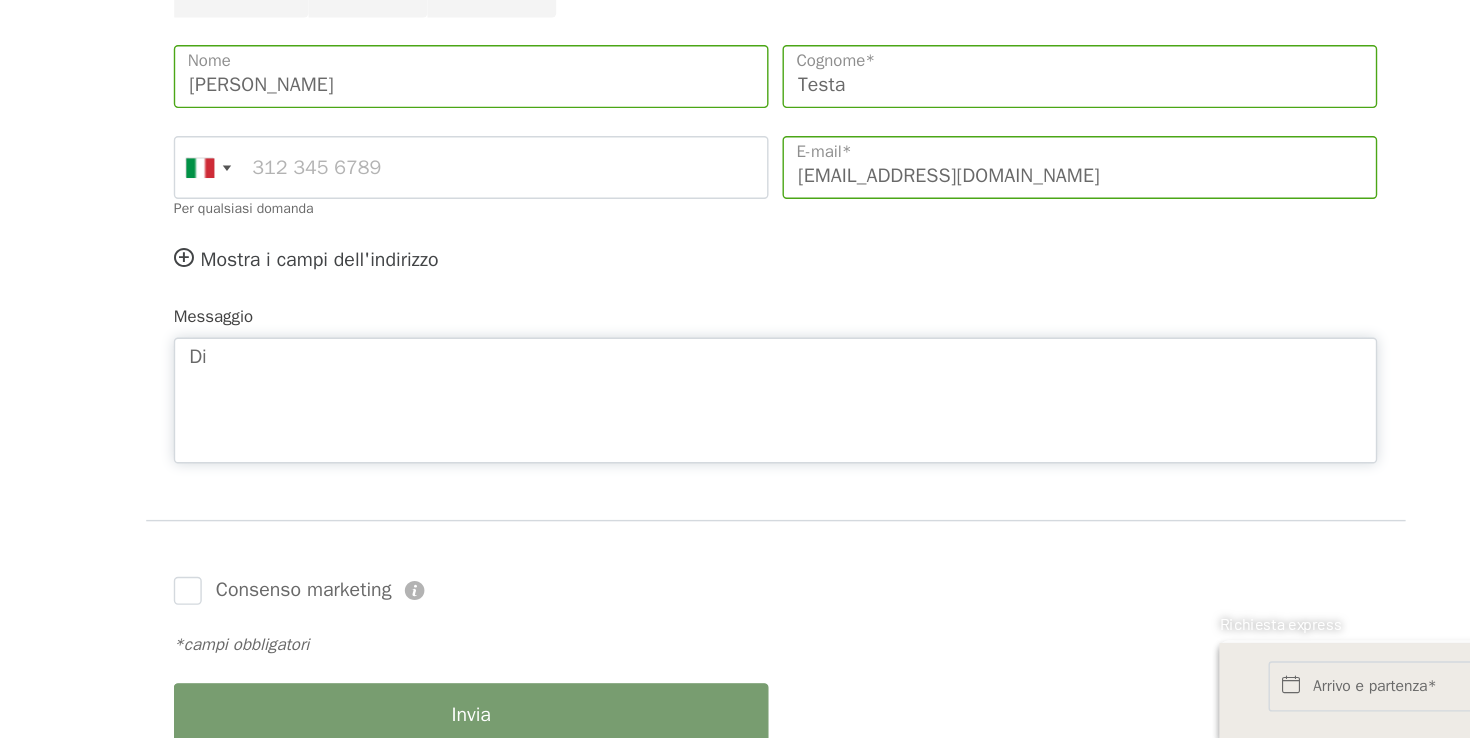 type on "D" 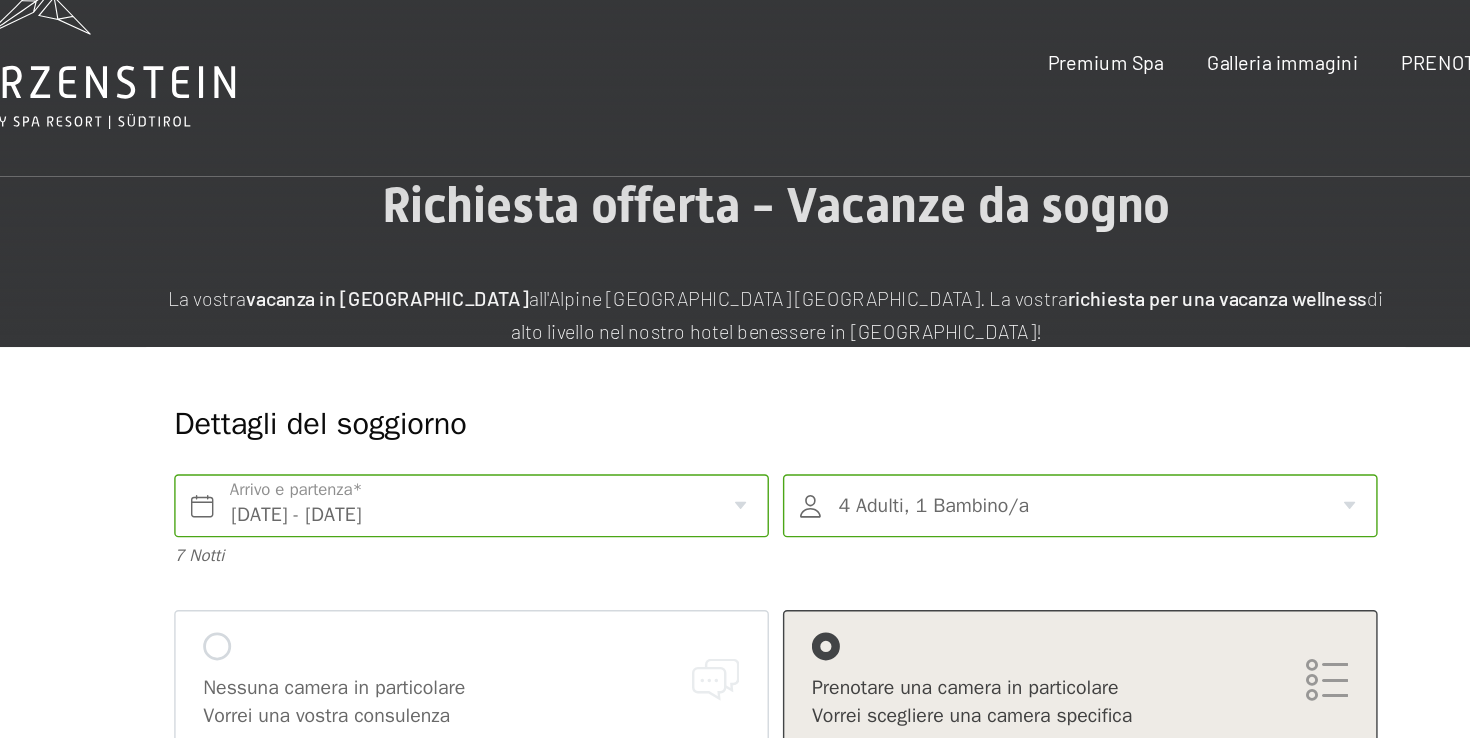 scroll, scrollTop: 0, scrollLeft: 0, axis: both 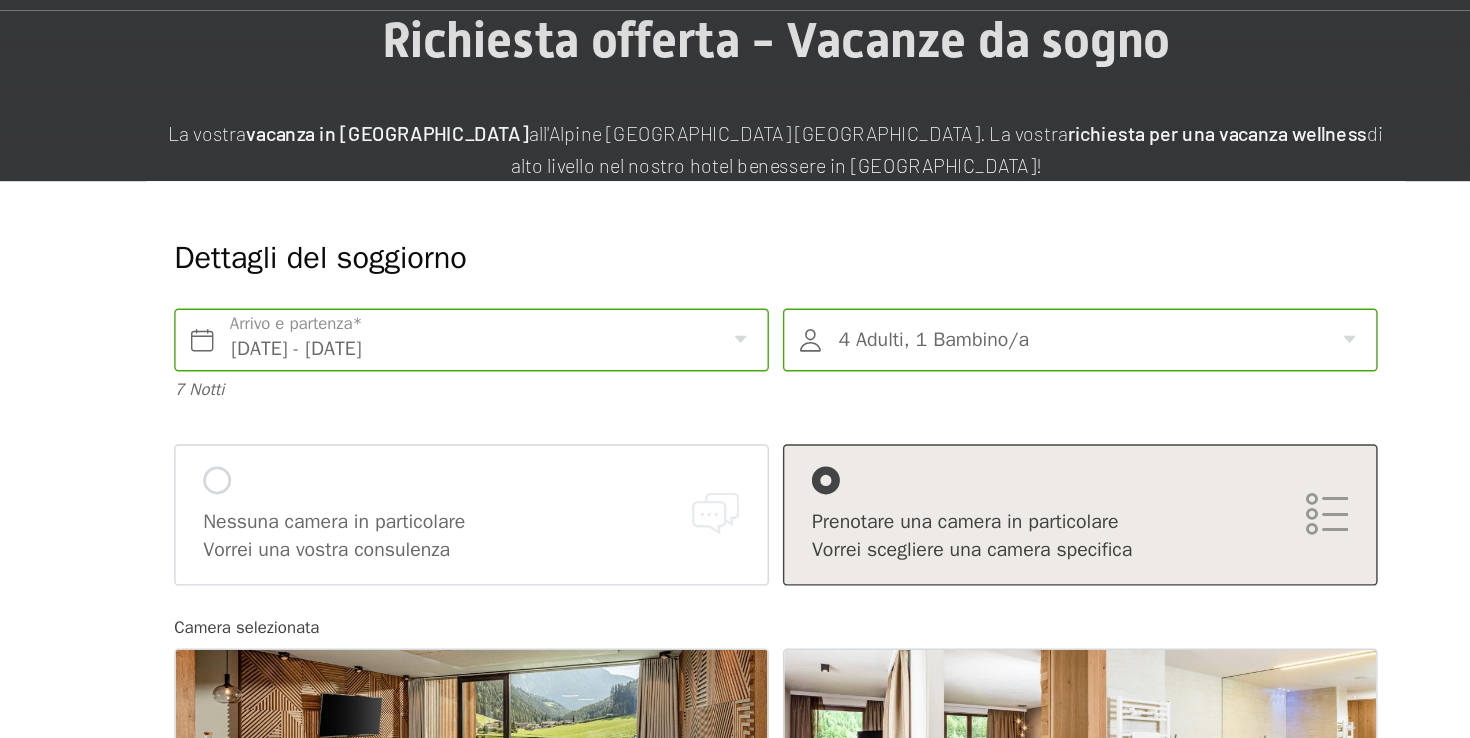 type on "Si chiede la miglior offerta" 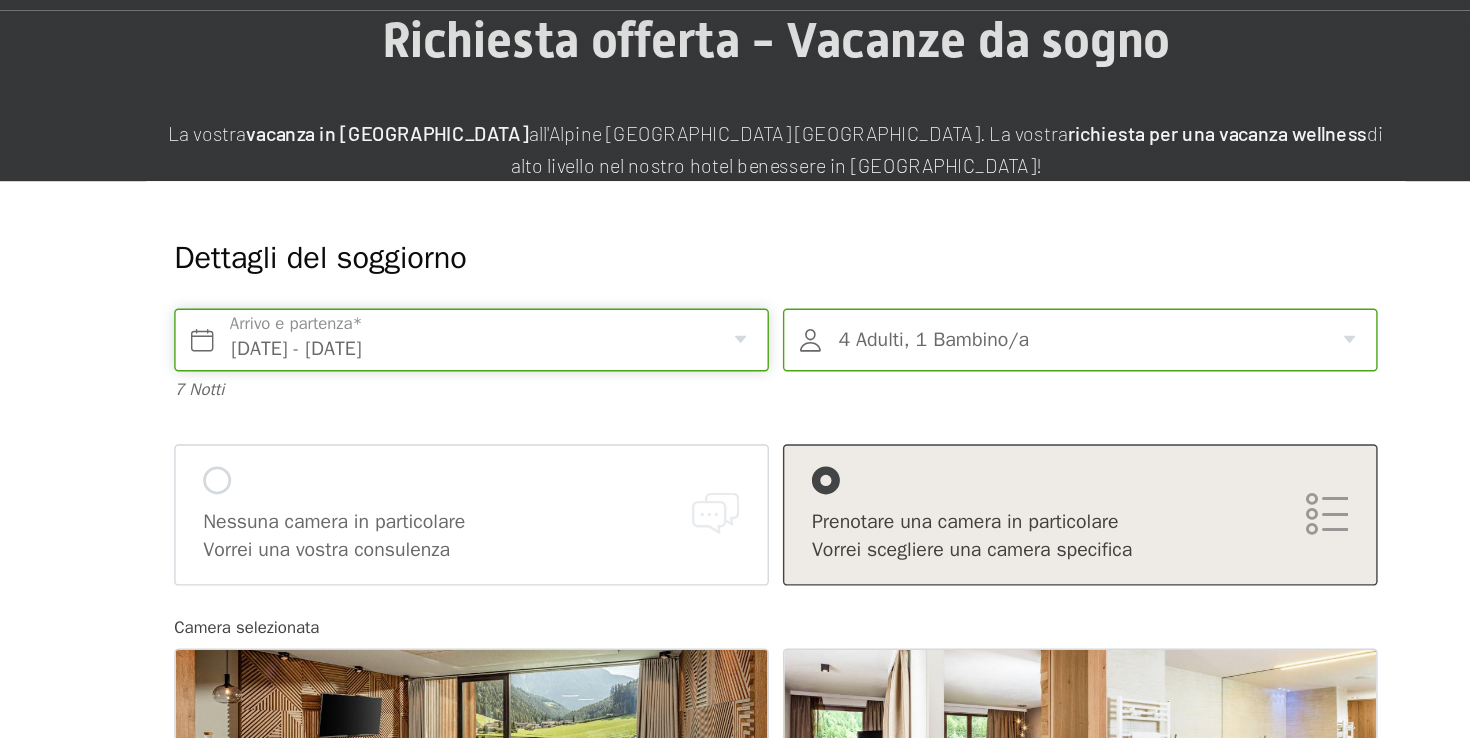 click on "Dom. 13/07/2025 - Dom. 20/07/2025" at bounding box center [517, 411] 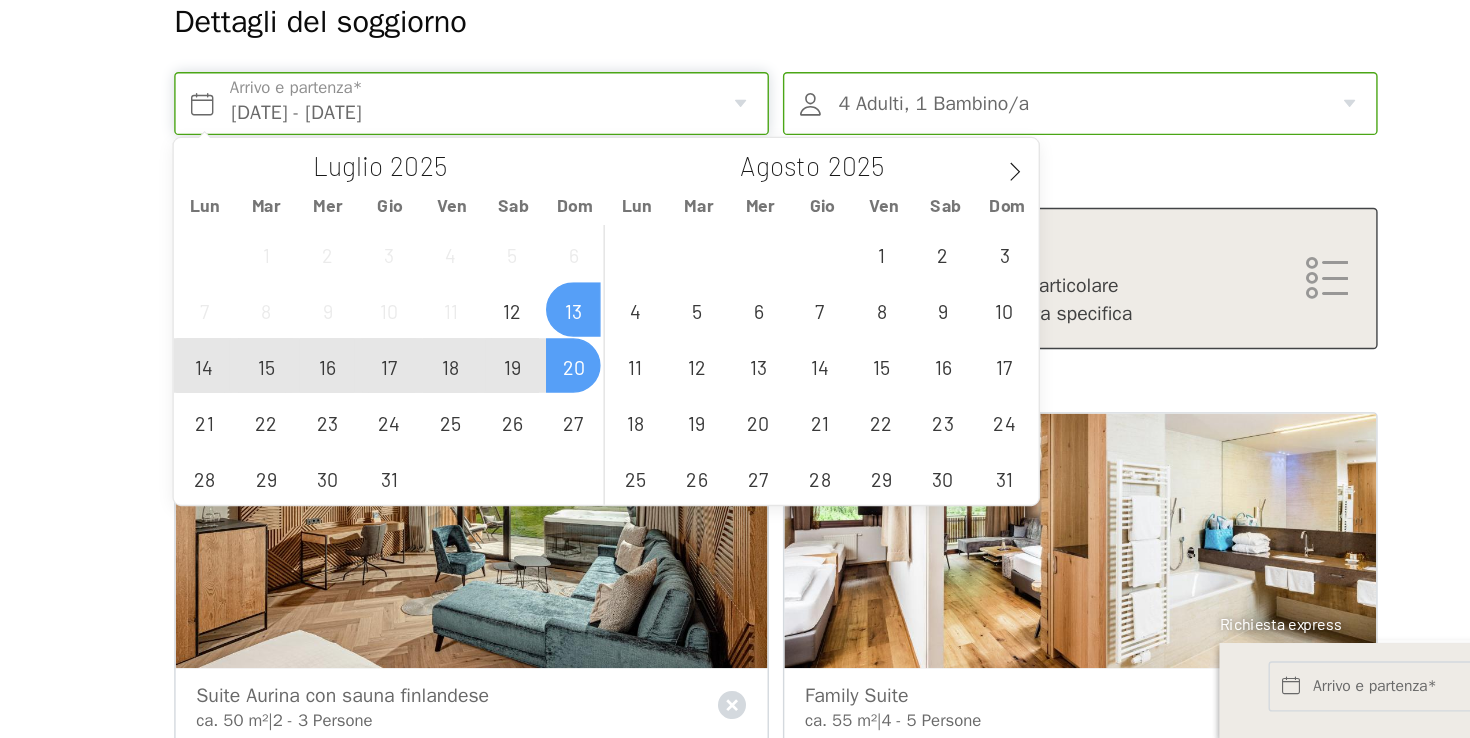 scroll, scrollTop: 134, scrollLeft: 0, axis: vertical 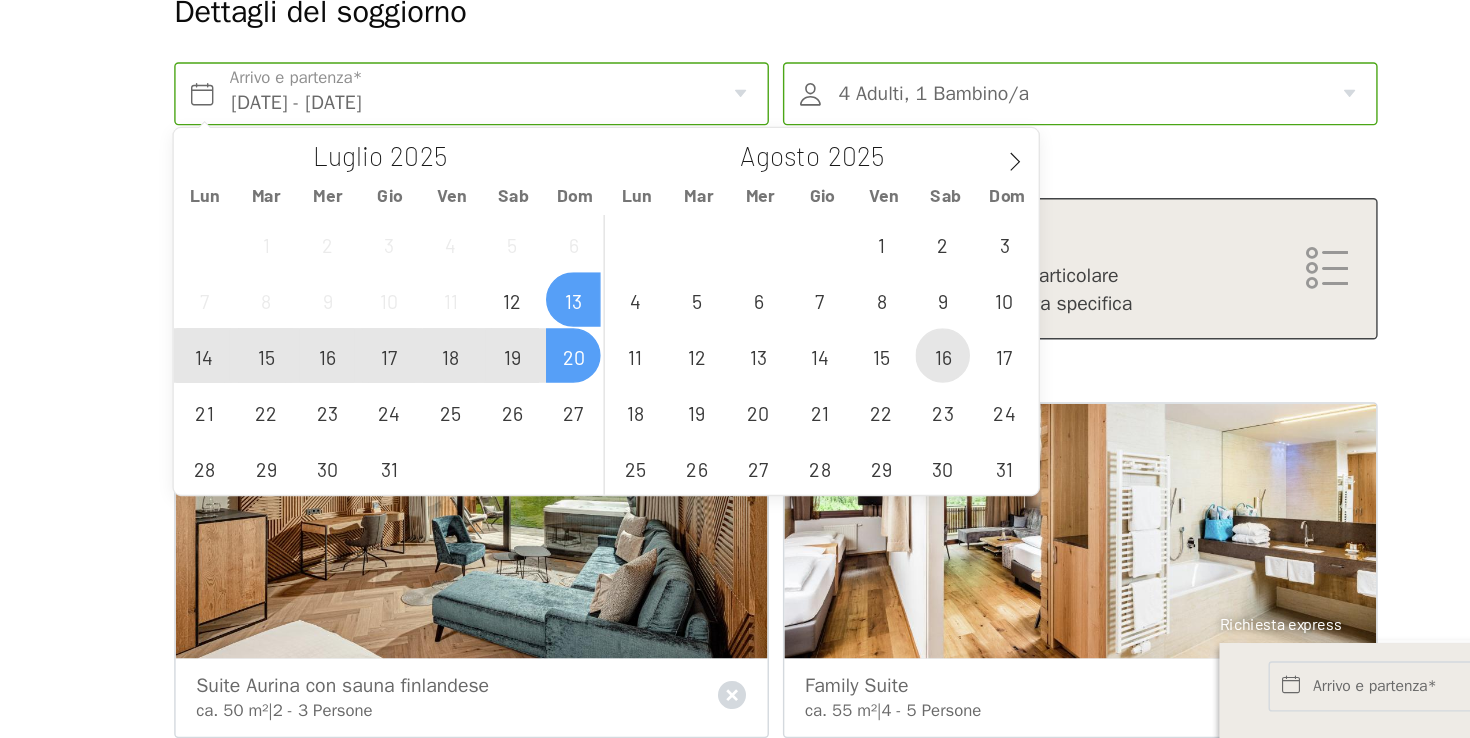 click on "16" at bounding box center (854, 464) 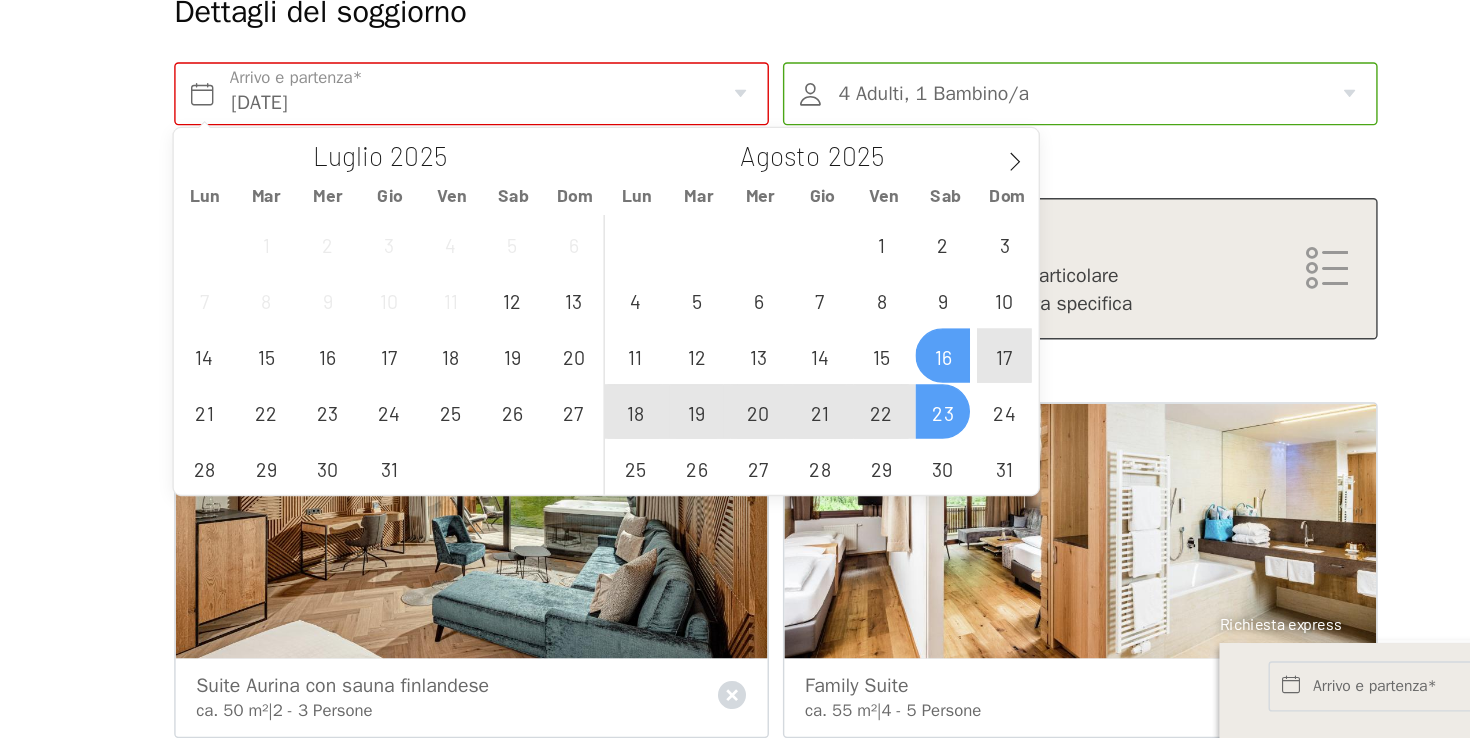click on "23" at bounding box center [854, 504] 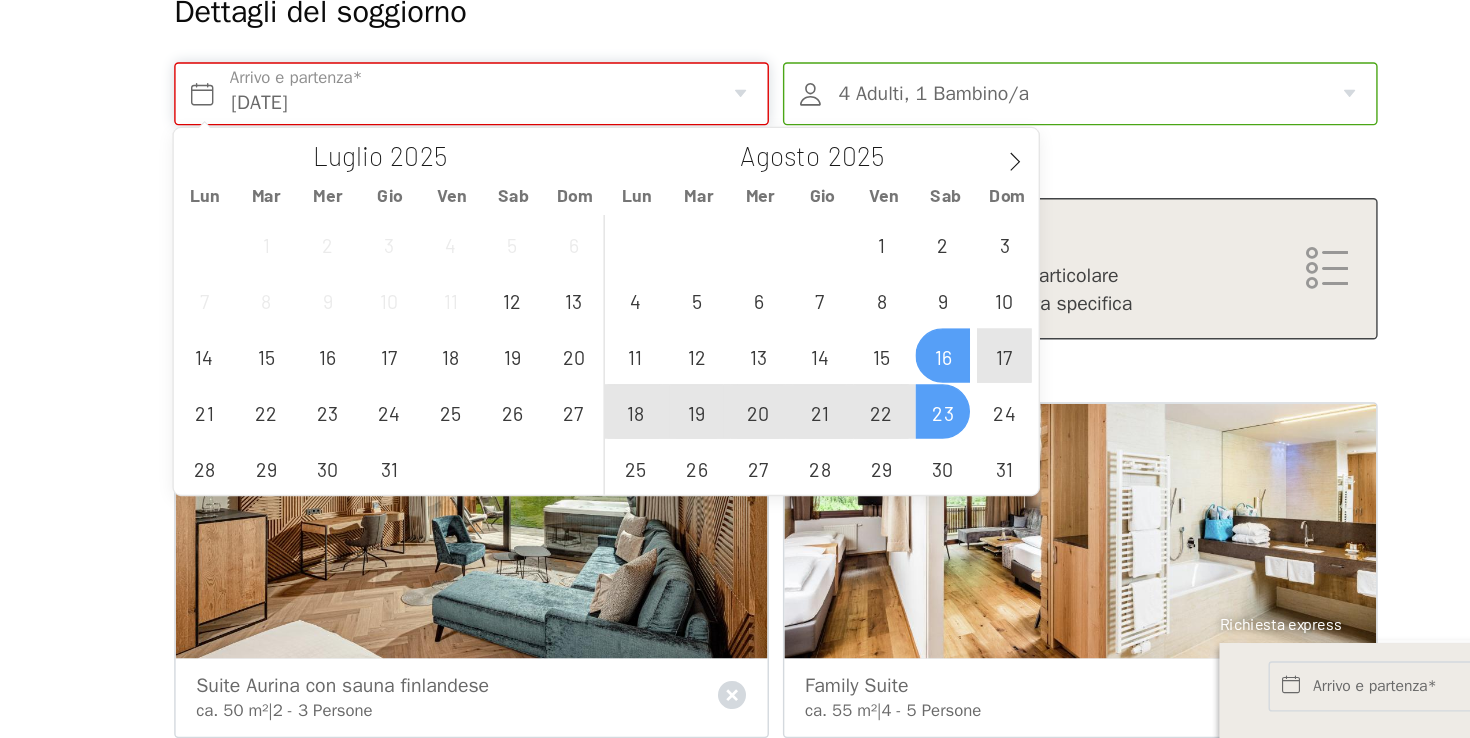 type on "Sab. 16/08/2025 - Sab. 23/08/2025" 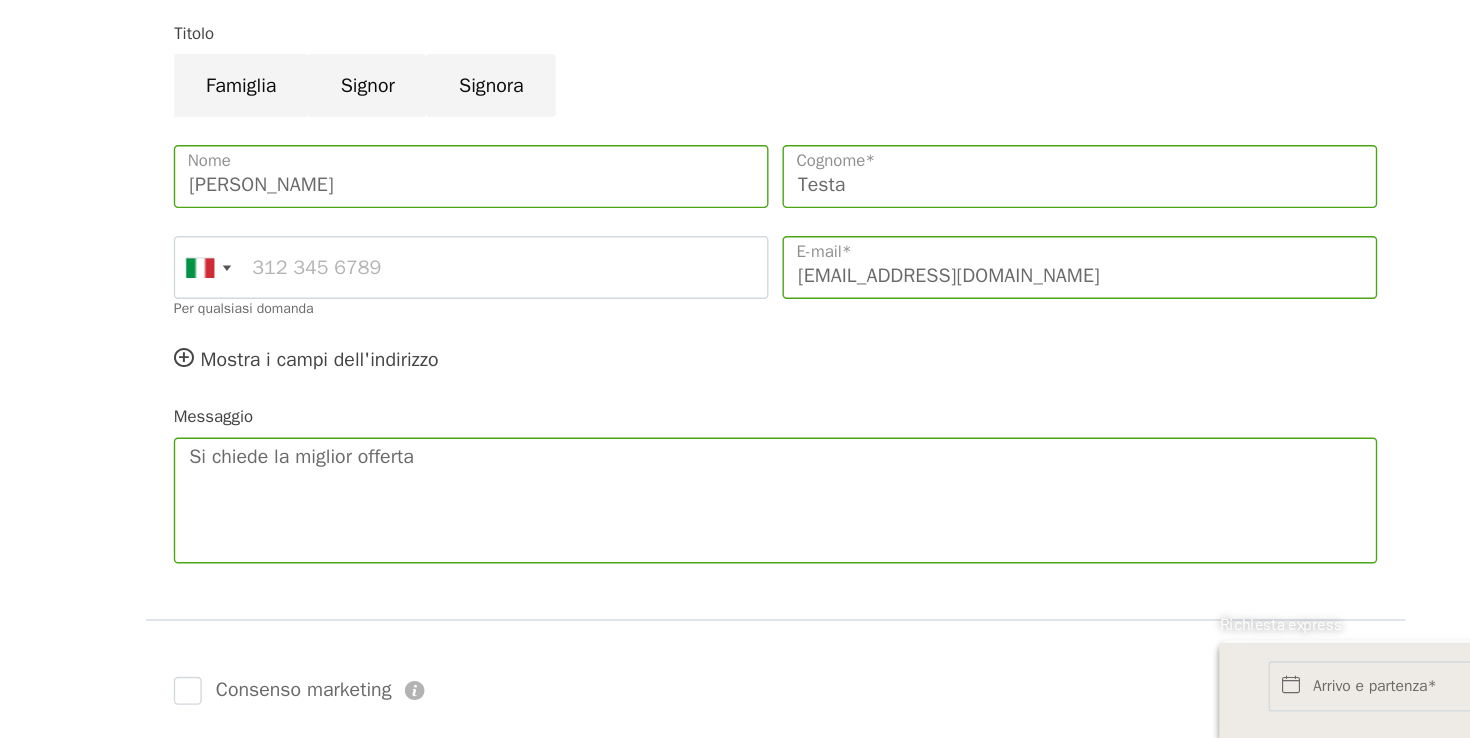 scroll, scrollTop: 1372, scrollLeft: 0, axis: vertical 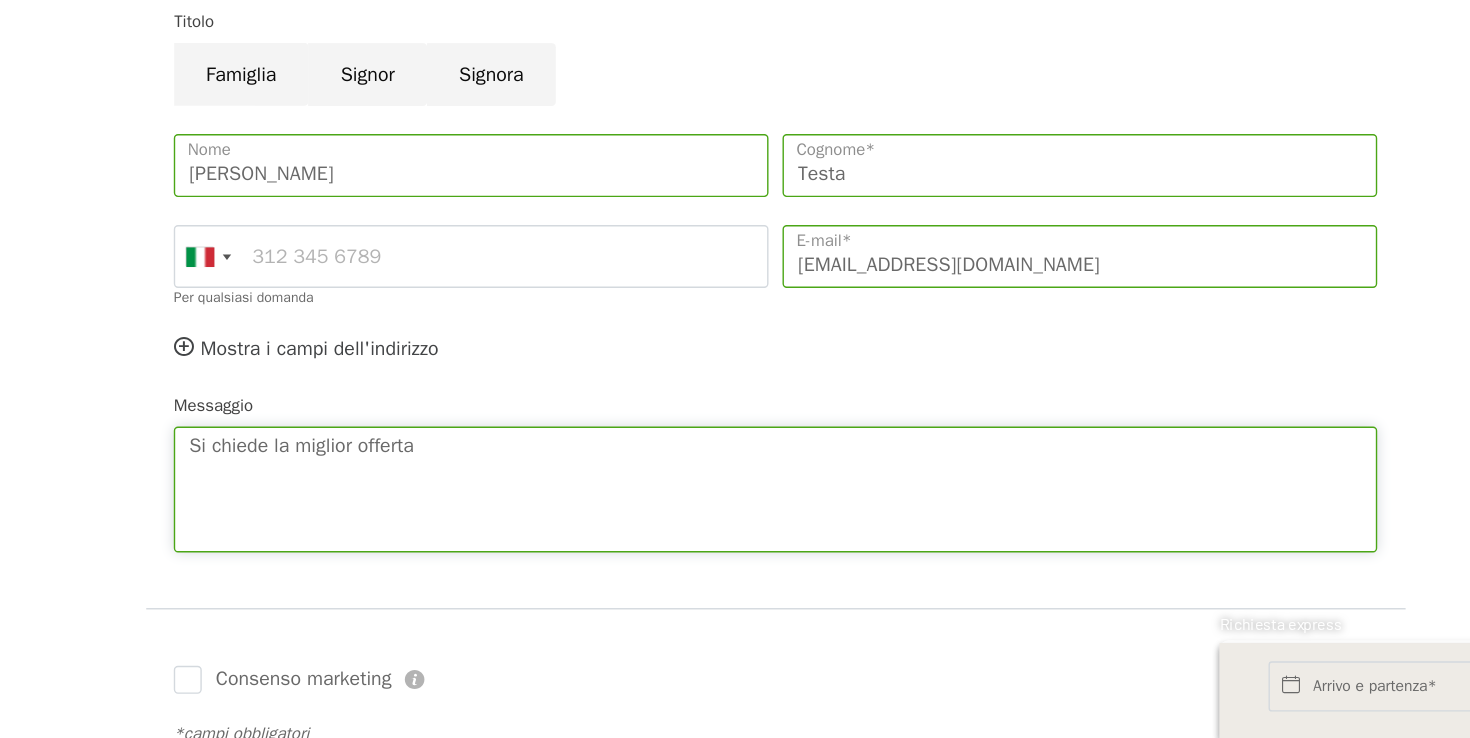 click on "Si chiede la miglior offerta" at bounding box center (735, 560) 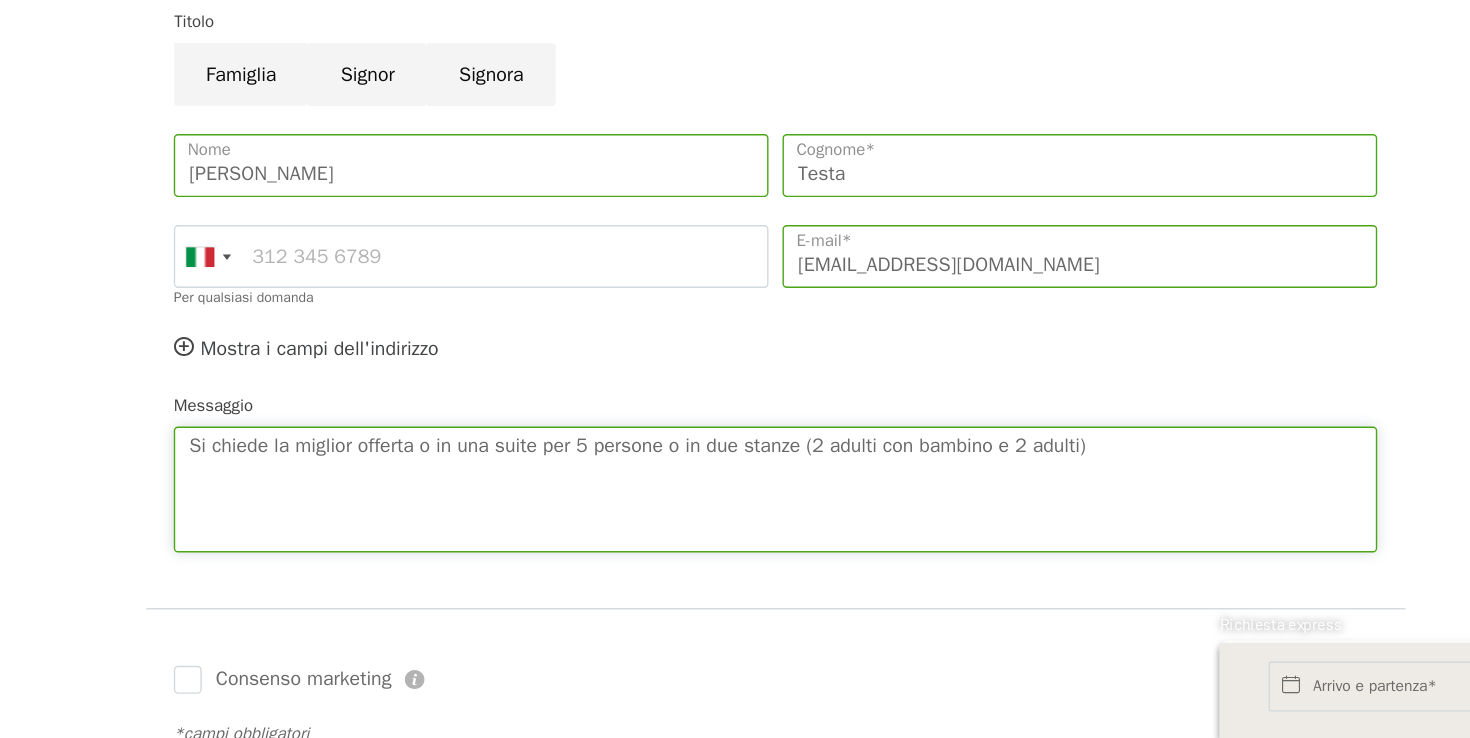 click on "Si chiede la miglior offerta o in una suite per 5 persone o in due stanze (2 adulti con bambino e 2 adulti)" at bounding box center [735, 560] 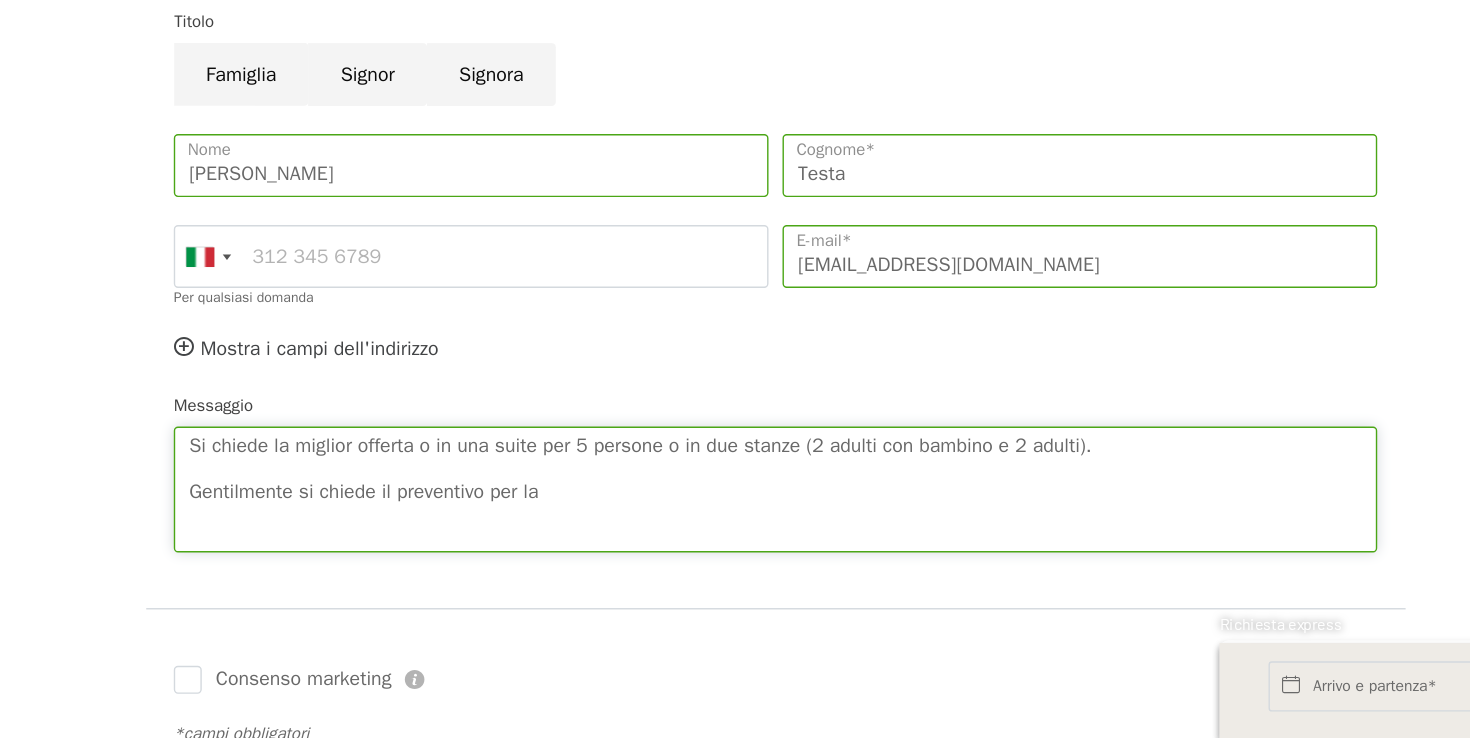 click on "Si chiede la miglior offerta o in una suite per 5 persone o in due stanze (2 adulti con bambino e 2 adulti).
Gentilmente si chiede il preventivo per la" at bounding box center (735, 560) 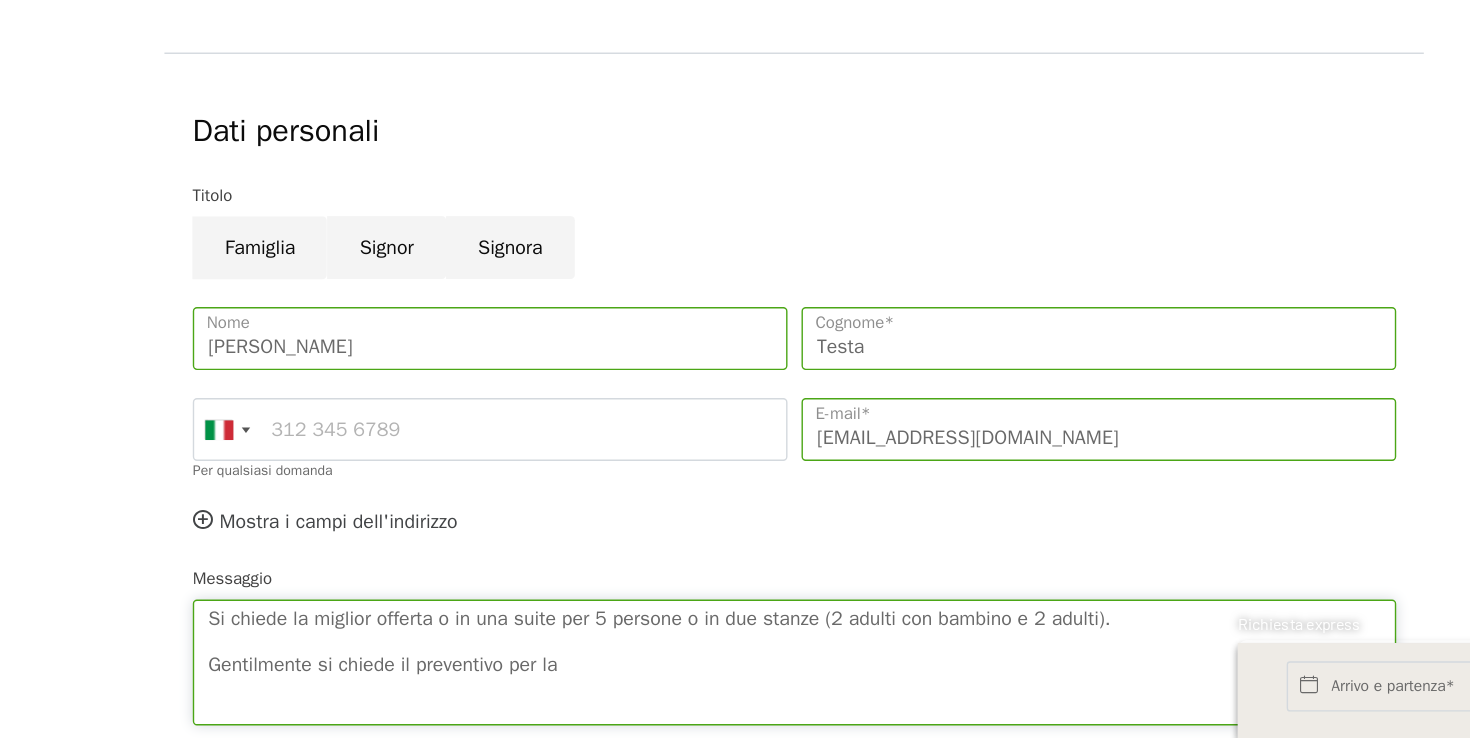 scroll, scrollTop: 1254, scrollLeft: 0, axis: vertical 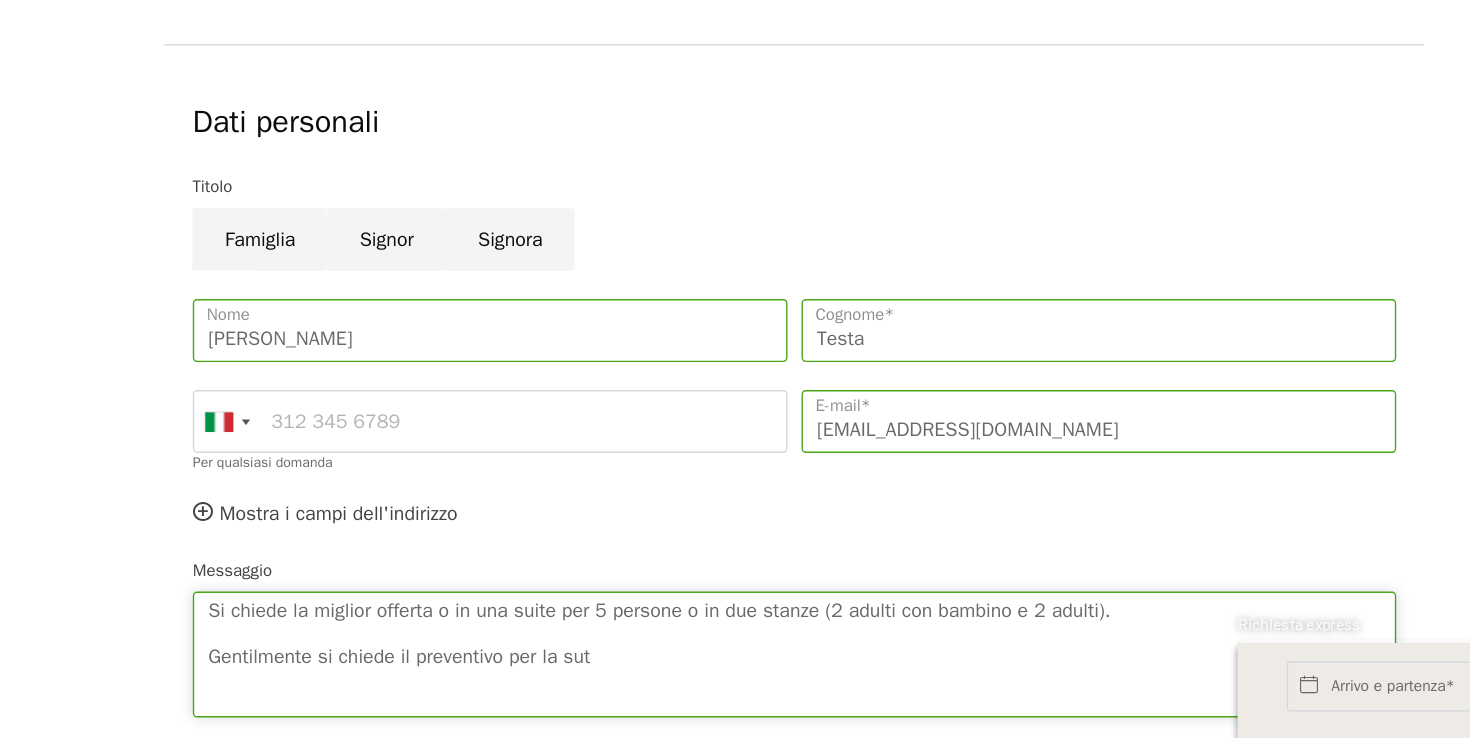 click on "Si chiede la miglior offerta o in una suite per 5 persone o in due stanze (2 adulti con bambino e 2 adulti).
Gentilmente si chiede il preventivo per la sut" at bounding box center (735, 678) 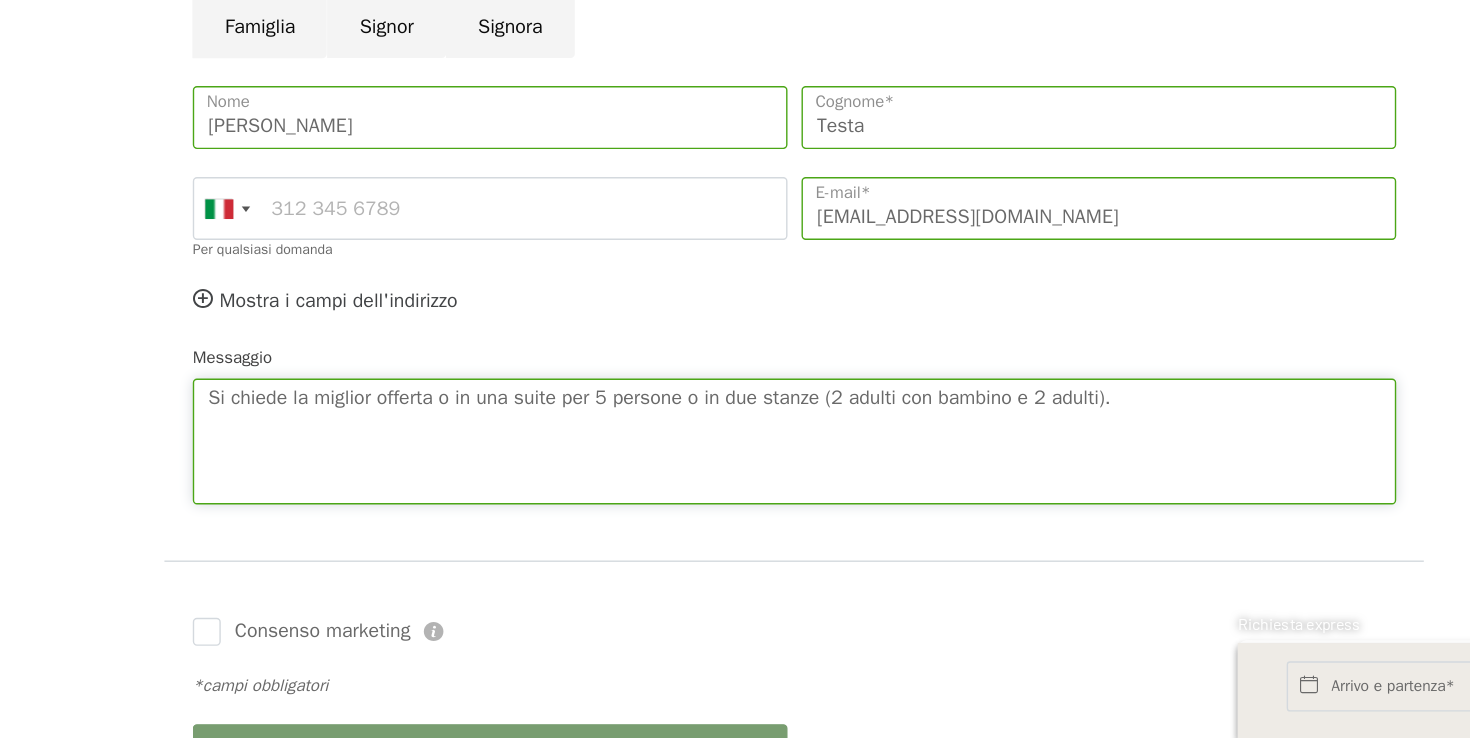 scroll, scrollTop: 1413, scrollLeft: 0, axis: vertical 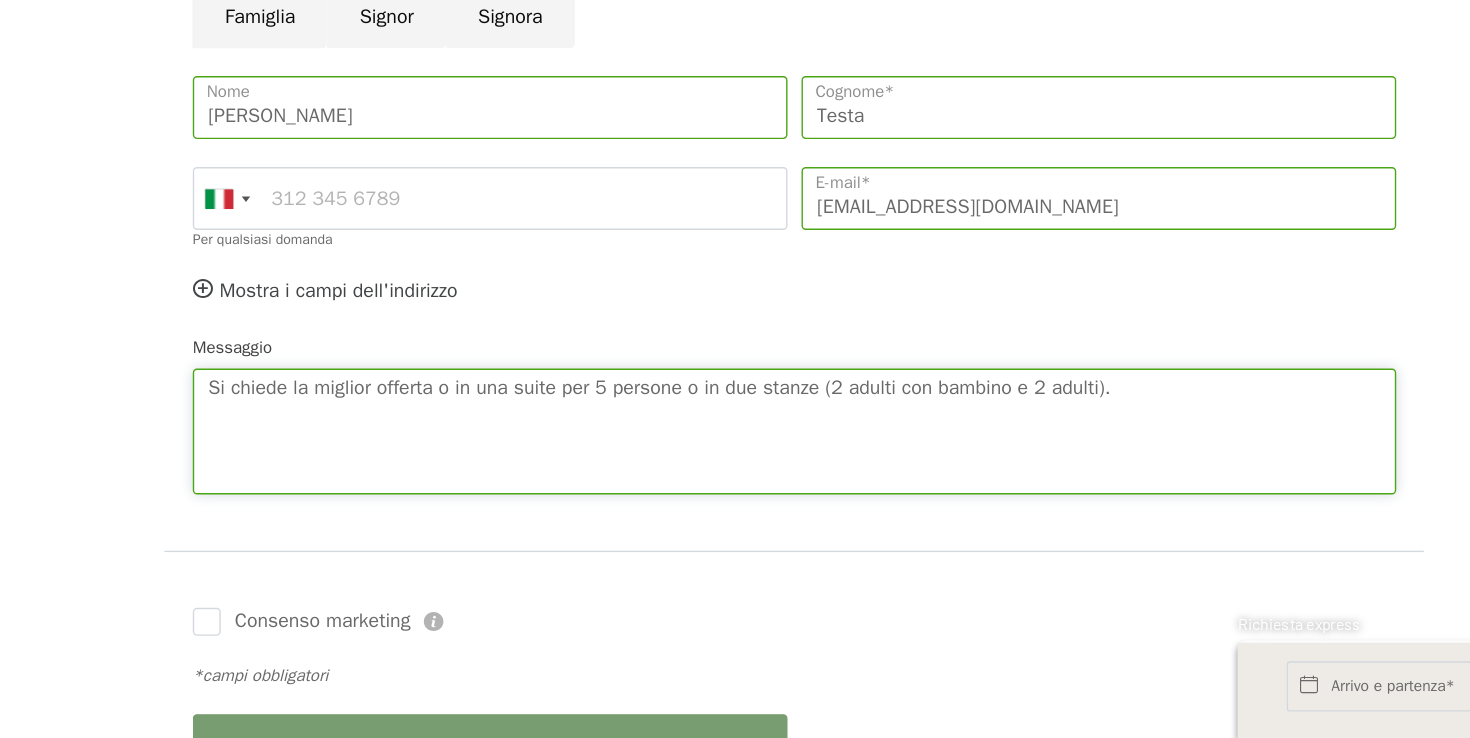 click on "Si chiede la miglior offerta o in una suite per 5 persone o in due stanze (2 adulti con bambino e 2 adulti)." at bounding box center (735, 519) 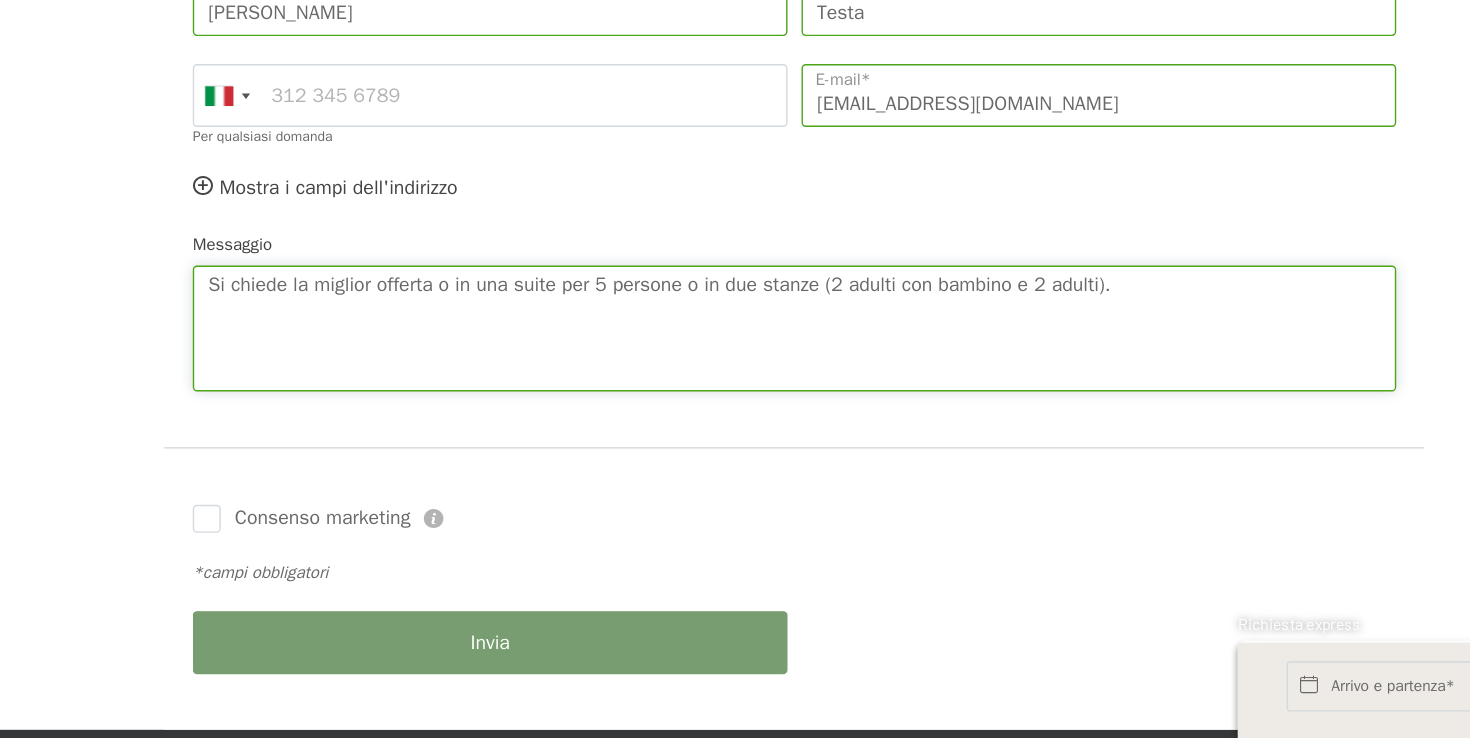scroll, scrollTop: 1495, scrollLeft: 0, axis: vertical 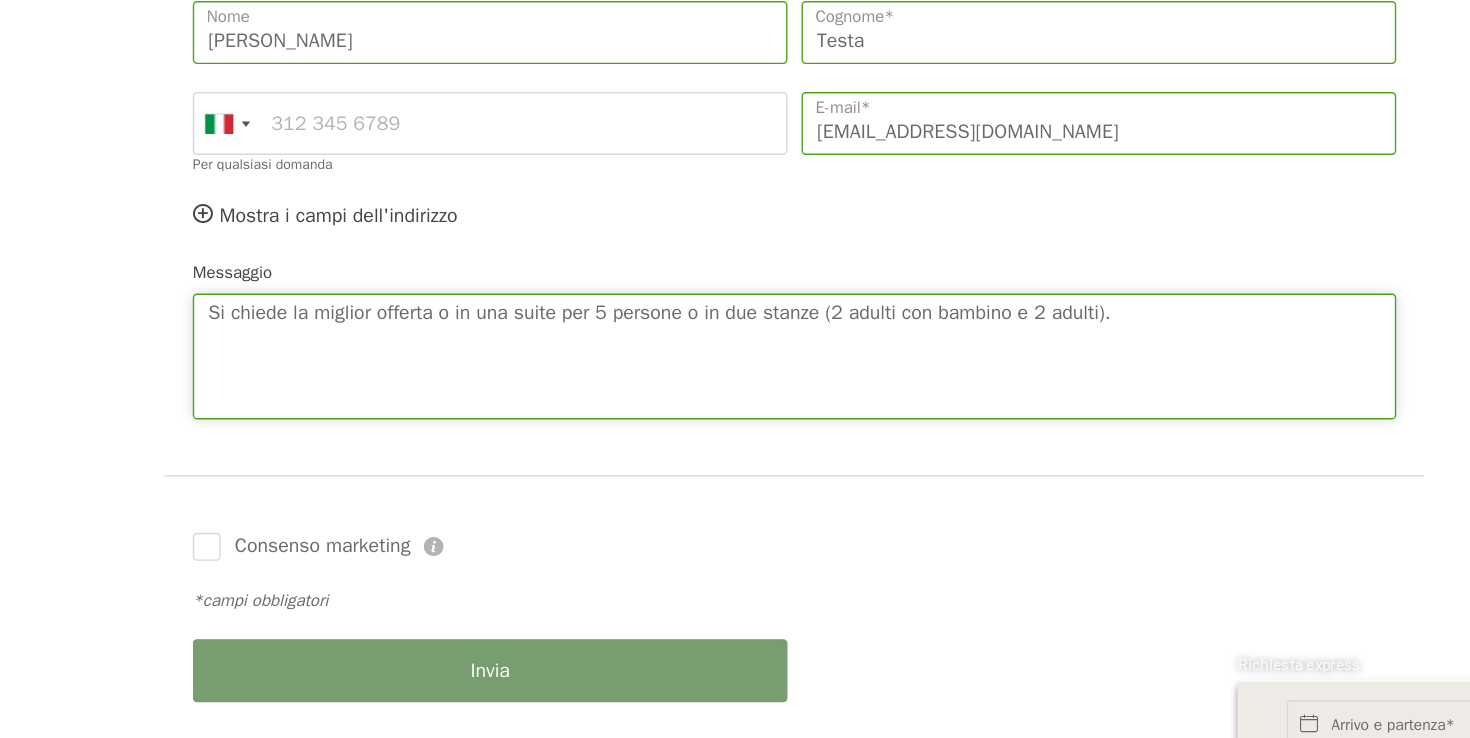 type on "Si chiede la miglior offerta o in una suite per 5 persone o in due stanze (2 adulti con bambino e 2 adulti)." 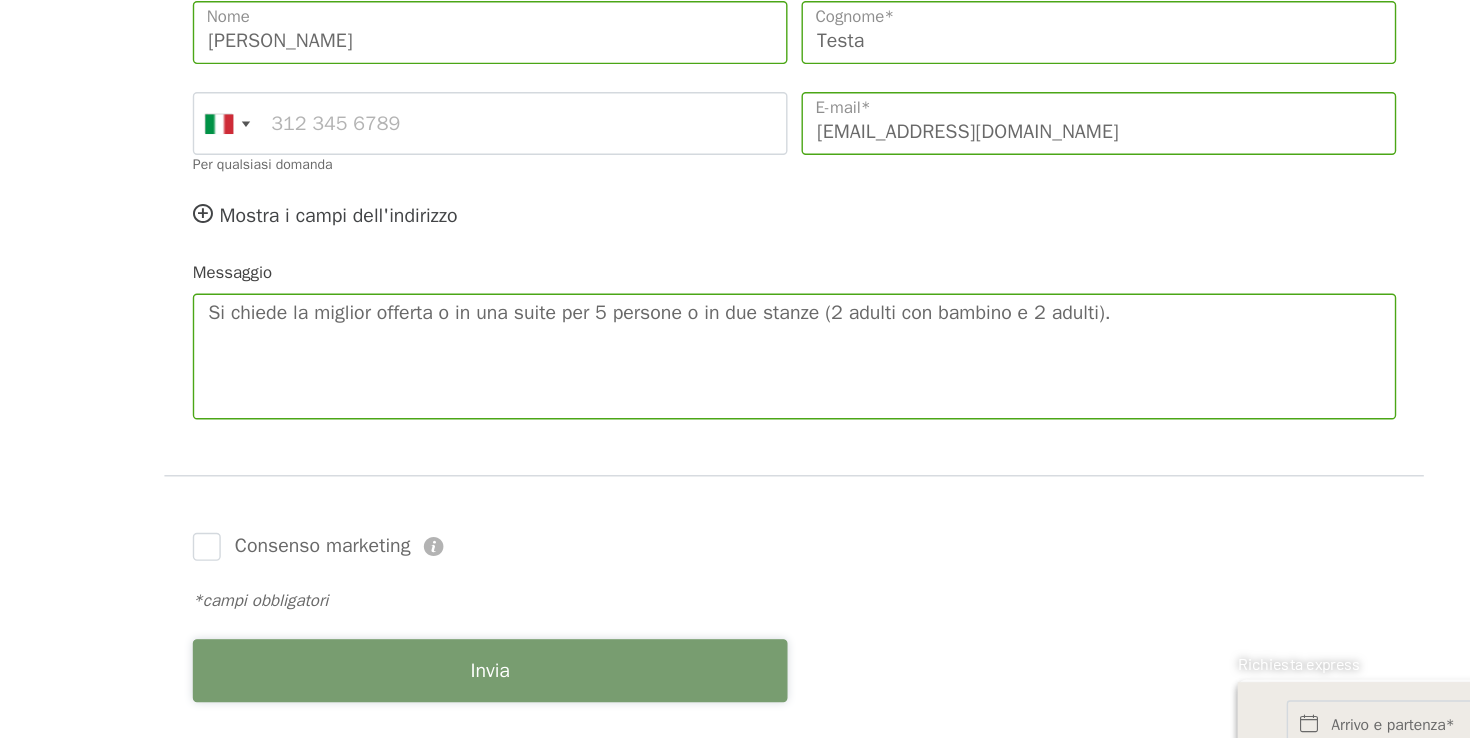 click on "Invia" at bounding box center [517, 661] 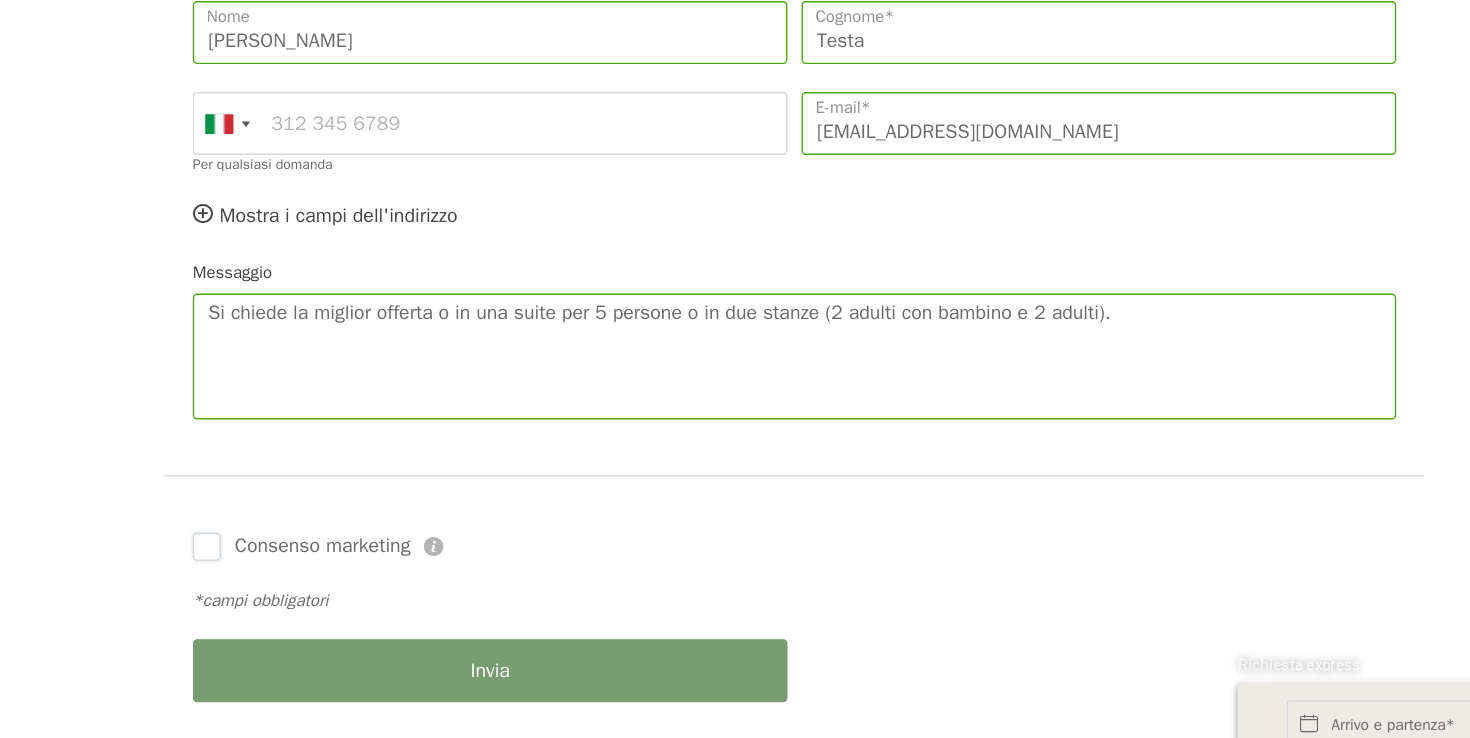 click on "Consenso marketing" at bounding box center (315, 573) 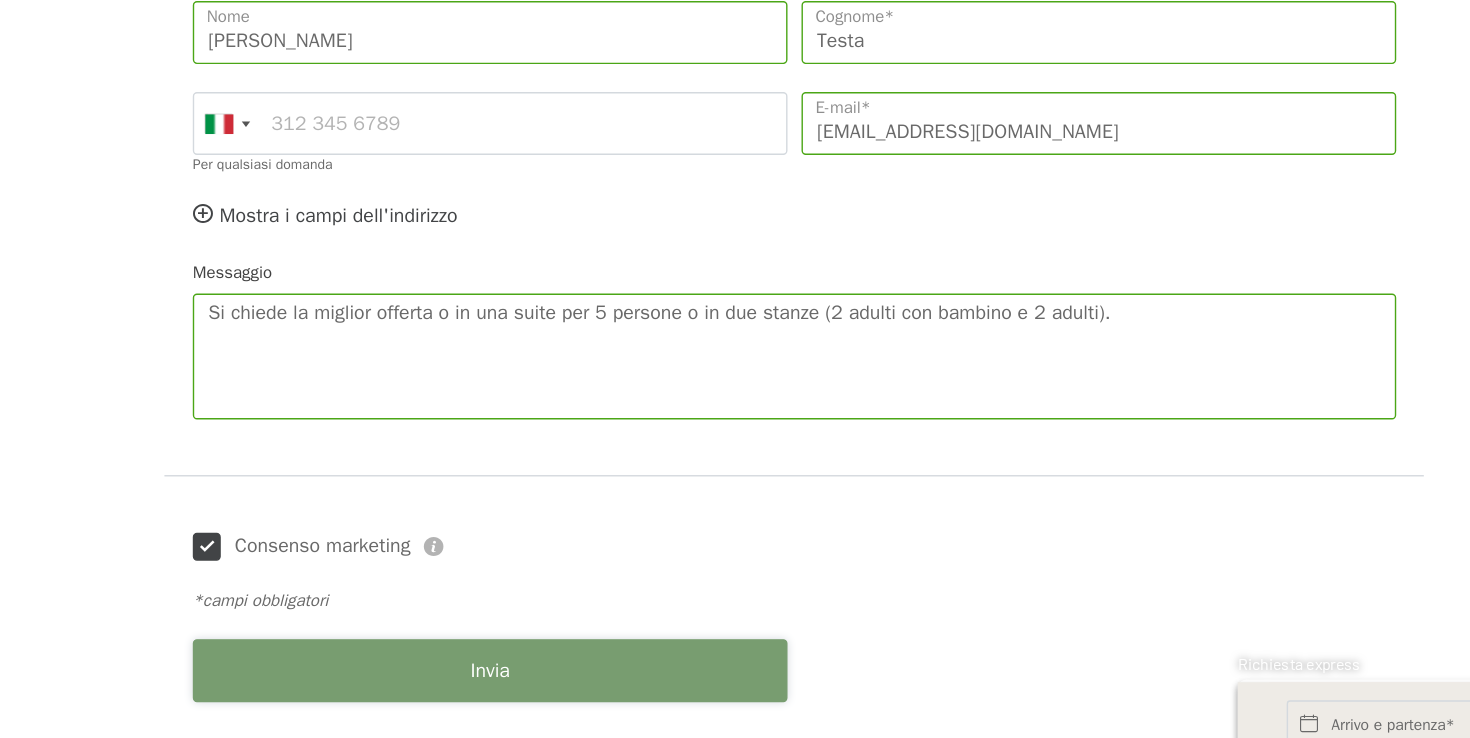click on "Invia" at bounding box center [517, 661] 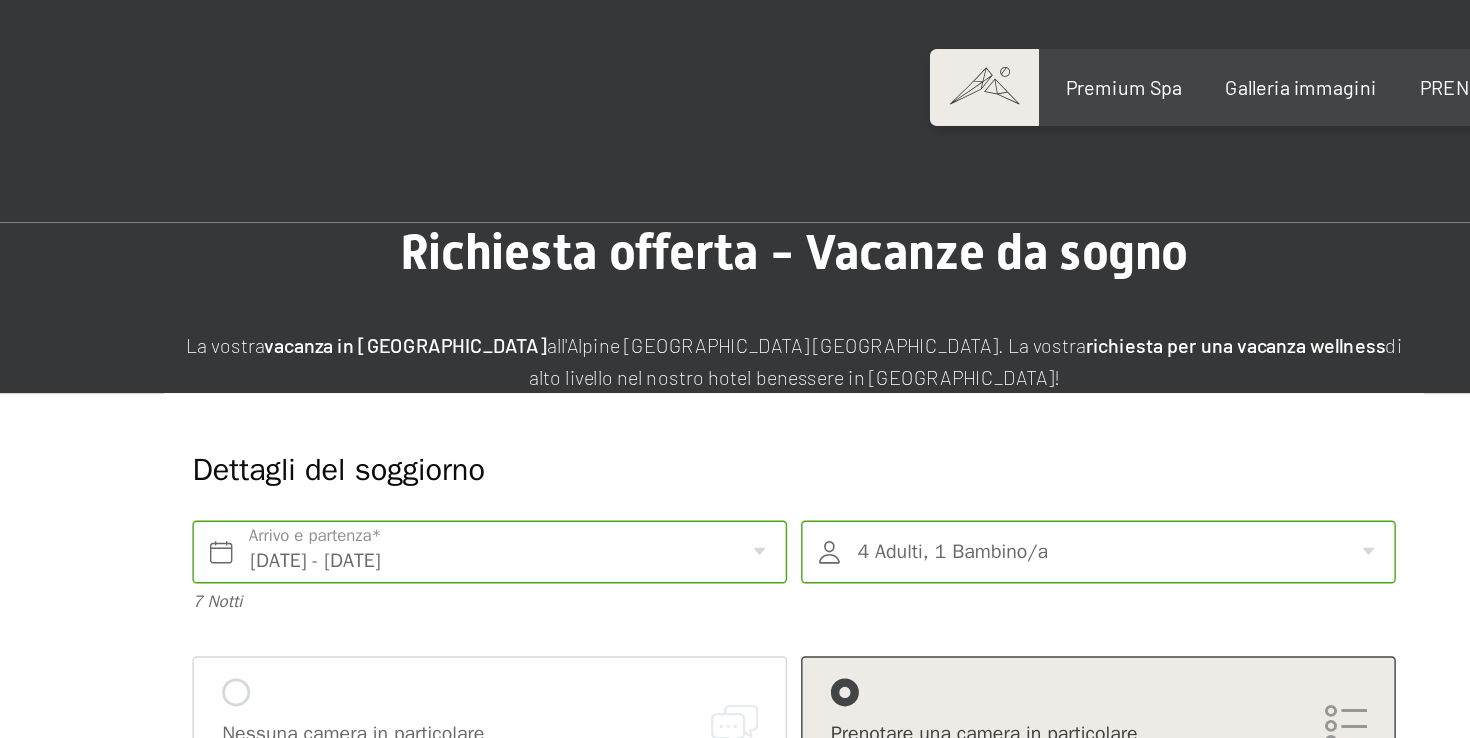 scroll, scrollTop: 0, scrollLeft: 0, axis: both 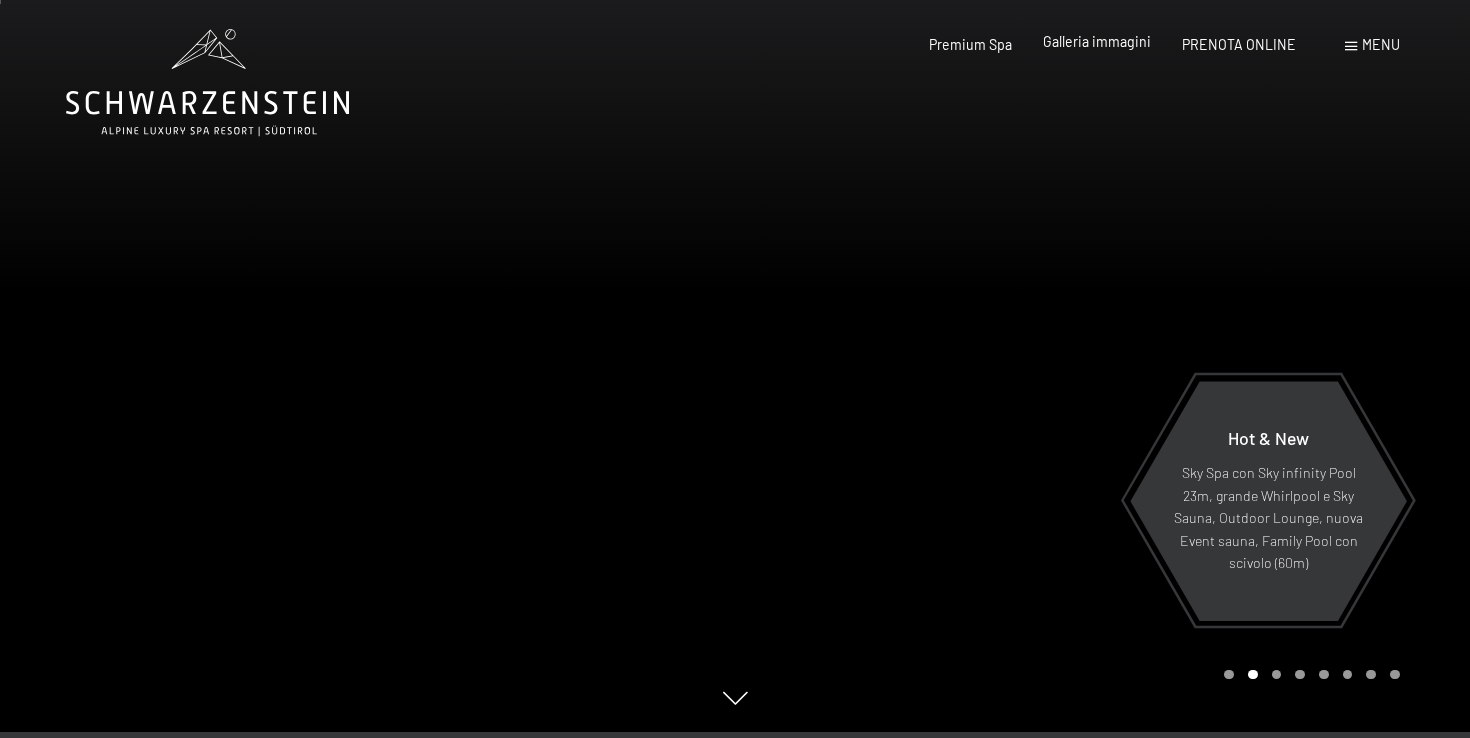 click on "Galleria immagini" at bounding box center (1097, 41) 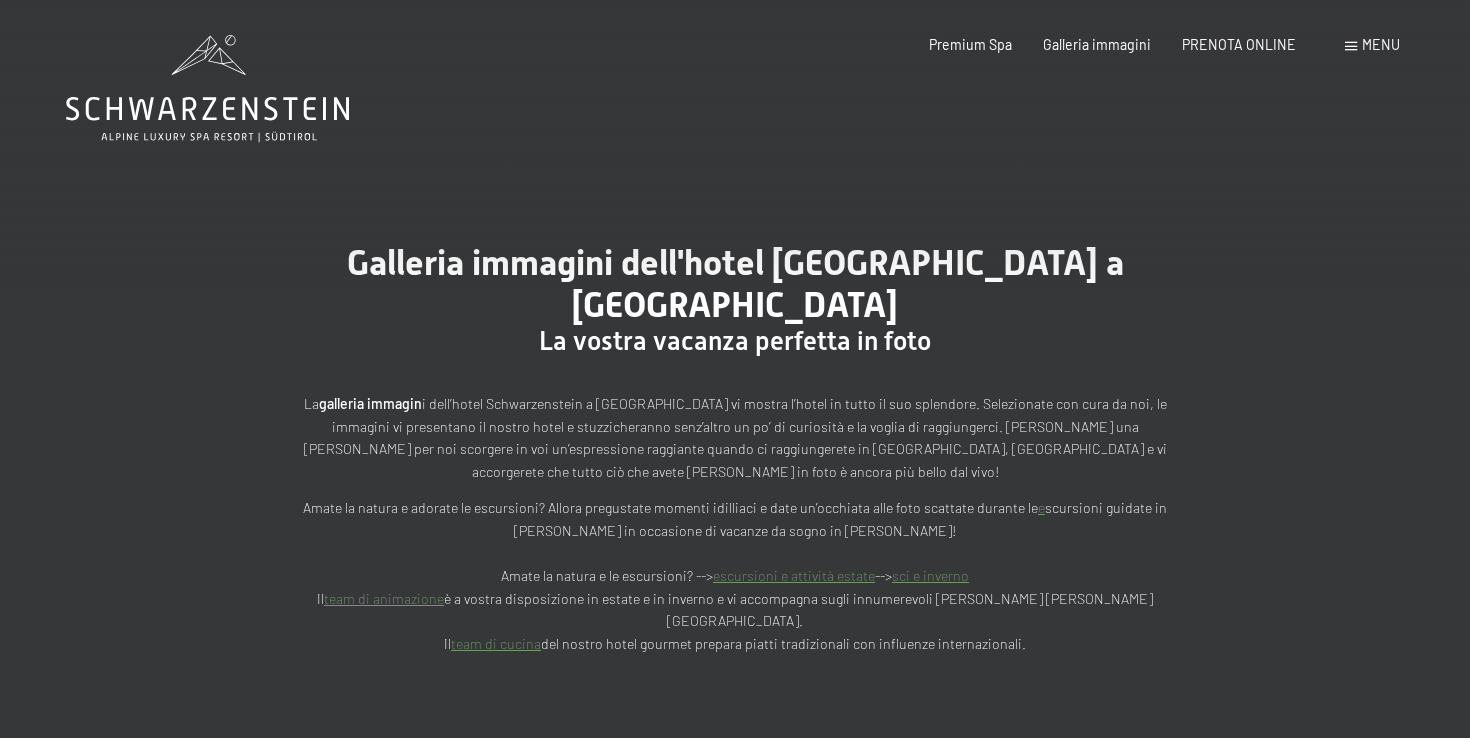 scroll, scrollTop: 0, scrollLeft: 0, axis: both 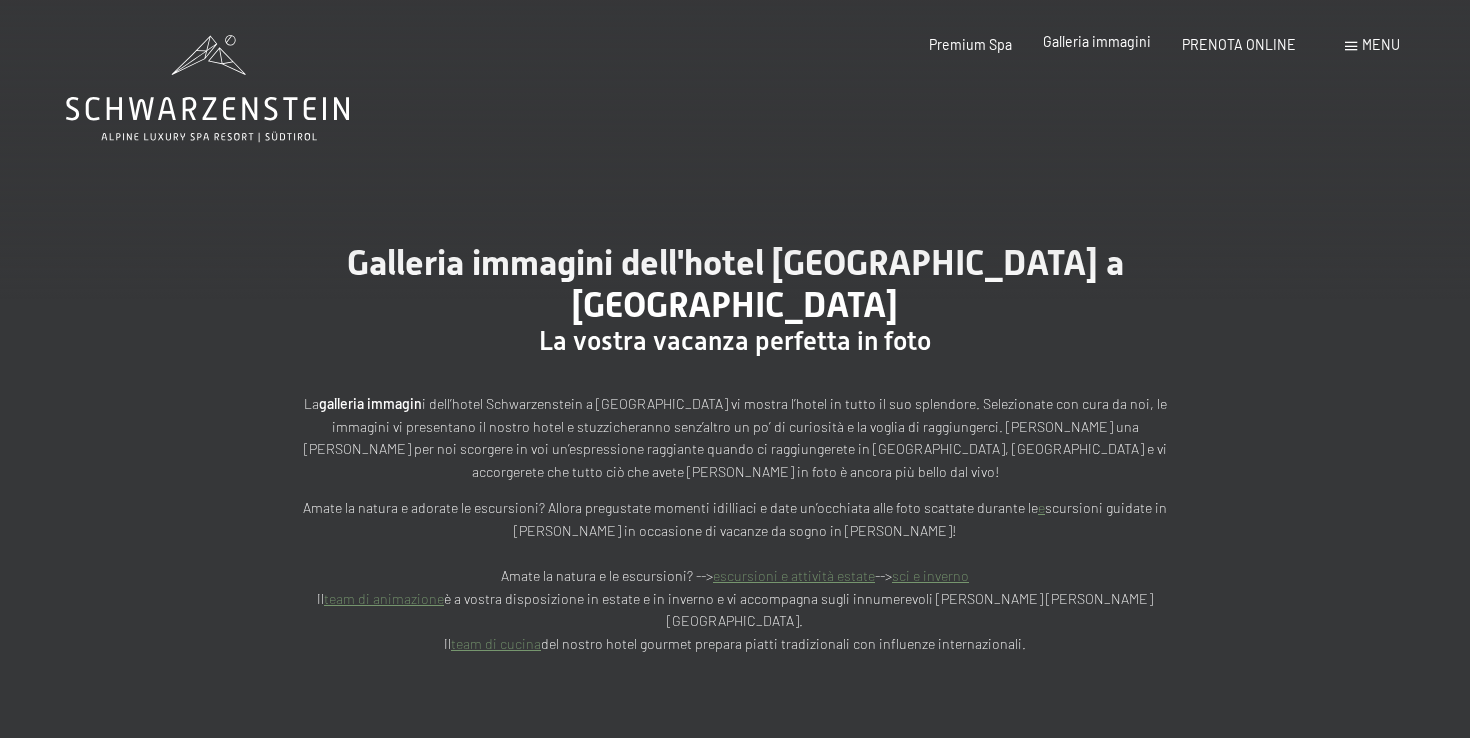 click on "Galleria immagini" at bounding box center (1097, 41) 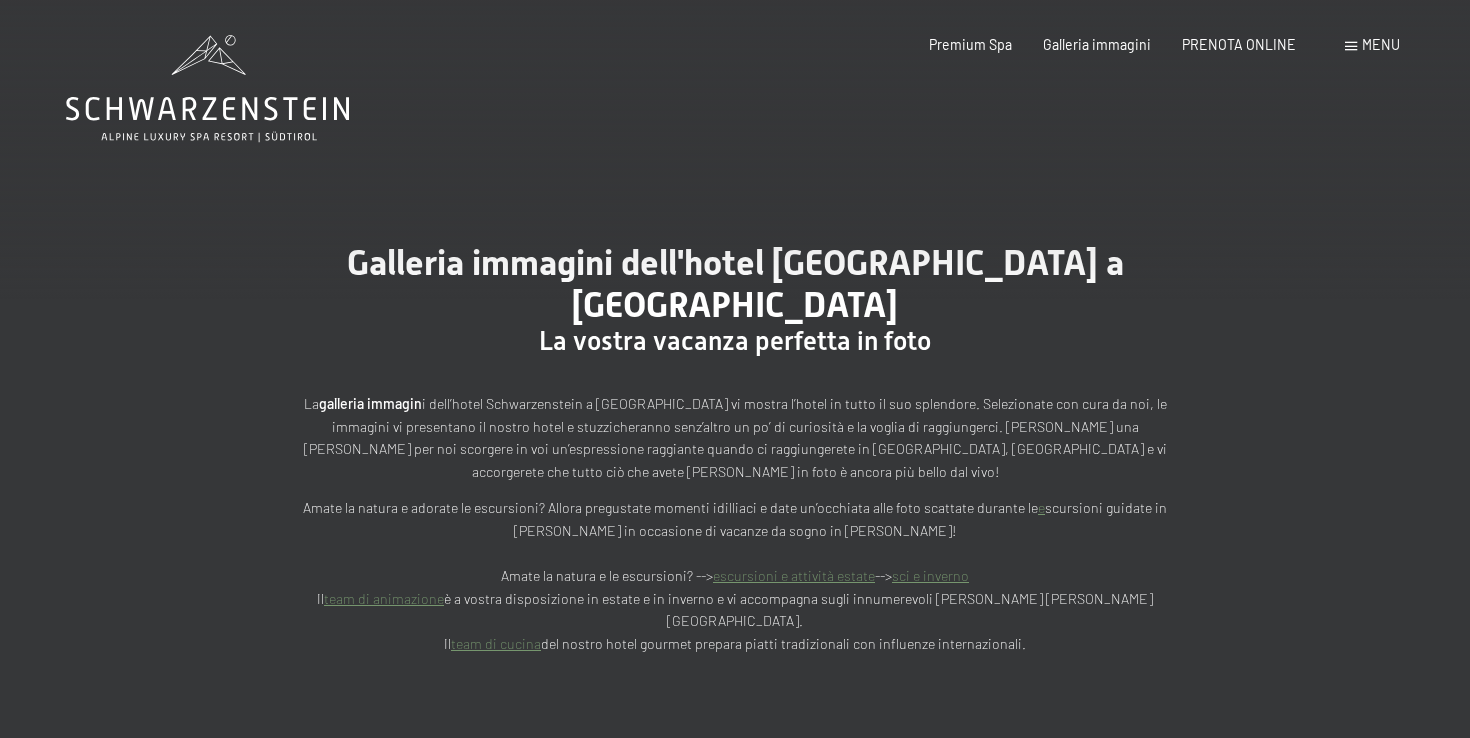 scroll, scrollTop: 0, scrollLeft: 0, axis: both 